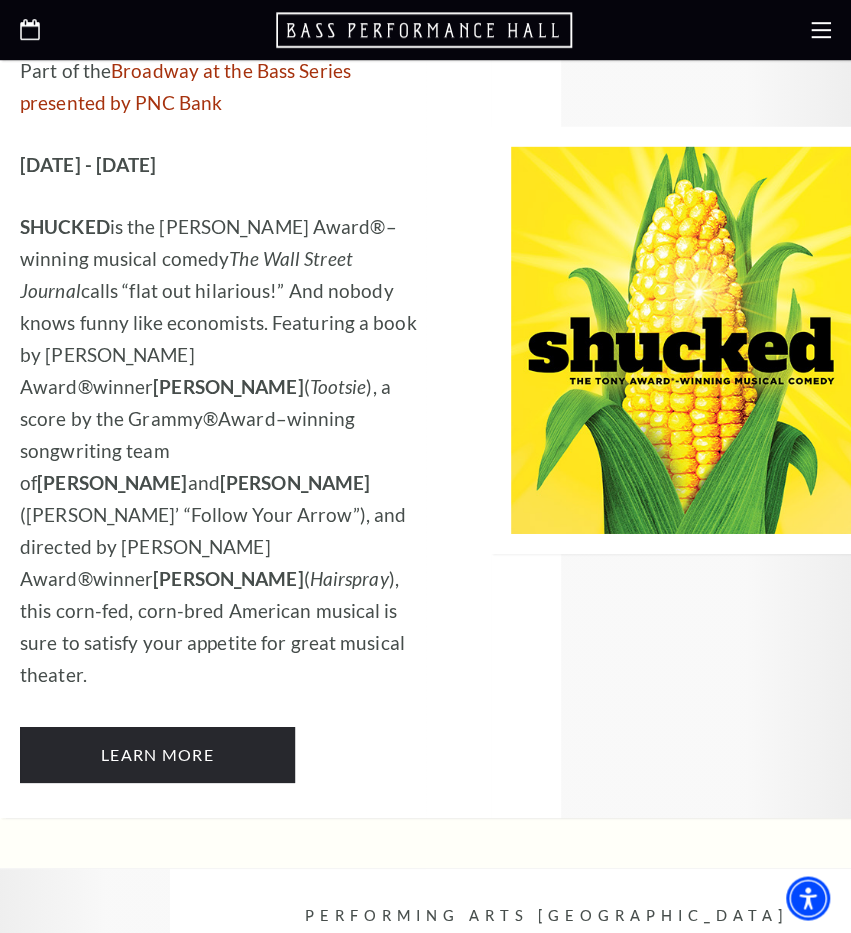 scroll, scrollTop: 1953, scrollLeft: 0, axis: vertical 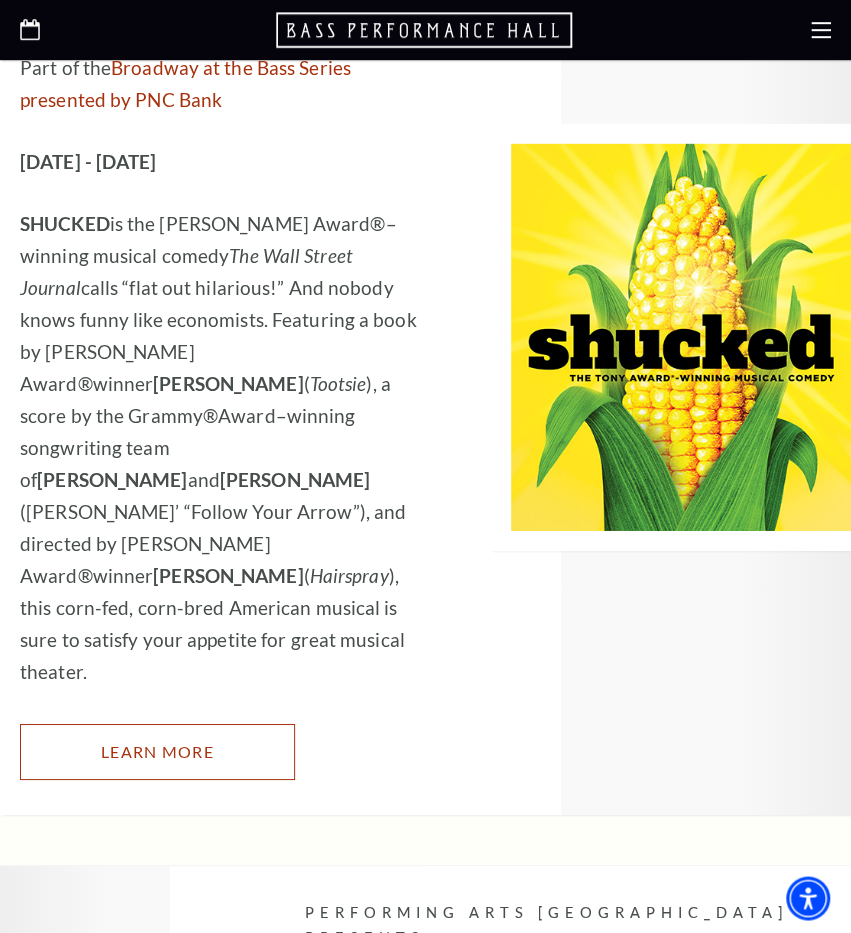 click on "Learn More" at bounding box center (157, 752) 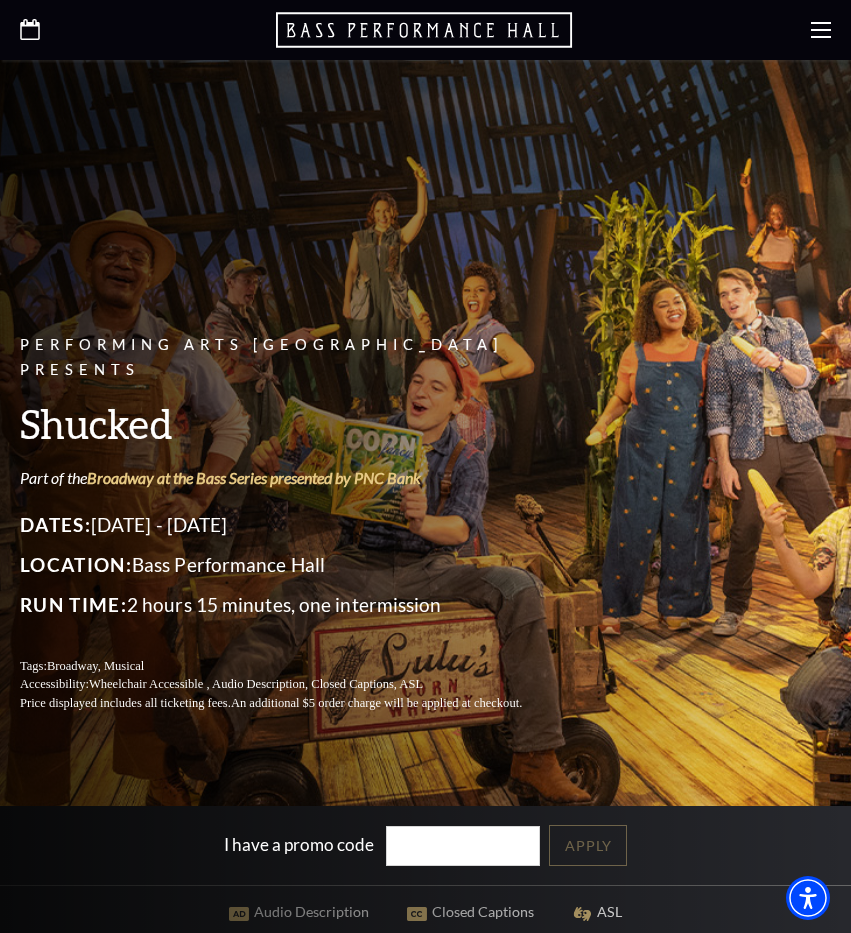 scroll, scrollTop: 402, scrollLeft: 0, axis: vertical 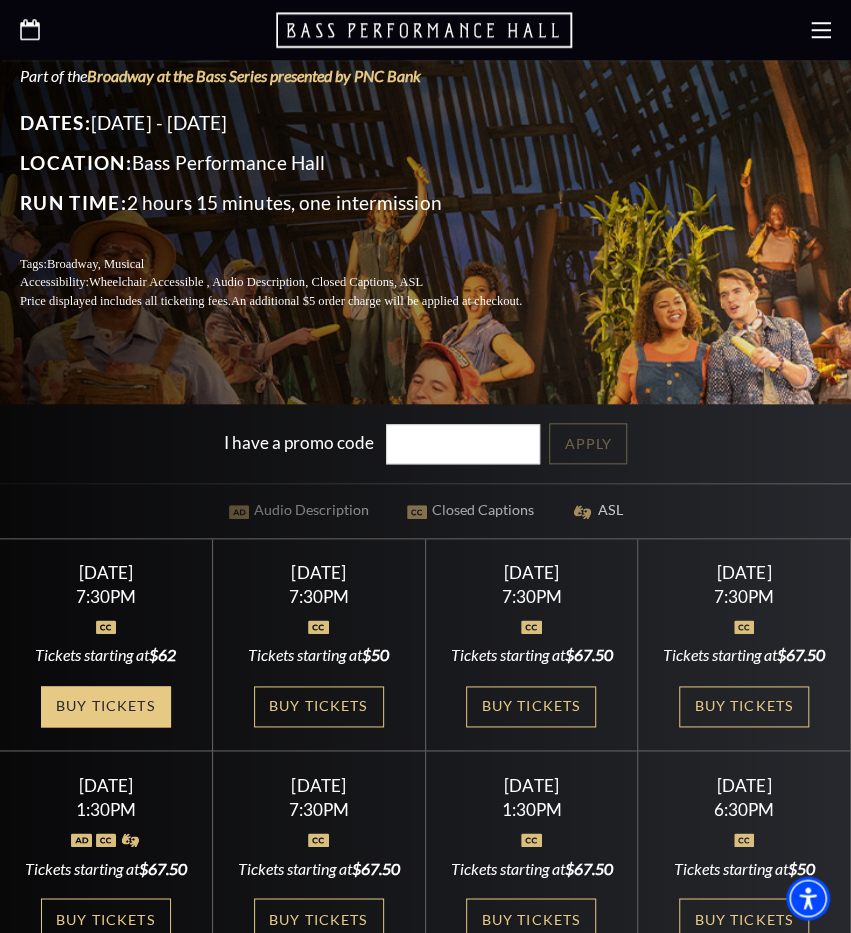 click on "Buy Tickets" at bounding box center [106, 706] 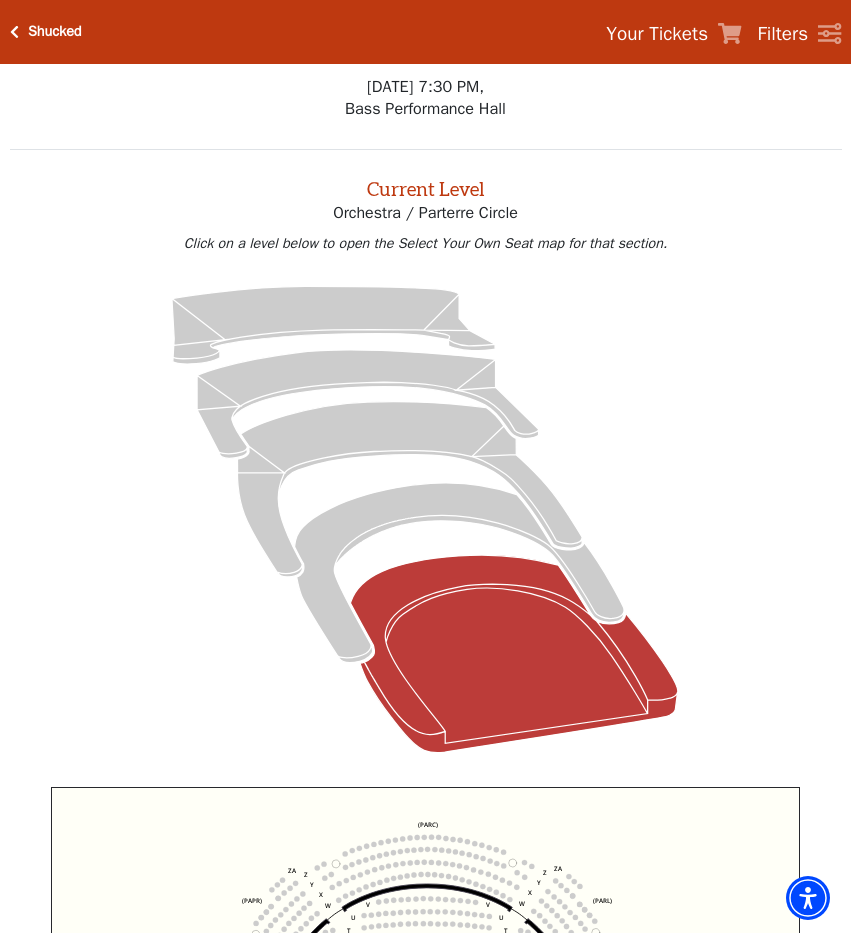 scroll, scrollTop: 642, scrollLeft: 0, axis: vertical 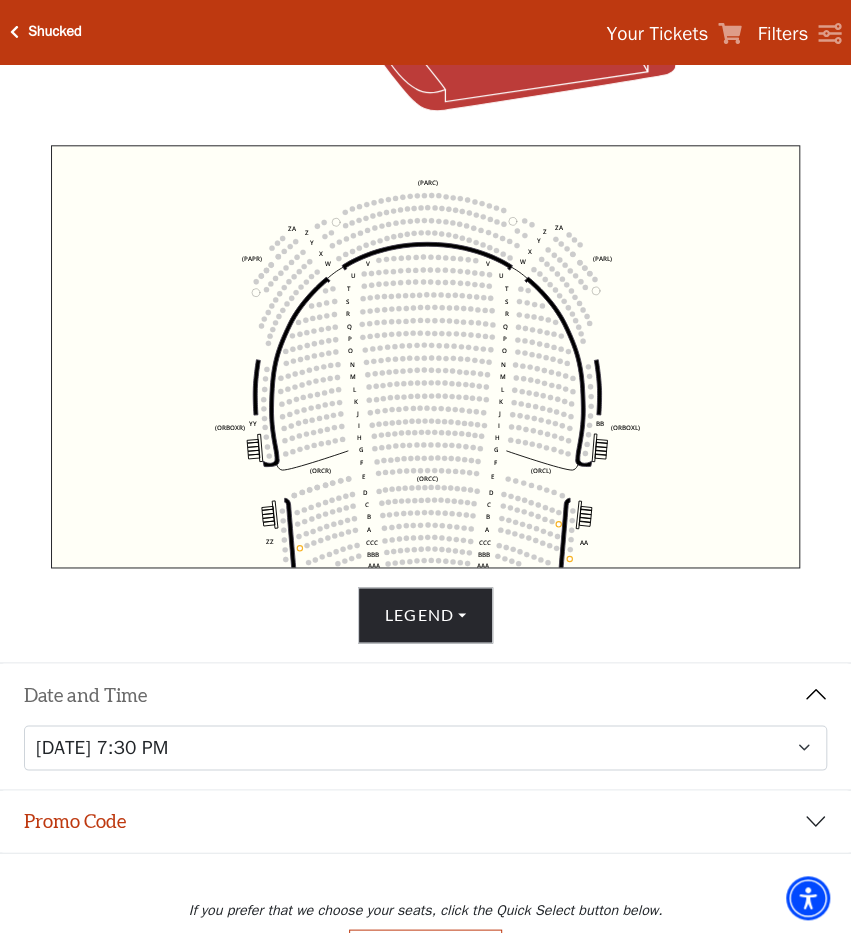 click on "Wednesday, July 30 at 7:30 PM" at bounding box center (0, 0) 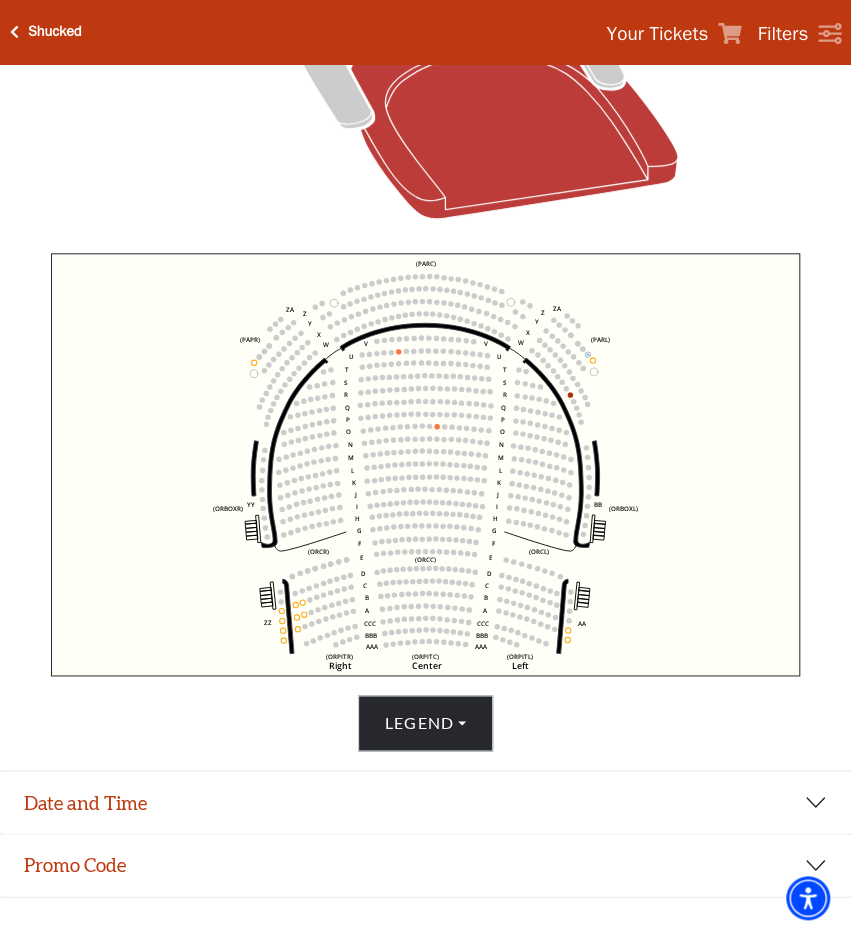 scroll, scrollTop: 642, scrollLeft: 0, axis: vertical 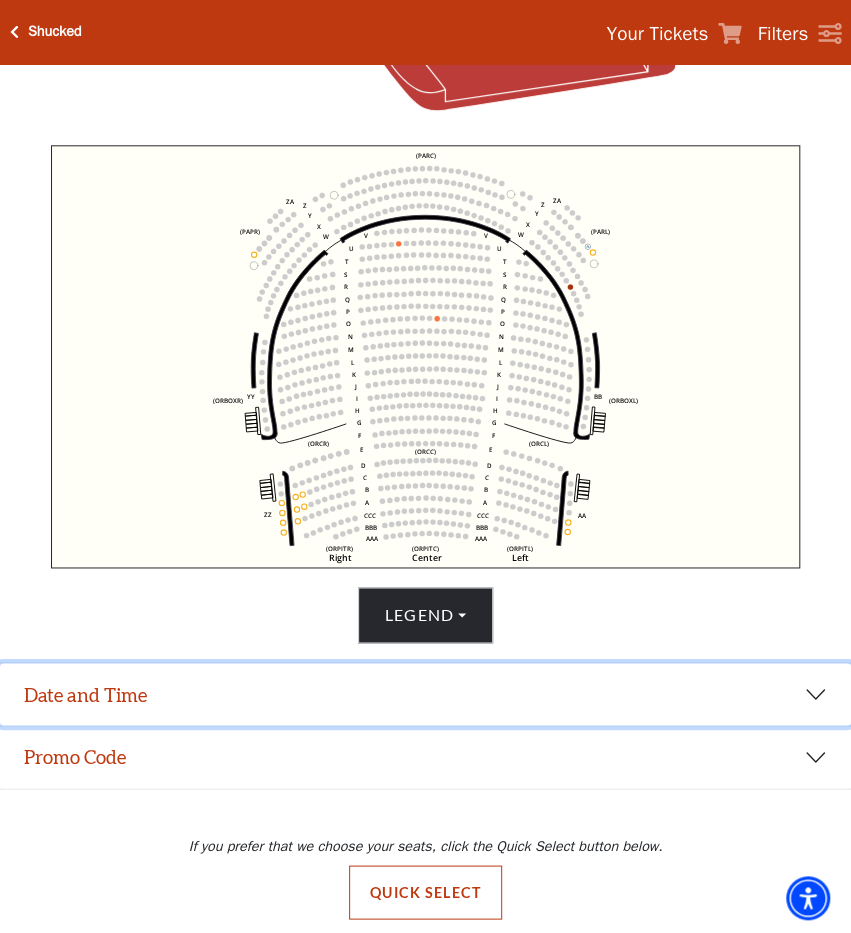click on "Date and Time" at bounding box center (425, 694) 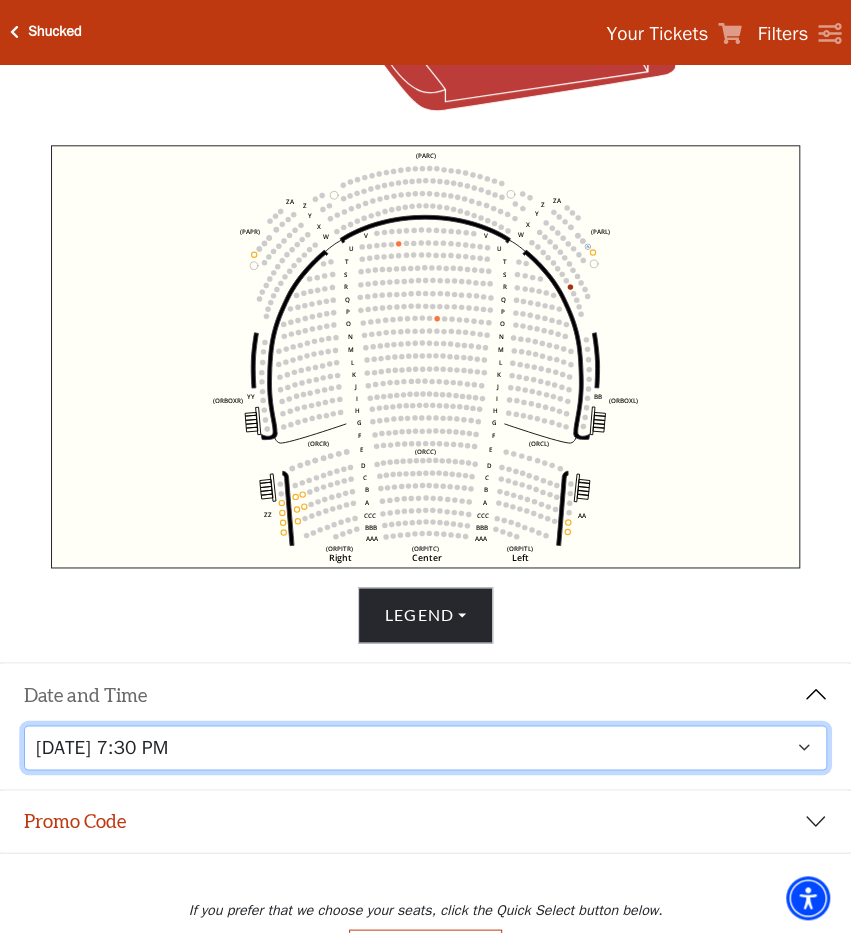 click on "Tuesday, July 29 at 7:30 PM Wednesday, July 30 at 7:30 PM Thursday, July 31 at 7:30 PM Friday, August 1 at 7:30 PM Saturday, August 2 at 1:30 PM Saturday, August 2 at 7:30 PM Sunday, August 3 at 1:30 PM Sunday, August 3 at 6:30 PM" at bounding box center (426, 747) 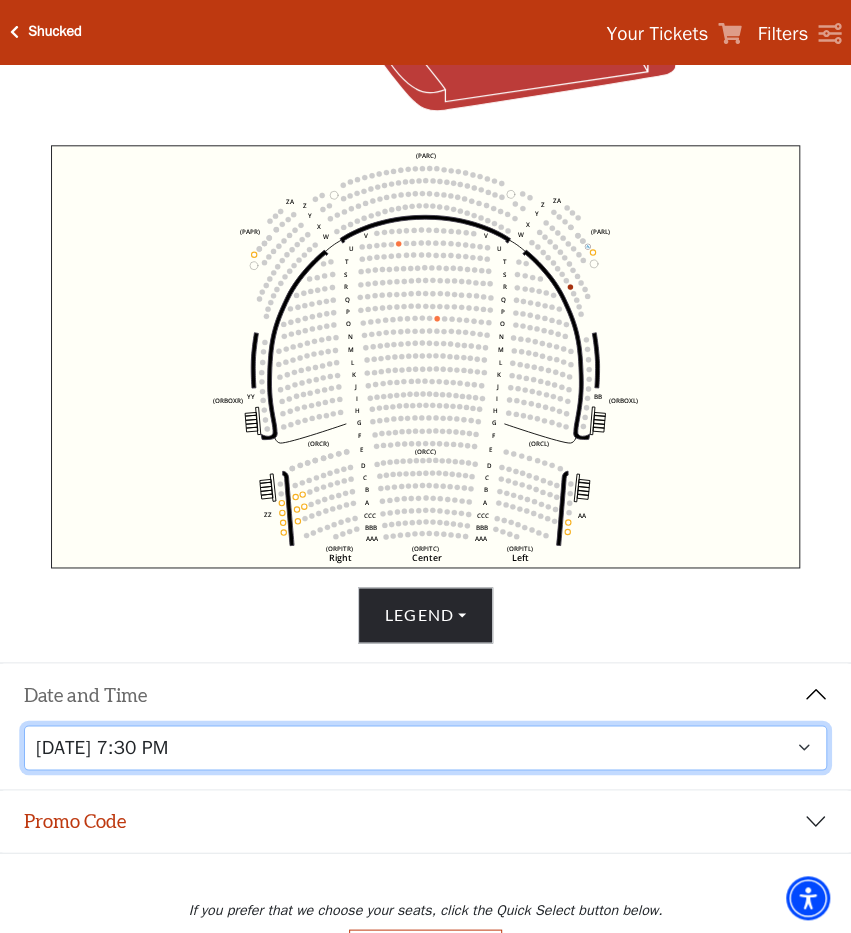 click on "Thursday, July 31 at 7:30 PM" at bounding box center [0, 0] 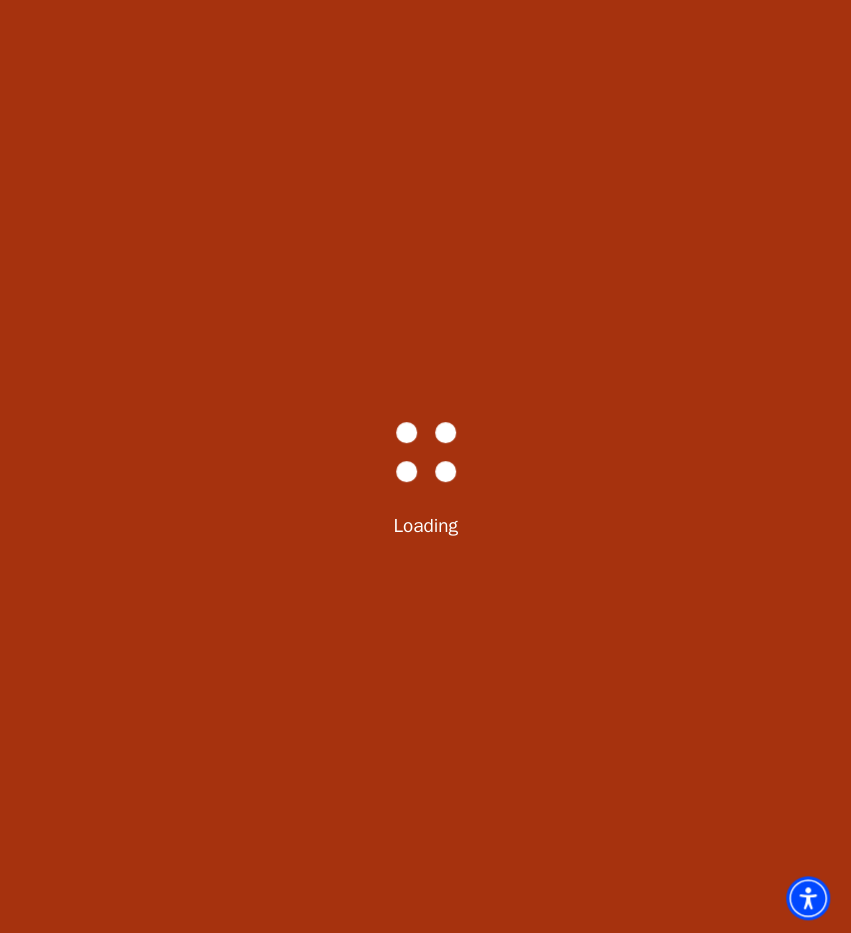 select on "5413" 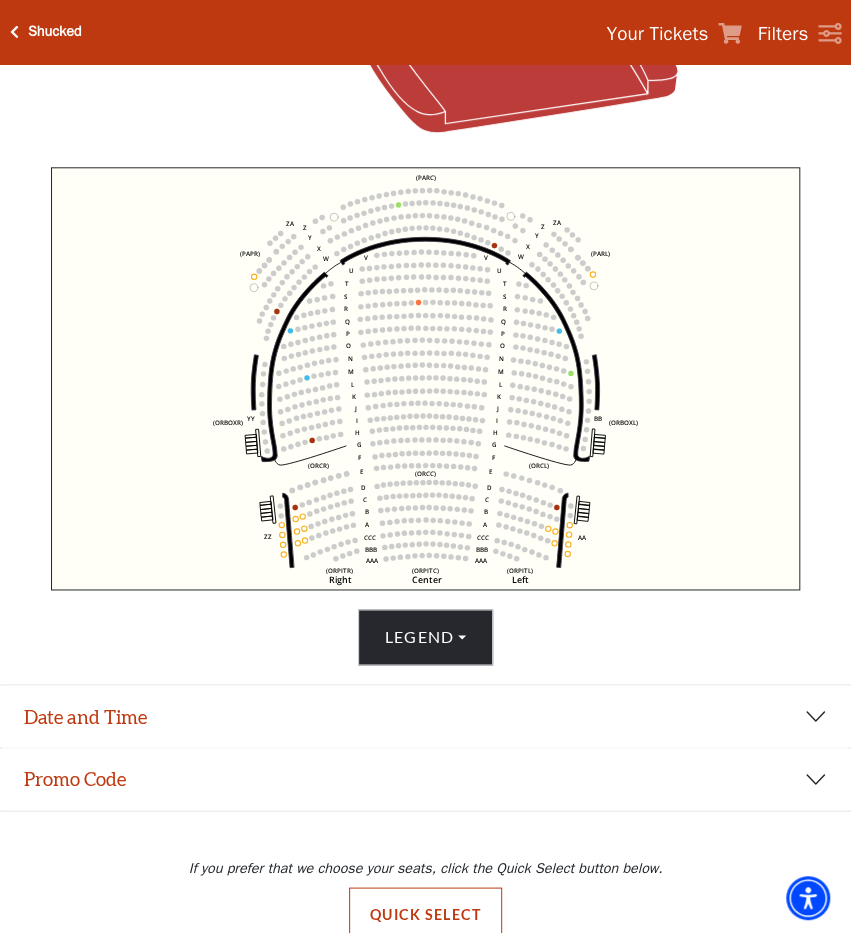 scroll, scrollTop: 642, scrollLeft: 0, axis: vertical 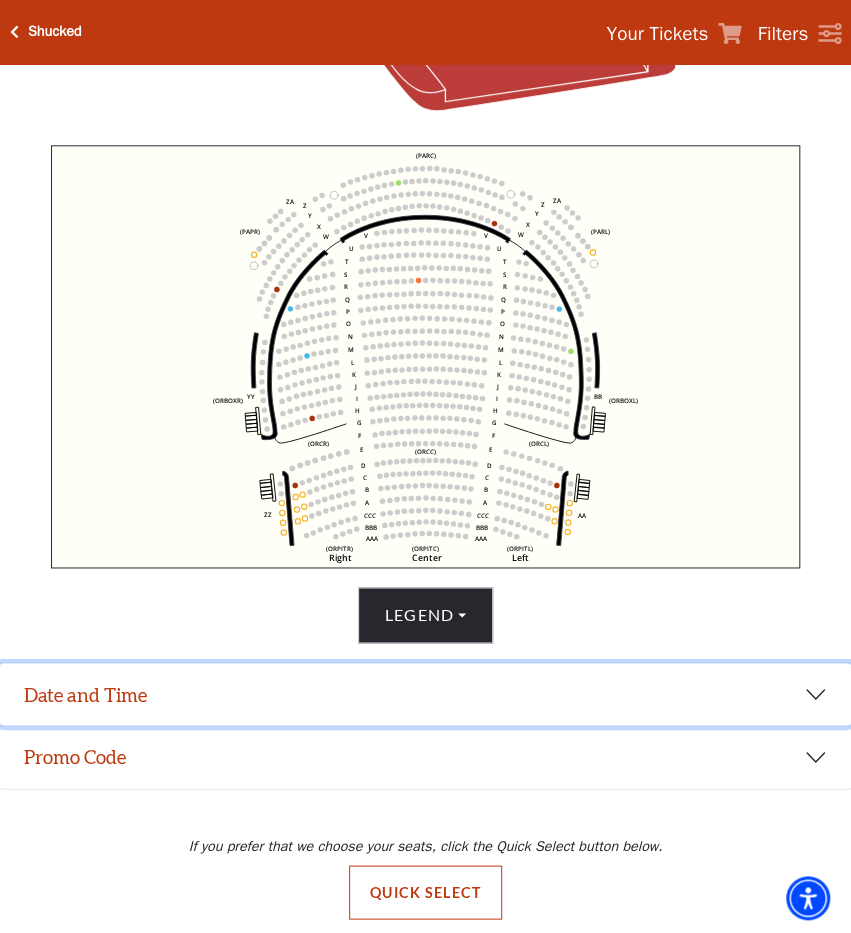 click on "Date and Time" at bounding box center [425, 694] 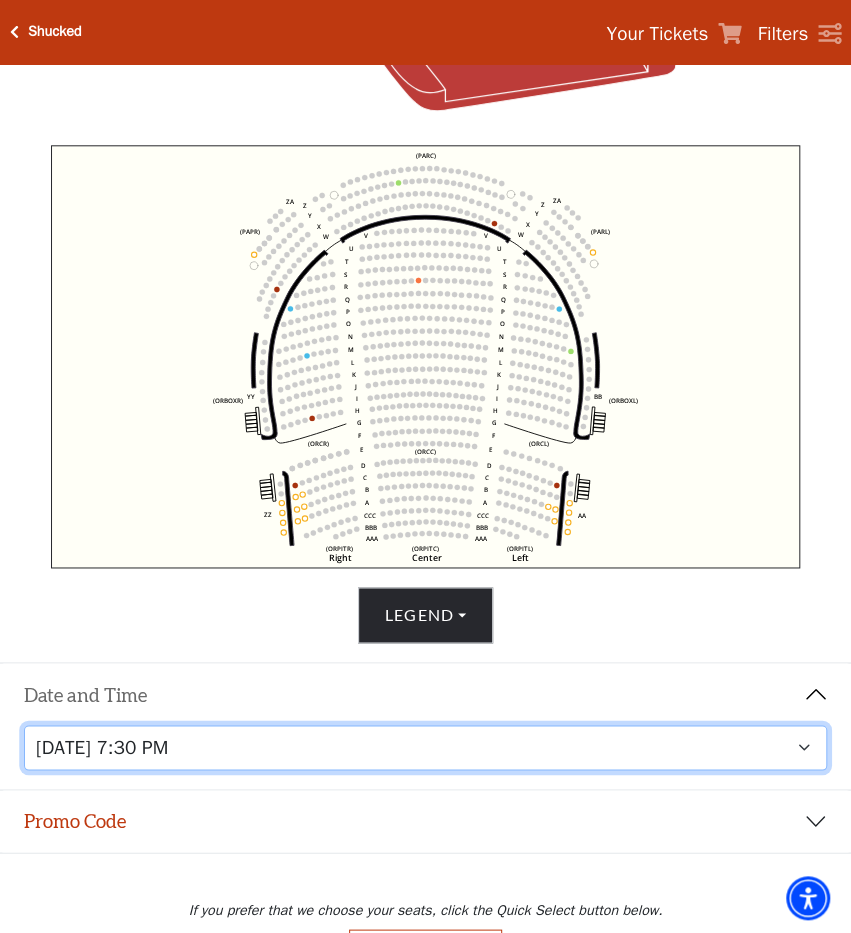 click on "Tuesday, July 29 at 7:30 PM Wednesday, July 30 at 7:30 PM Thursday, July 31 at 7:30 PM Friday, August 1 at 7:30 PM Saturday, August 2 at 1:30 PM Saturday, August 2 at 7:30 PM Sunday, August 3 at 1:30 PM Sunday, August 3 at 6:30 PM" at bounding box center (426, 747) 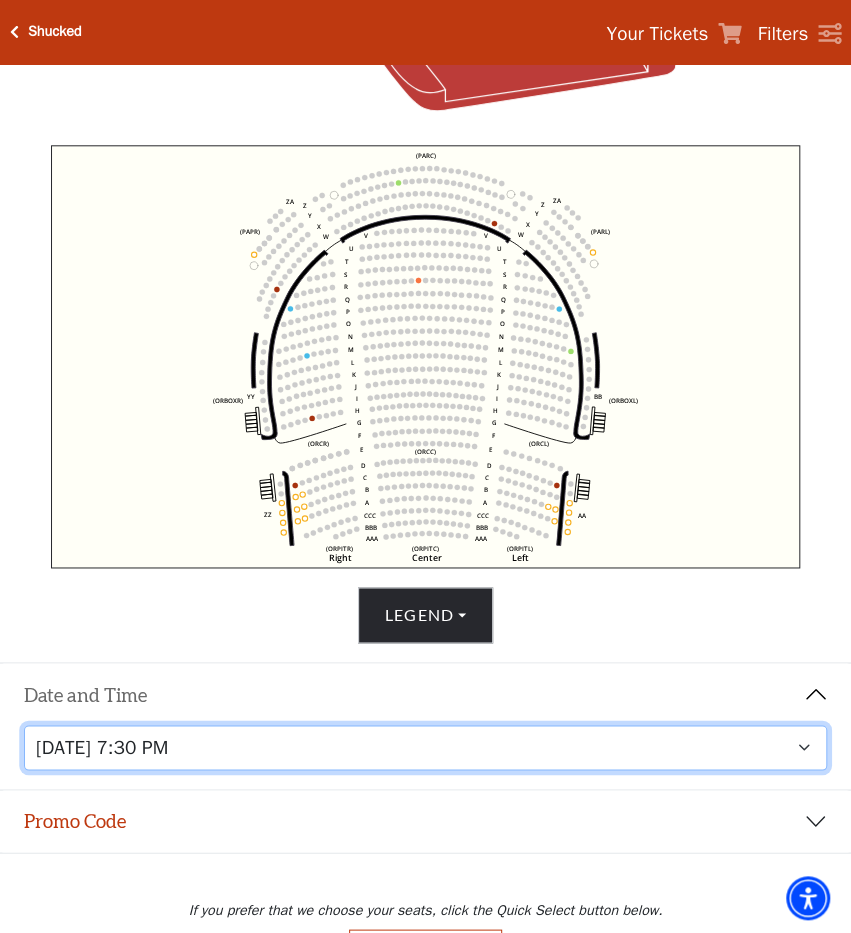 click on "Friday, August 1 at 7:30 PM" at bounding box center [0, 0] 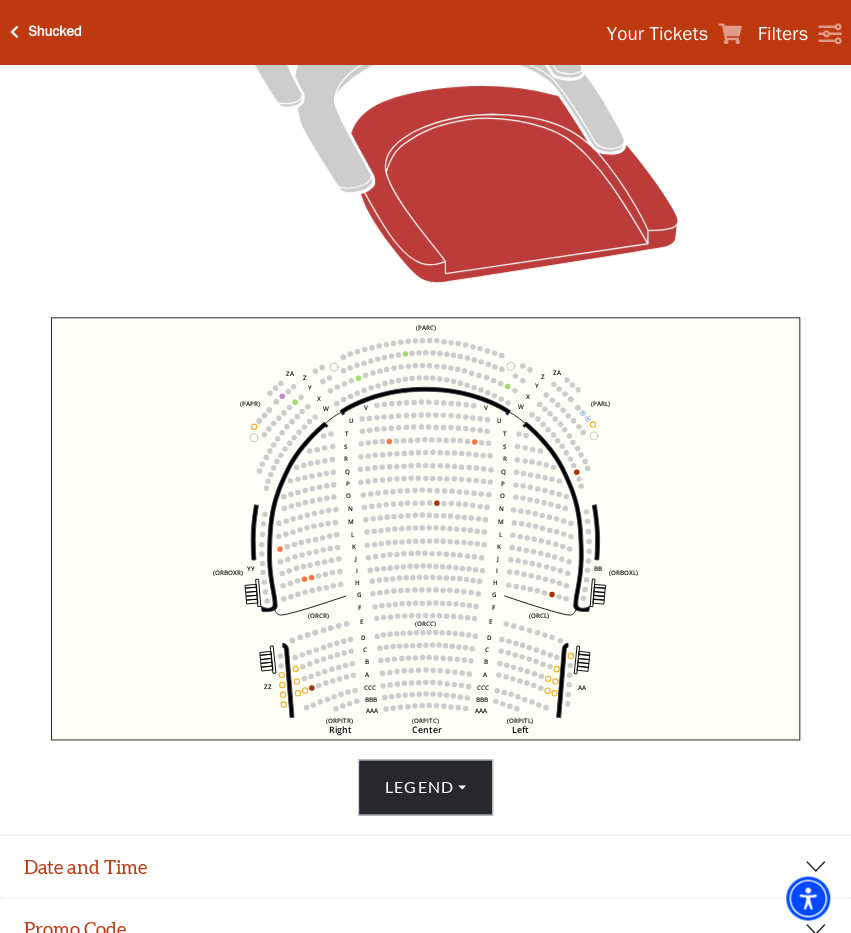 scroll, scrollTop: 470, scrollLeft: 0, axis: vertical 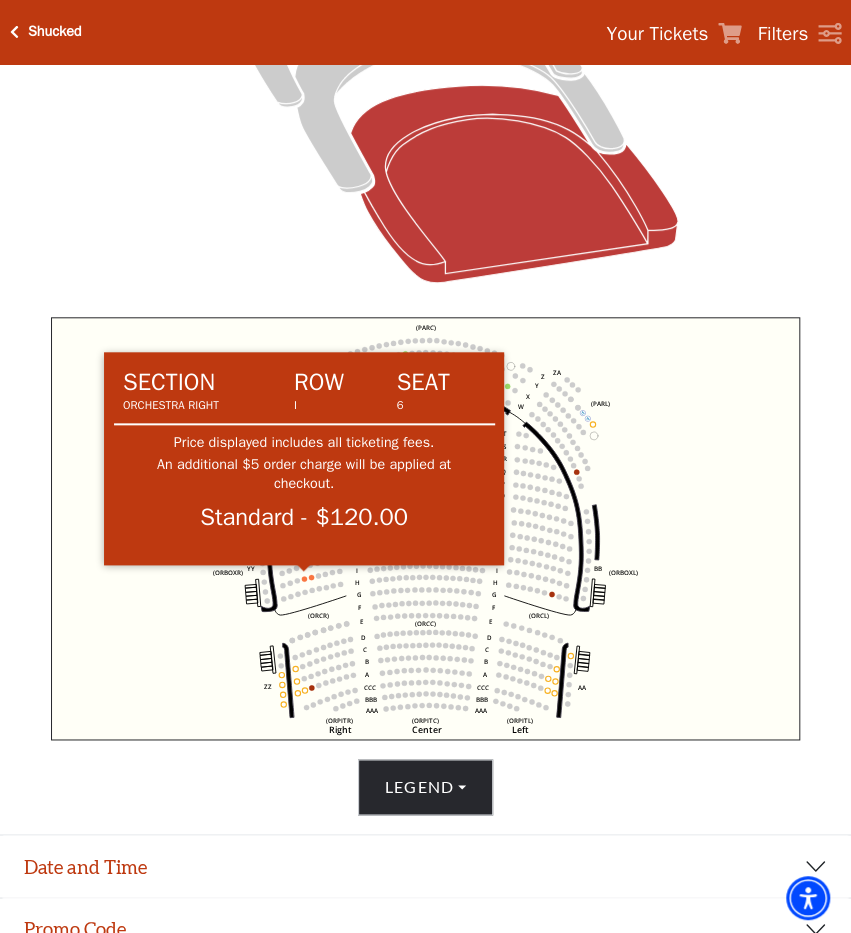 click 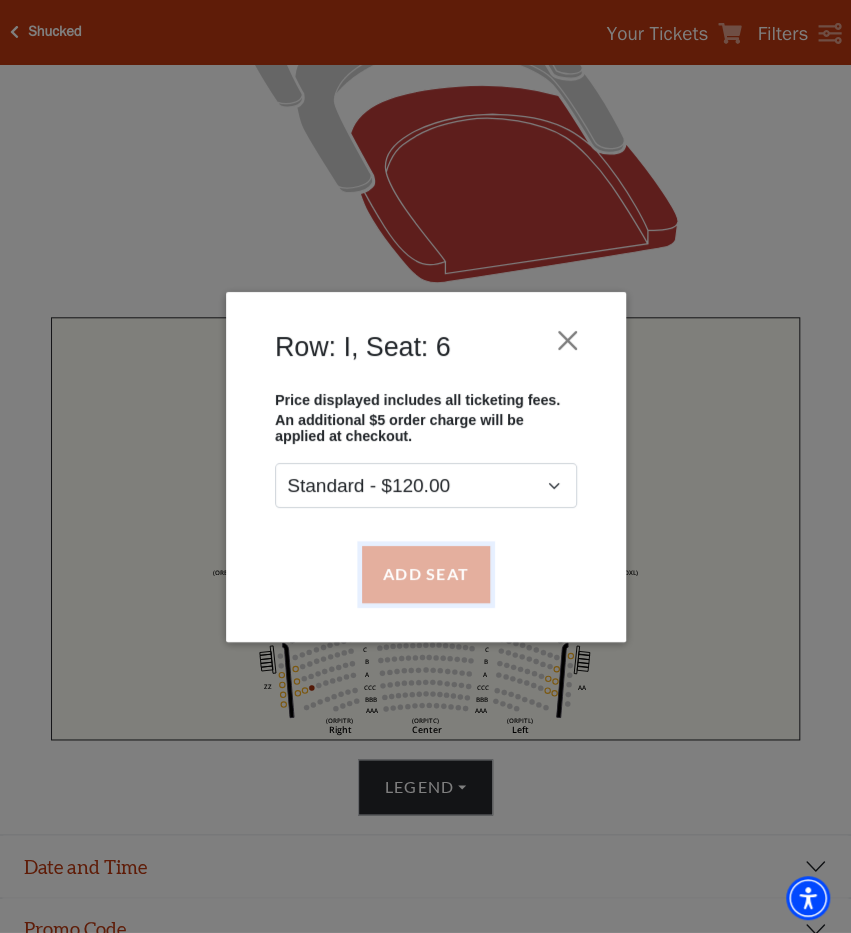 click on "Add Seat" at bounding box center [425, 574] 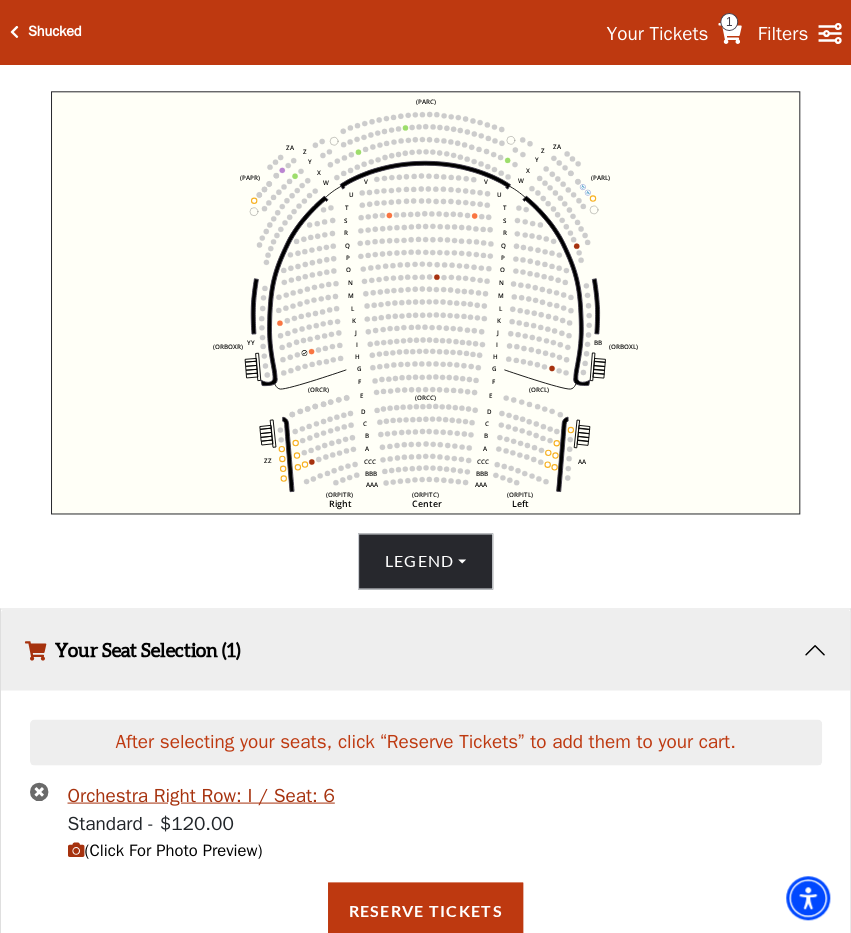 scroll, scrollTop: 696, scrollLeft: 0, axis: vertical 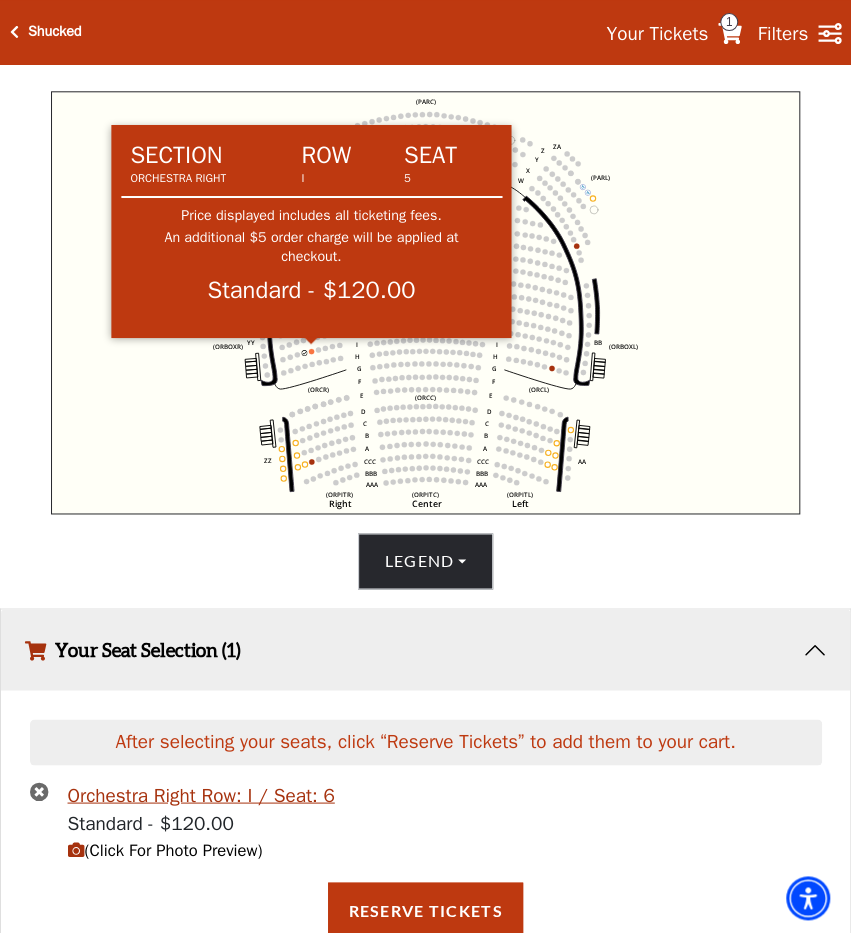 click 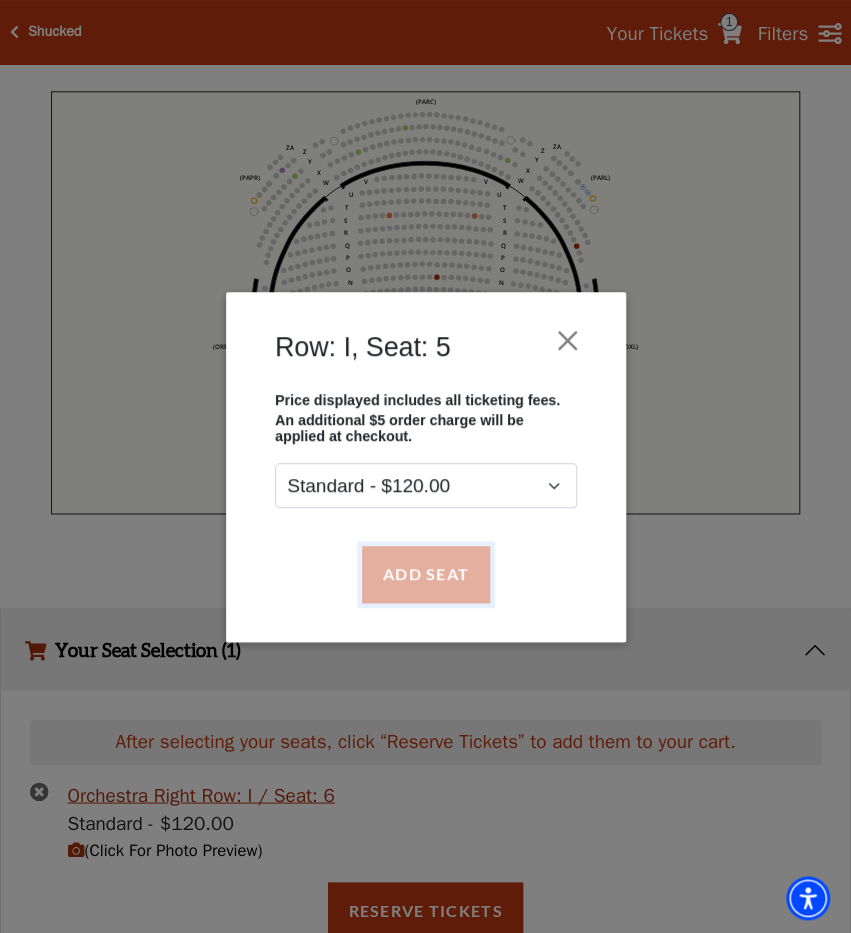 click on "Add Seat" at bounding box center (425, 574) 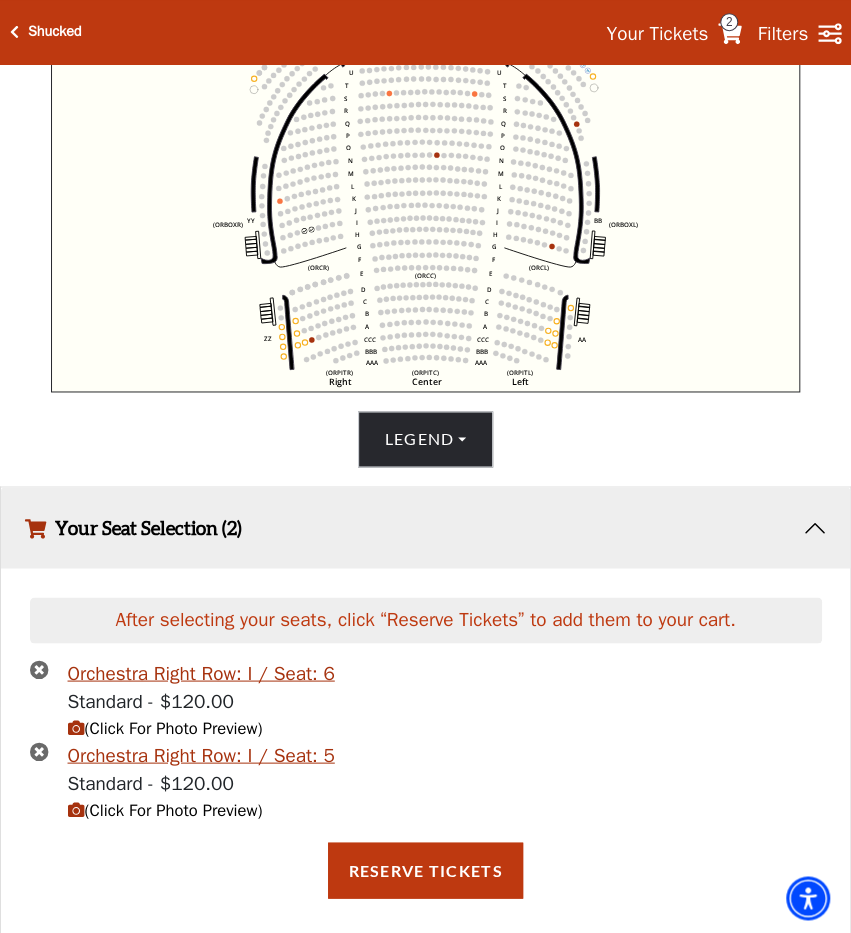 scroll, scrollTop: 826, scrollLeft: 0, axis: vertical 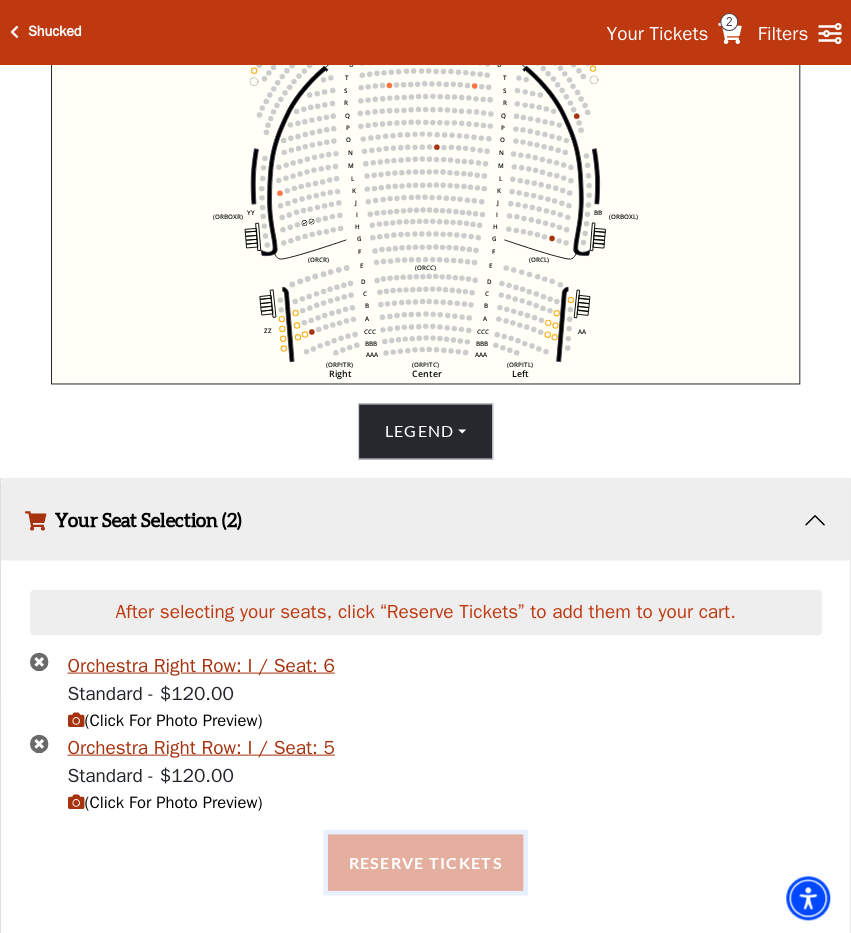 click on "Reserve Tickets" at bounding box center [425, 862] 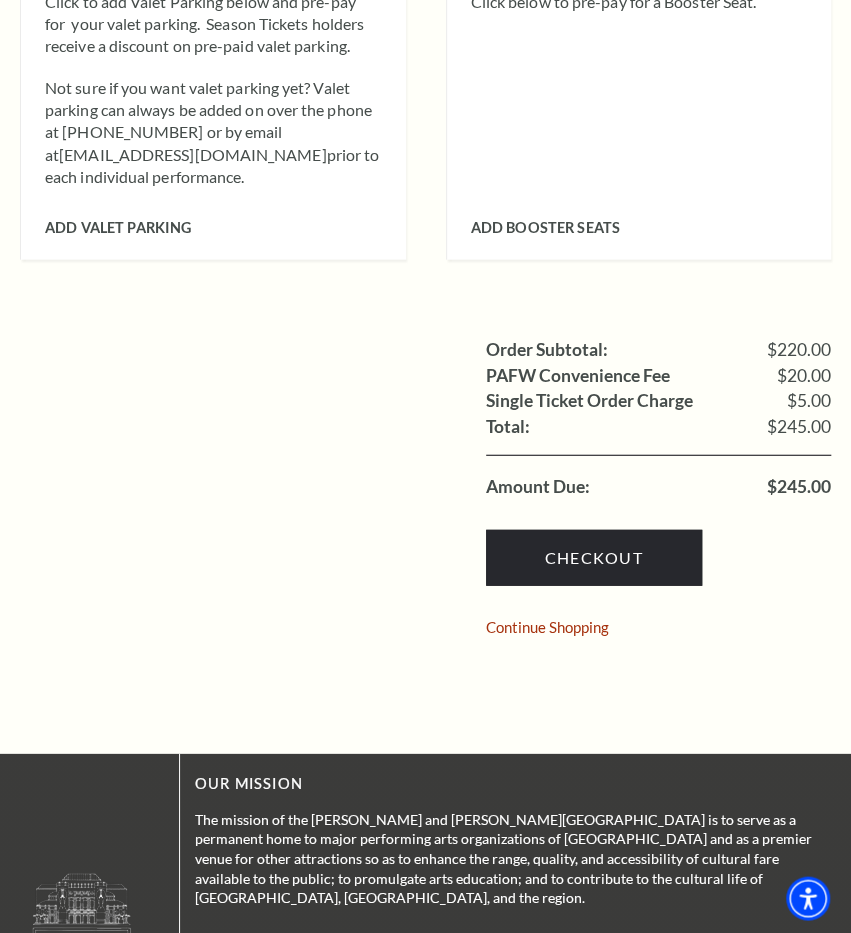 scroll, scrollTop: 1449, scrollLeft: 0, axis: vertical 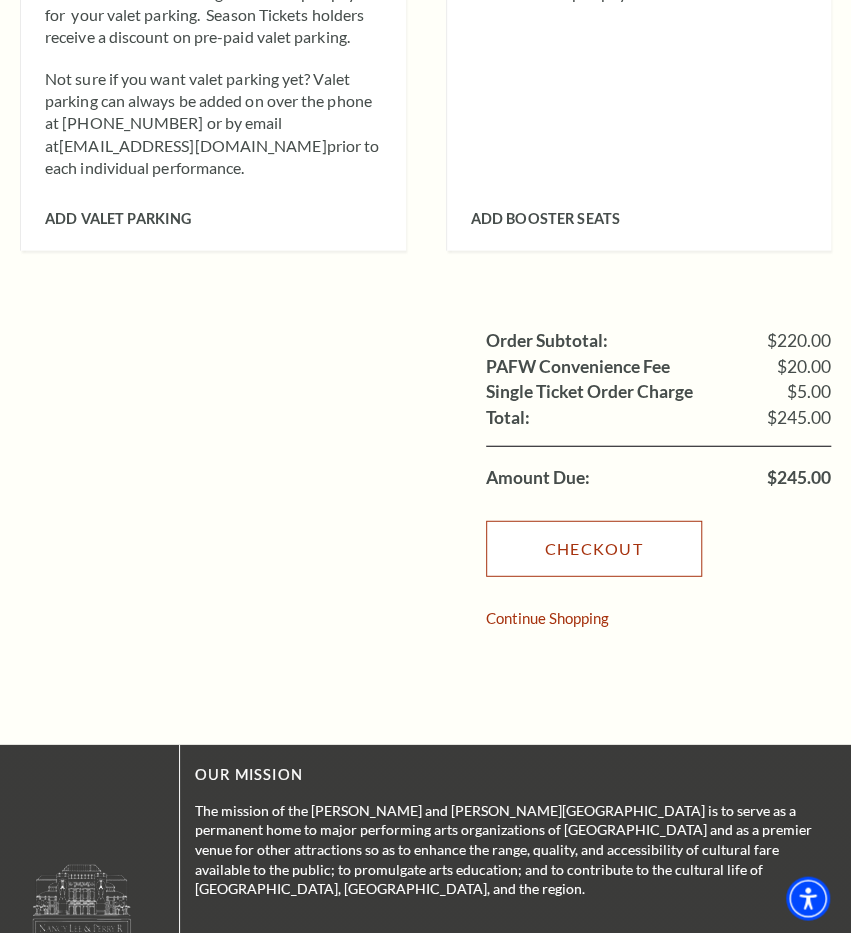click on "Checkout" at bounding box center (594, 548) 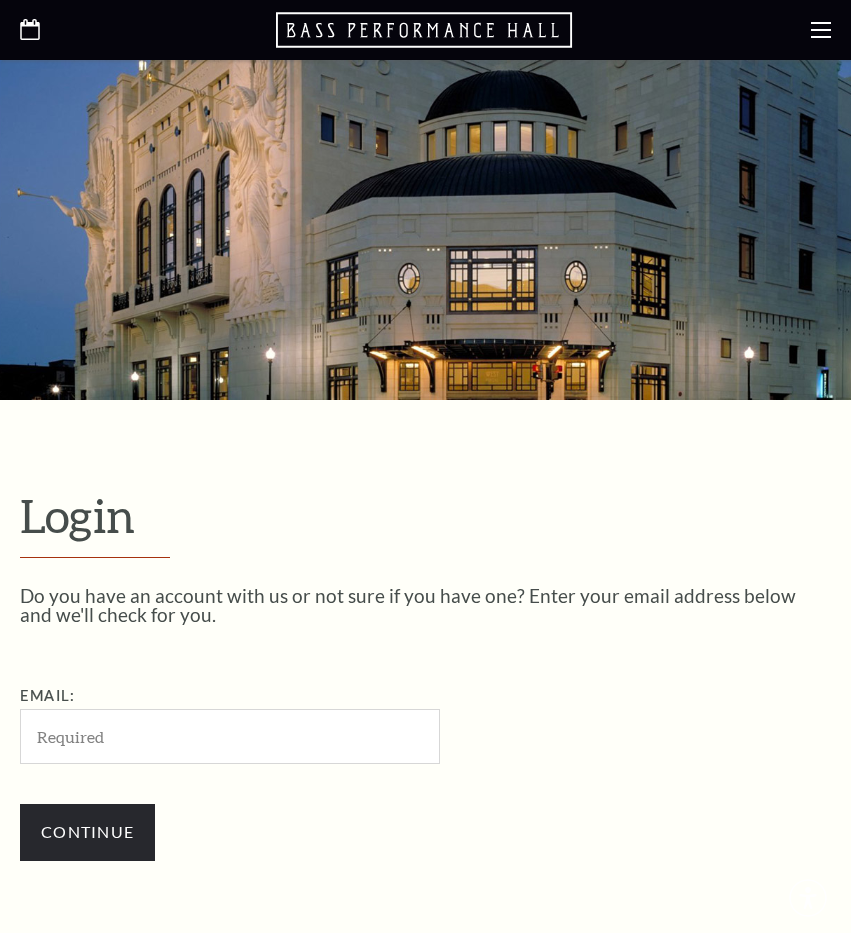 scroll, scrollTop: 490, scrollLeft: 0, axis: vertical 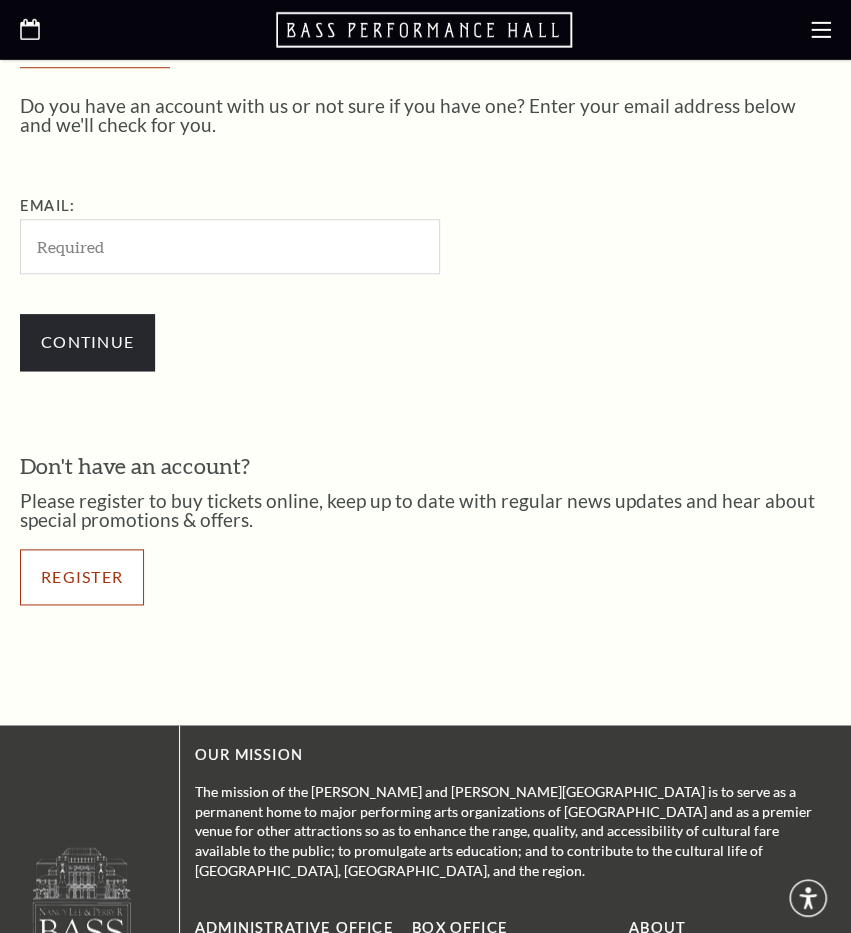 click on "Register" at bounding box center (82, 577) 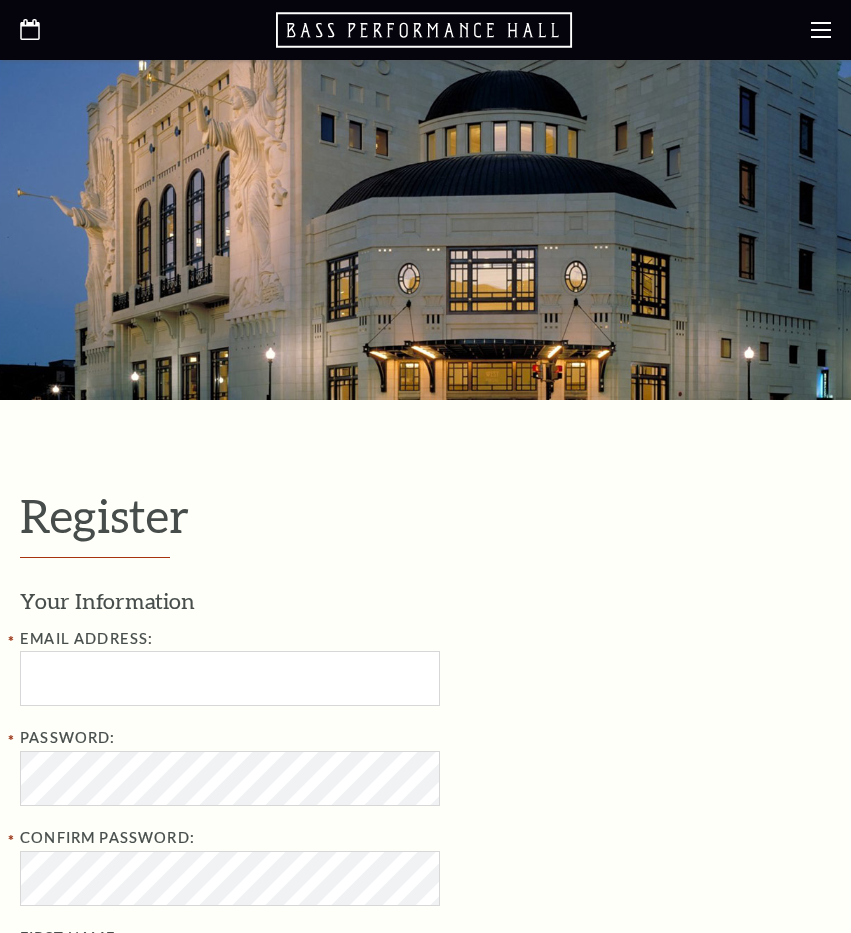 select on "1" 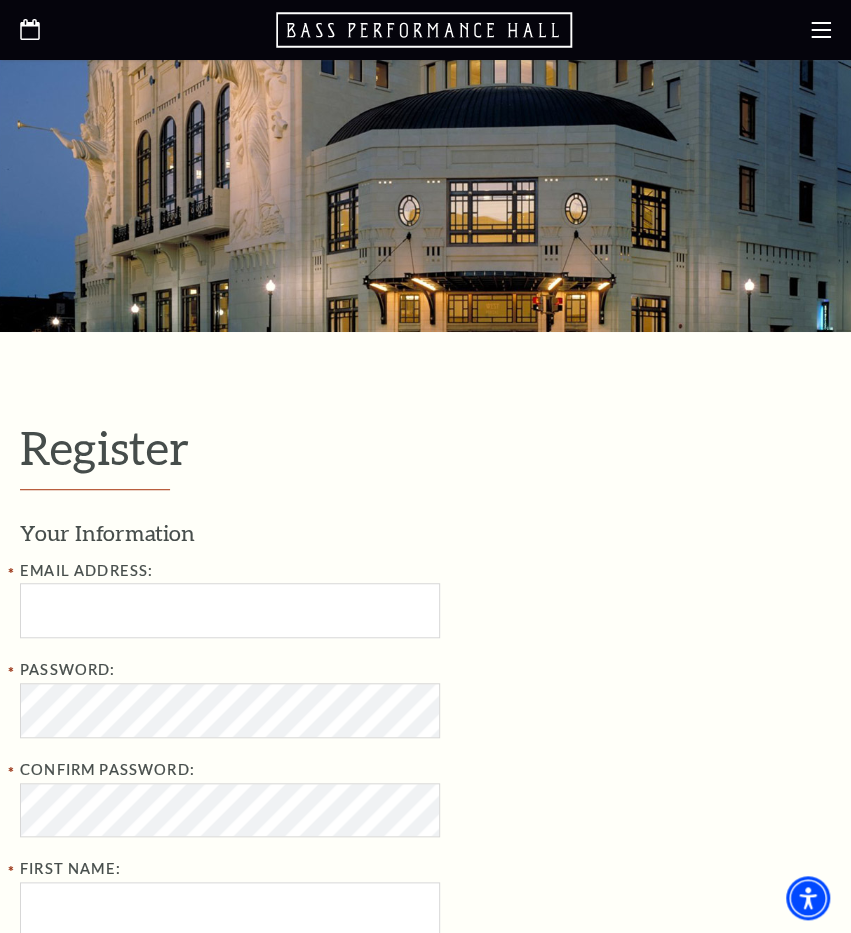 scroll, scrollTop: 132, scrollLeft: 0, axis: vertical 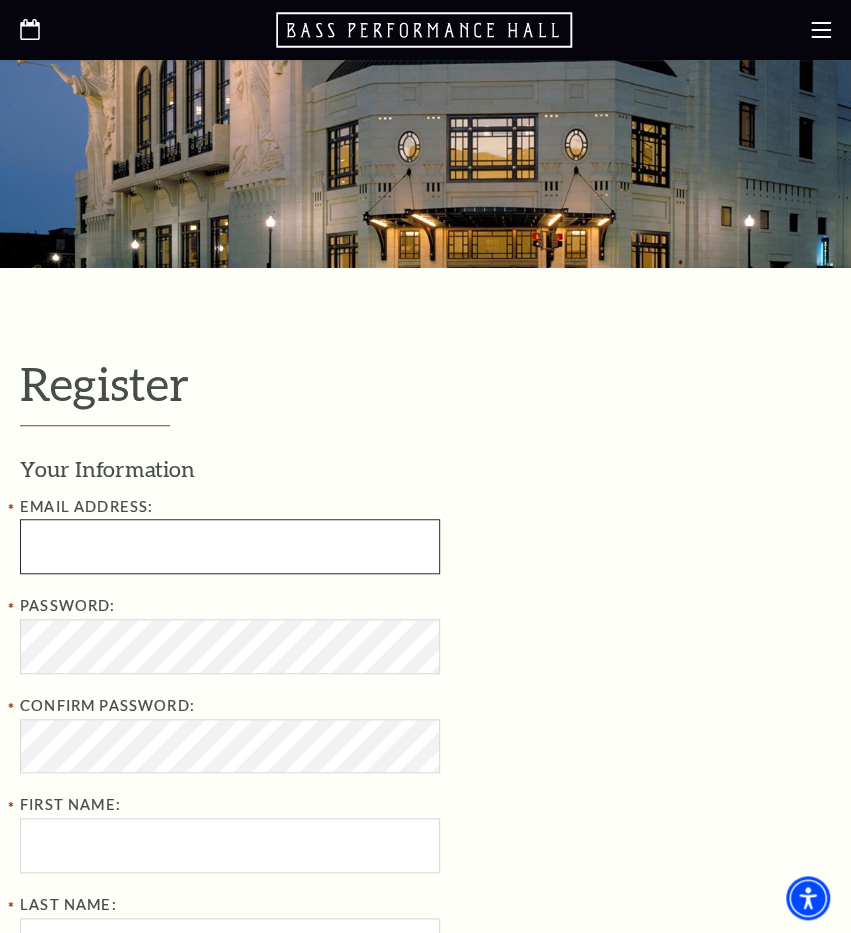 click at bounding box center [230, 546] 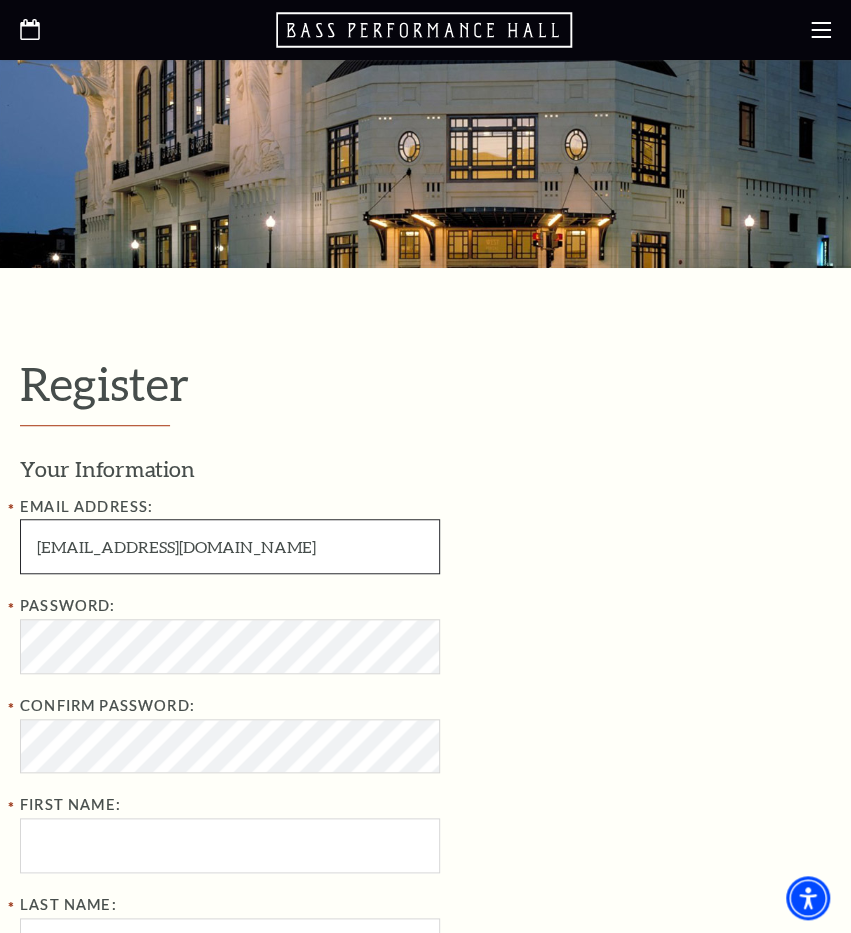 type on "[EMAIL_ADDRESS][DOMAIN_NAME]" 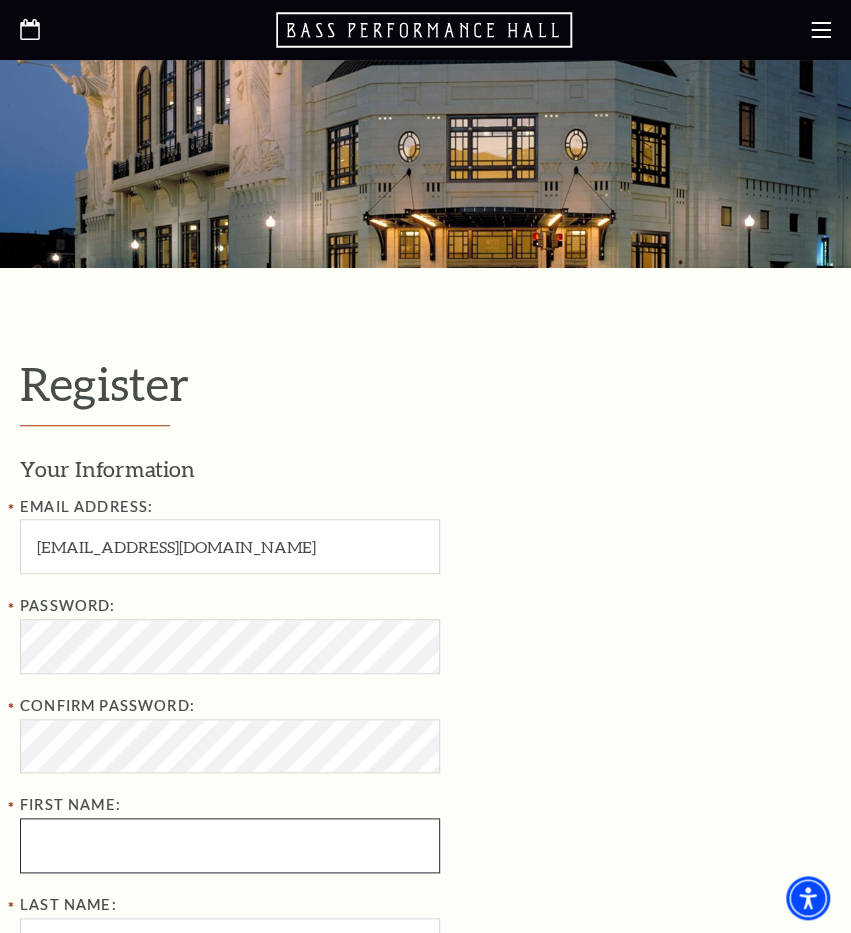 click on "First Name:" at bounding box center [230, 845] 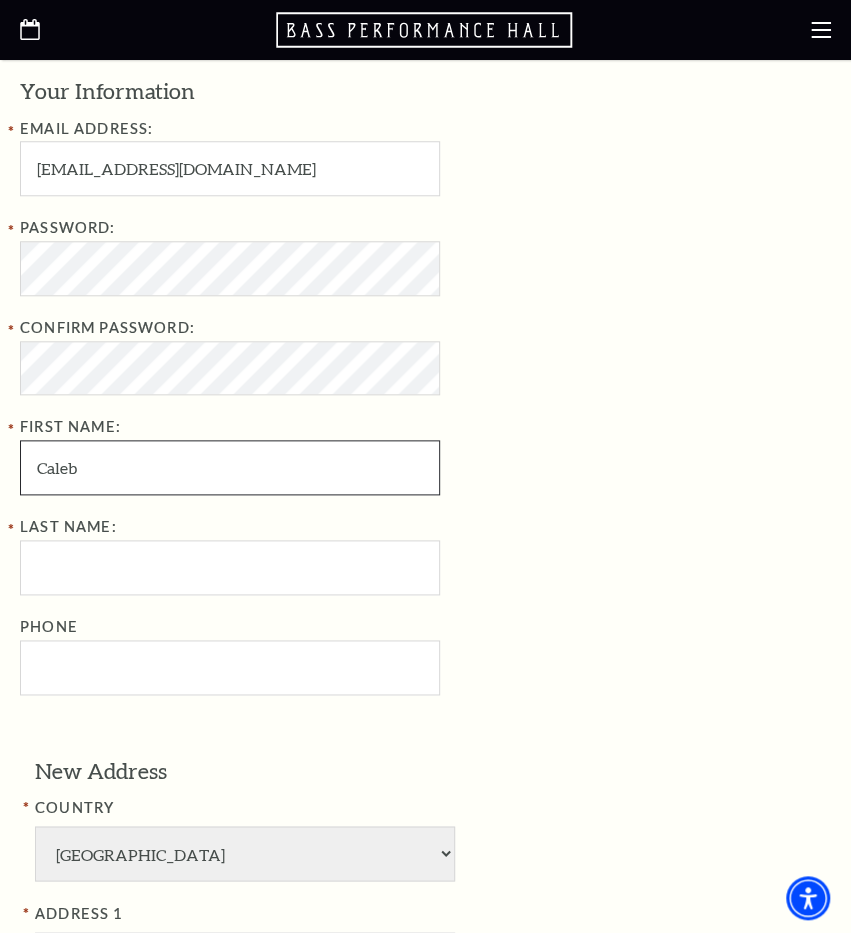 scroll, scrollTop: 518, scrollLeft: 0, axis: vertical 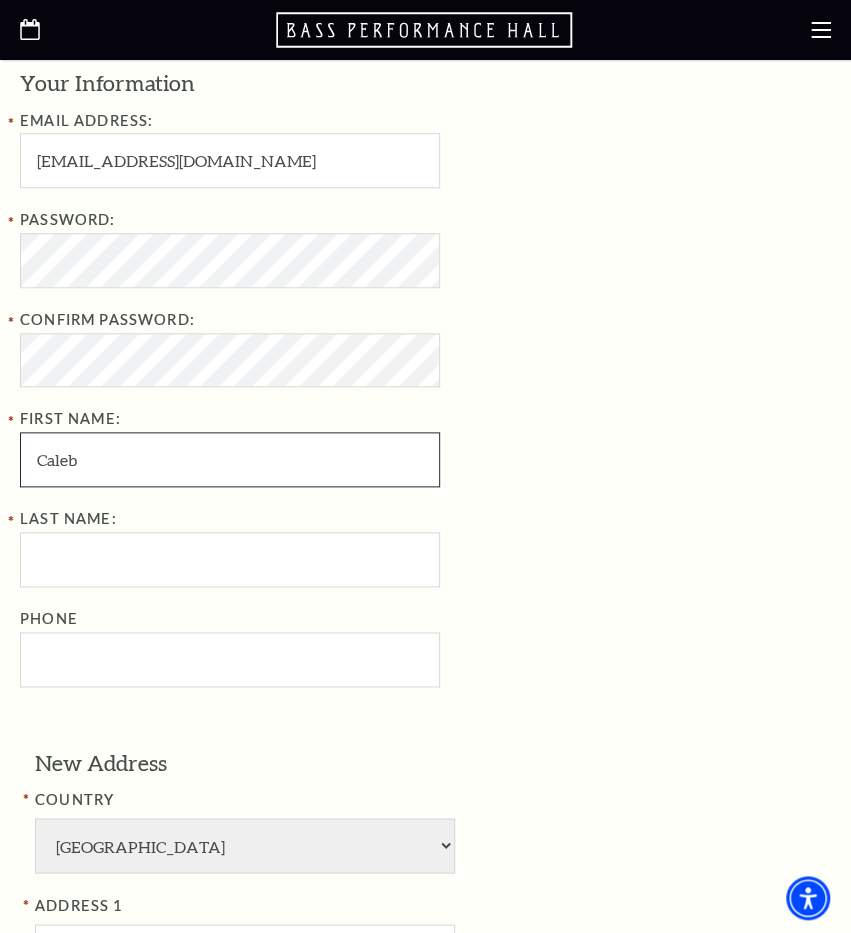 type on "Caleb" 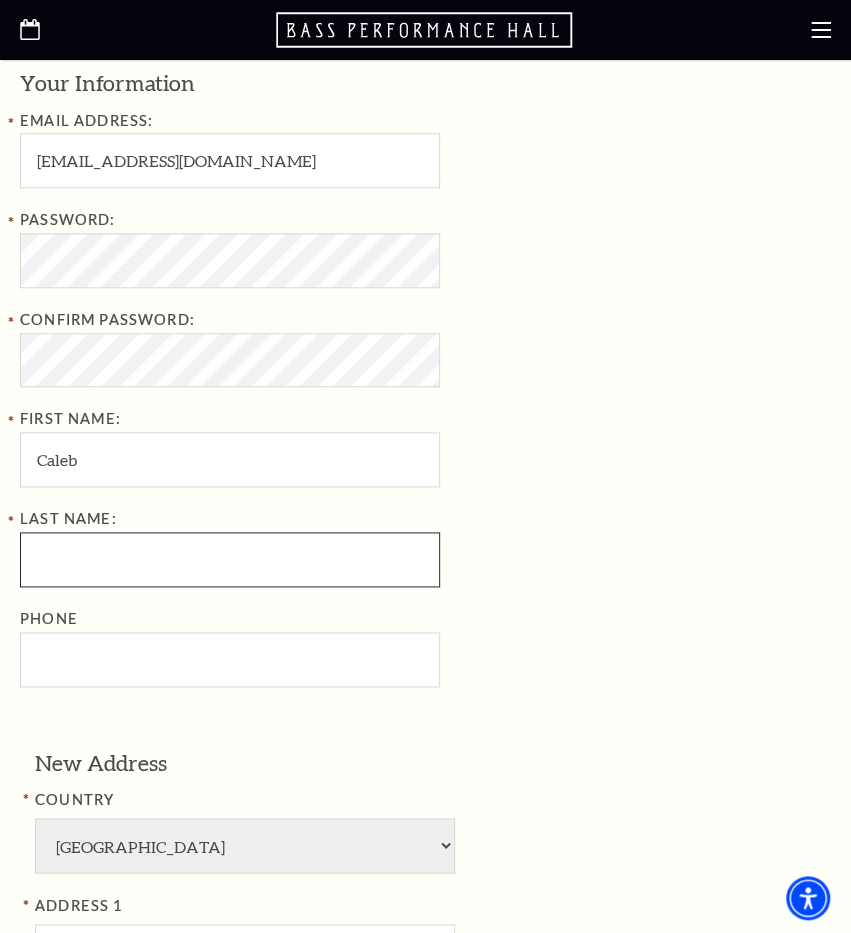 click on "Last Name:" at bounding box center (230, 559) 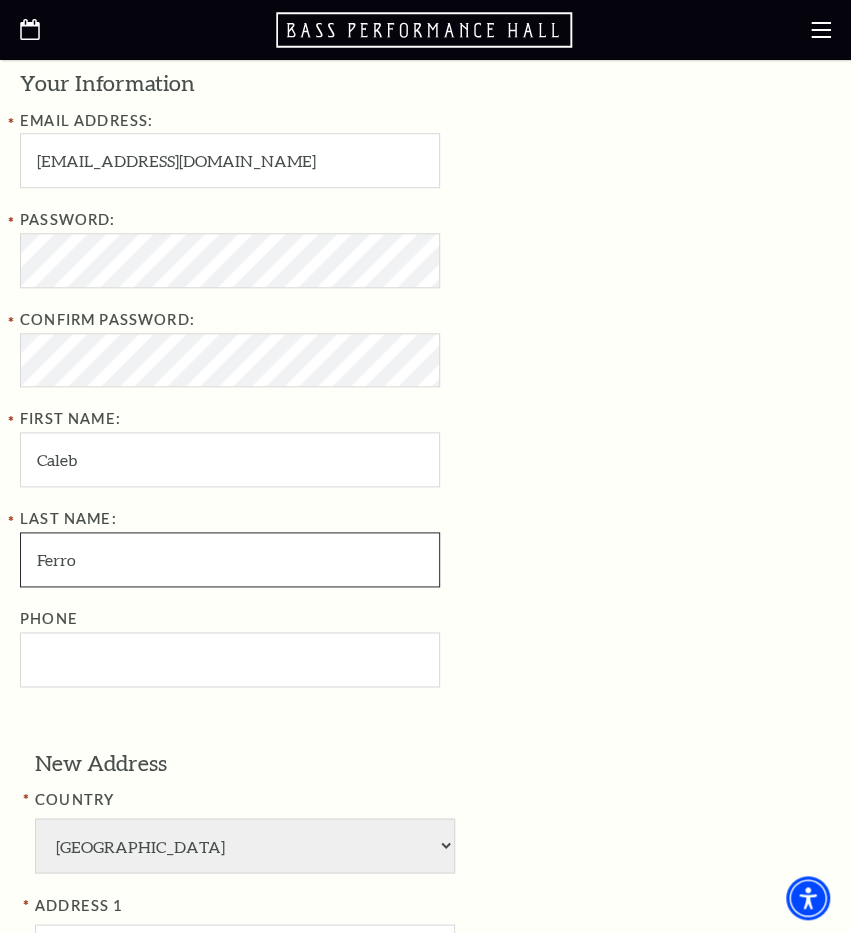 type on "Ferro" 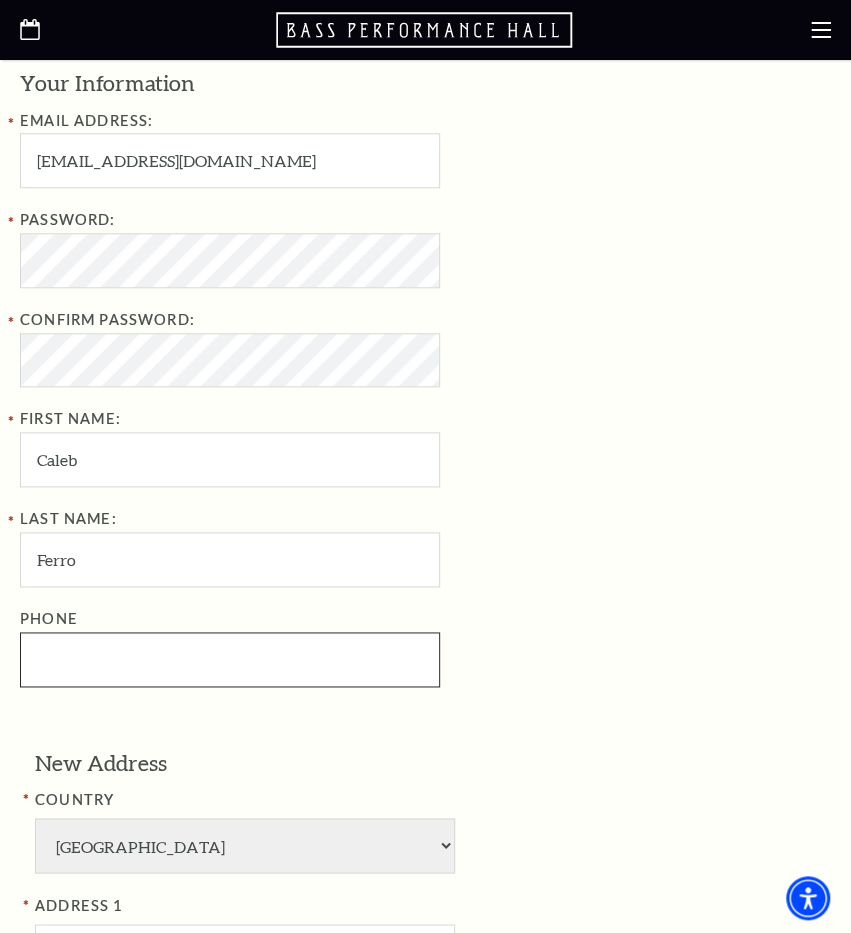 click on "Phone" at bounding box center [230, 659] 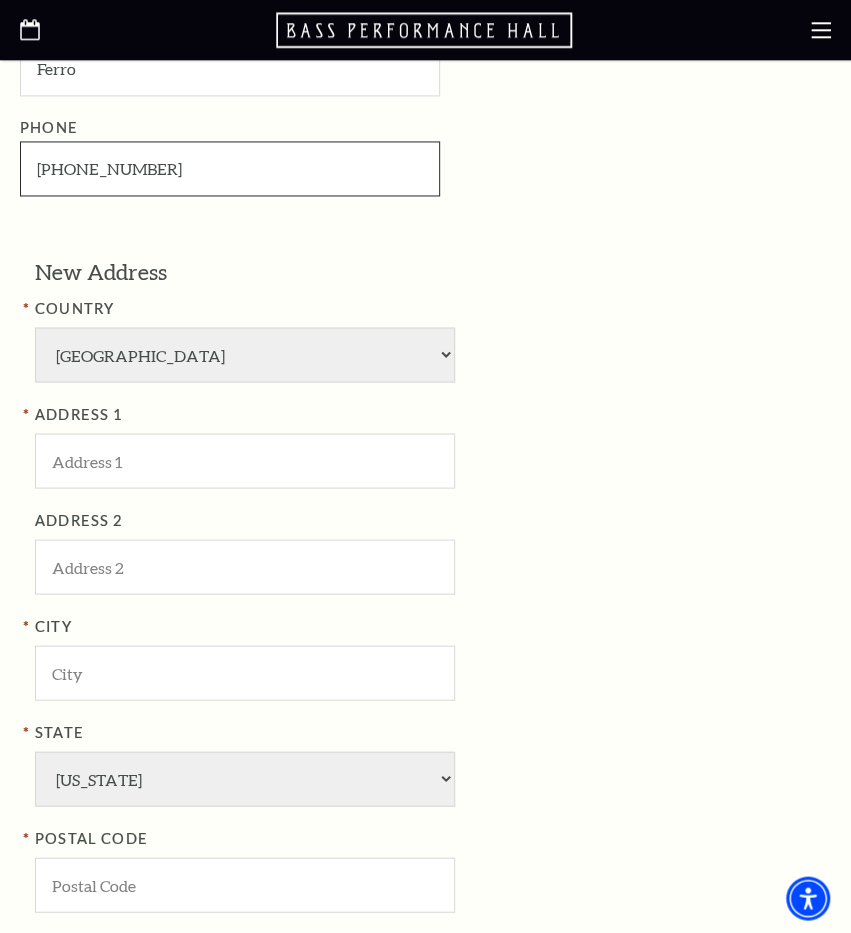 scroll, scrollTop: 1008, scrollLeft: 0, axis: vertical 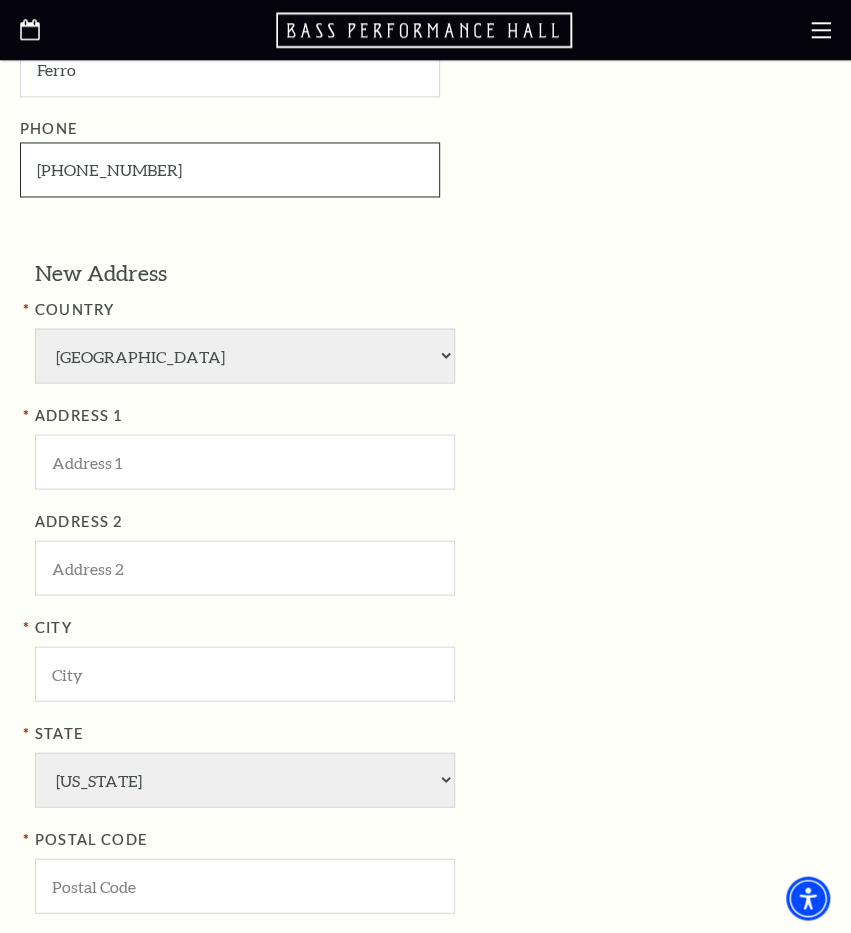 type on "786-999-2286" 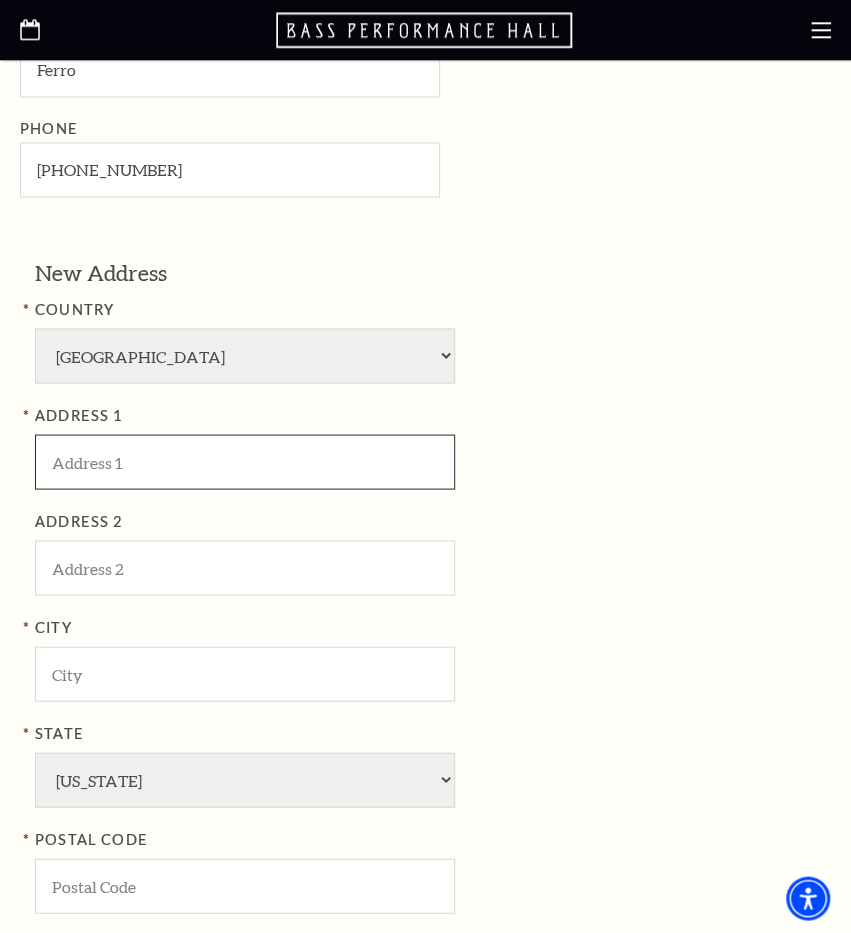 click at bounding box center [245, 461] 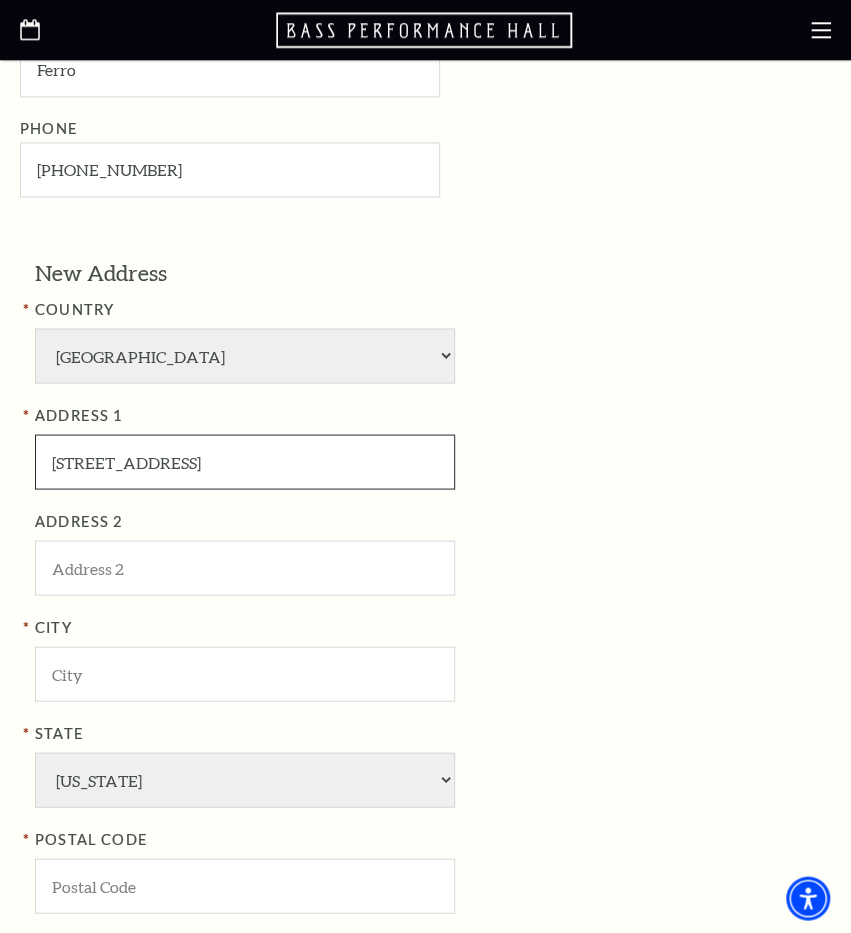 type on "5240 NW 81st Terrace" 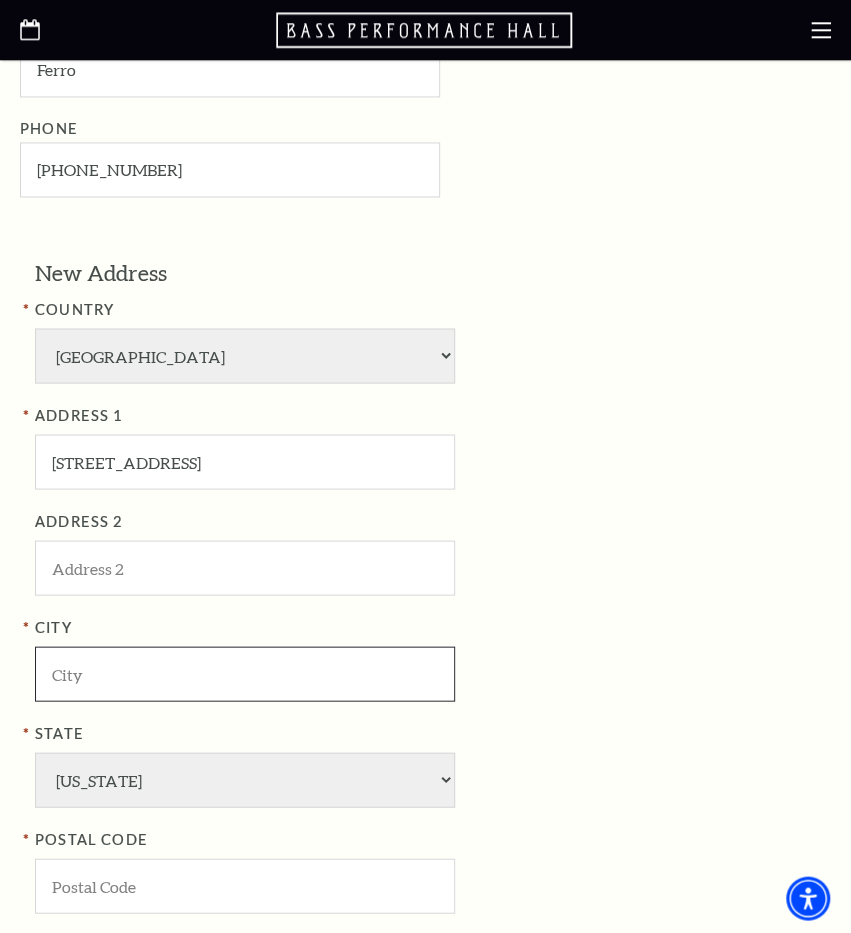 click at bounding box center (245, 673) 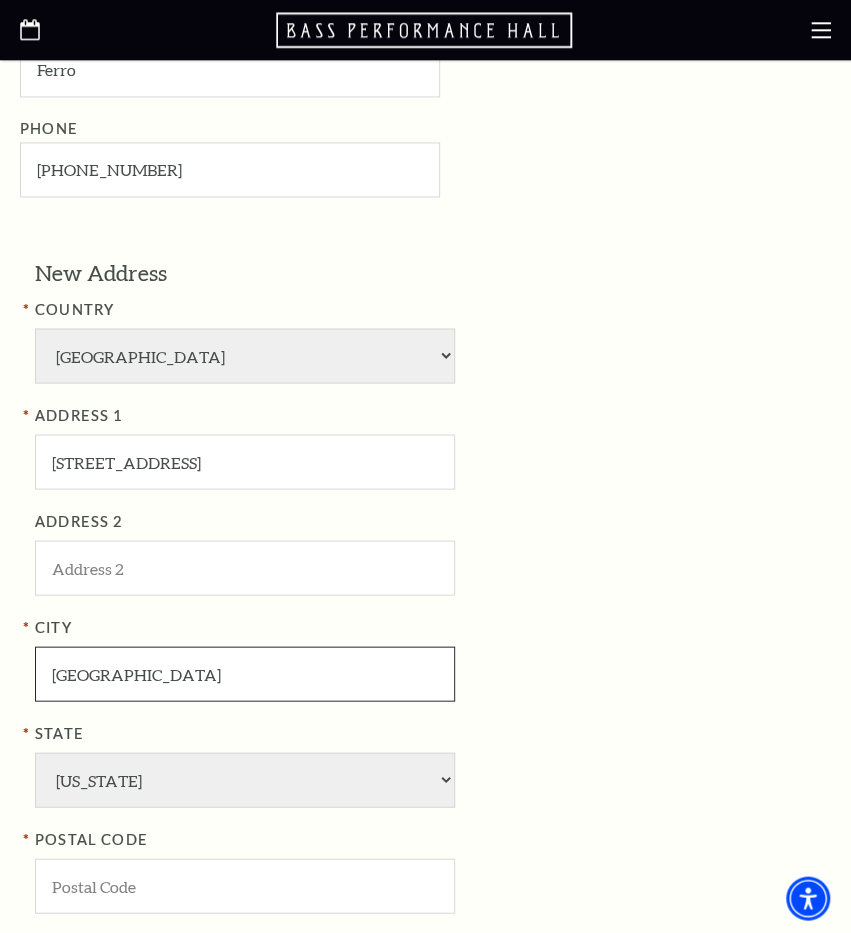 type on "Fort Lauderdale" 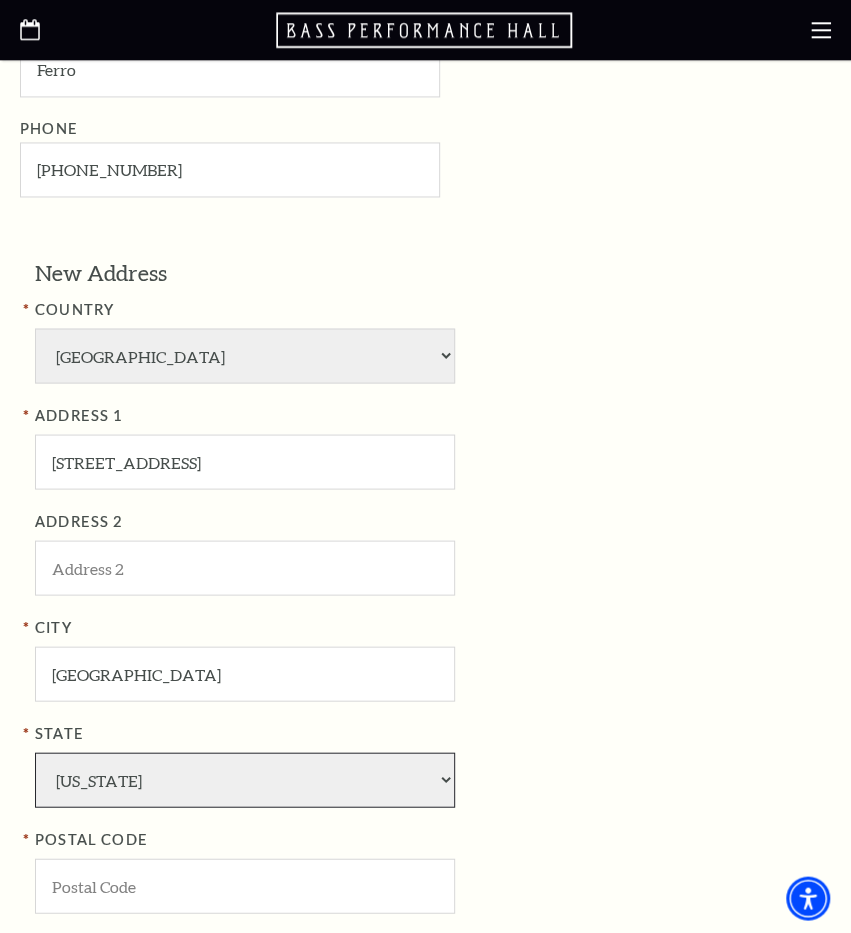 click on "Alabama Alaska American Embassy American Embassy American Samoa Arizona Arkansas Armed Forces California Colorado Connecticut D.C. Delaware Florida Georgia Guam Hawaii Idaho Illinois Indiana Iowa Kansas Kentucky Louisiana Maine Marshall Islands Maryland Massachusetts Michigan Micronesia Minnesota Mississippi Missouri Montana Nebraska Nevada New Hampshire New Jersey New Mexico New York North Carolina North Dakota Northern Mariana Is. Ohio Oklahoma Oregon Palau Pennsylvania Puerto Rico Rhode Island South Carolina South Dakota Tennessee Texas Trust Territories Utah Vermont Virgin Islands Virginia Washington West Virginia Wisconsin Wyoming" at bounding box center [245, 779] 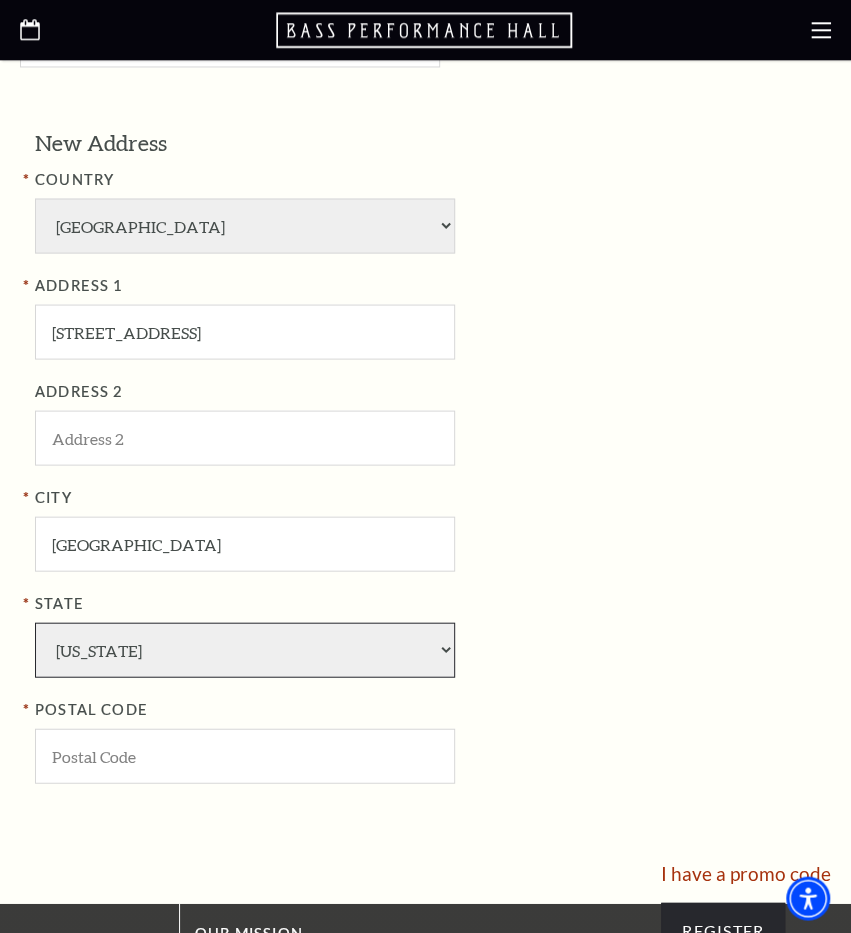 scroll, scrollTop: 1140, scrollLeft: 0, axis: vertical 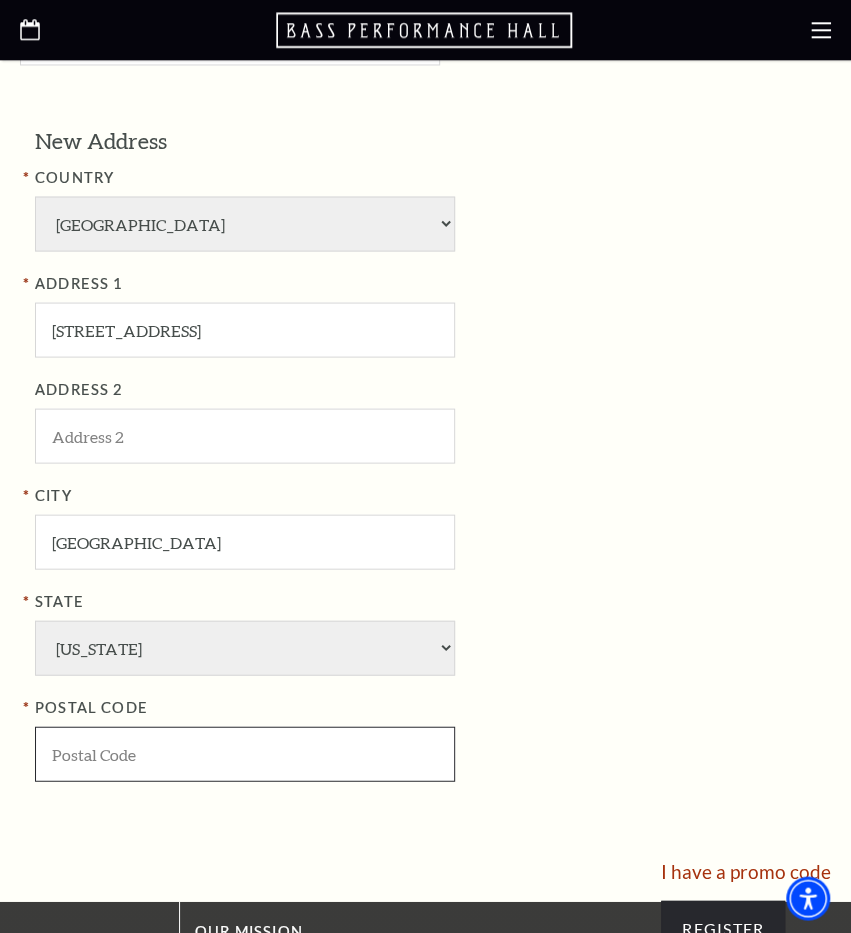 click at bounding box center [245, 753] 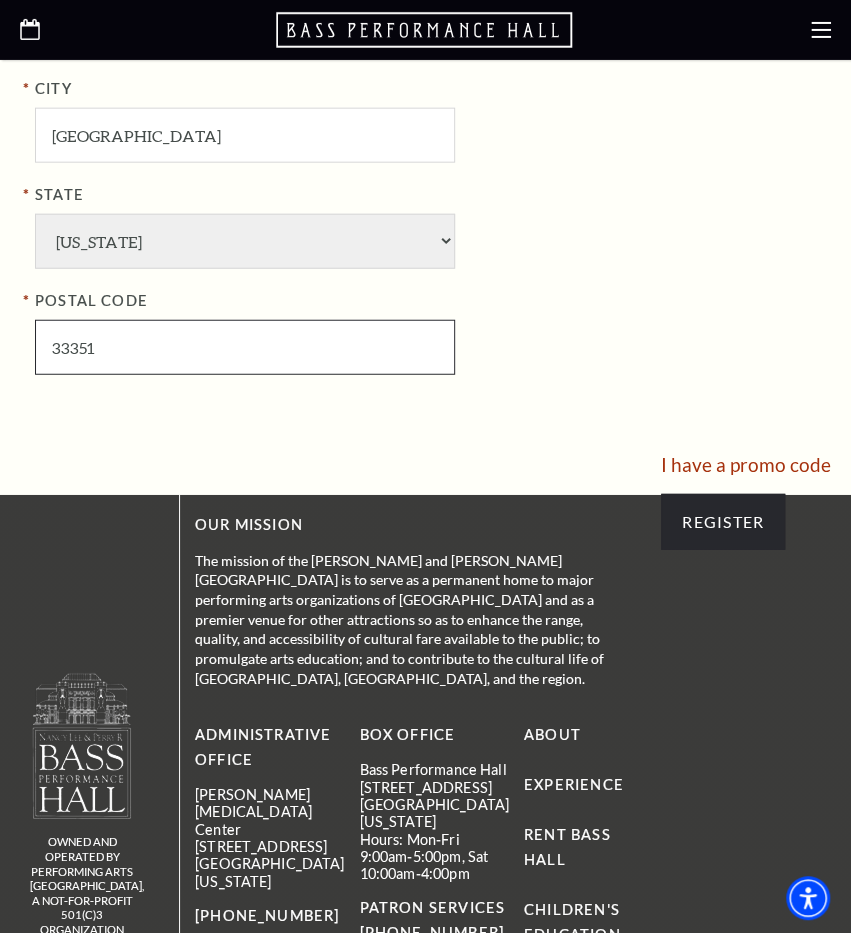 scroll, scrollTop: 1549, scrollLeft: 0, axis: vertical 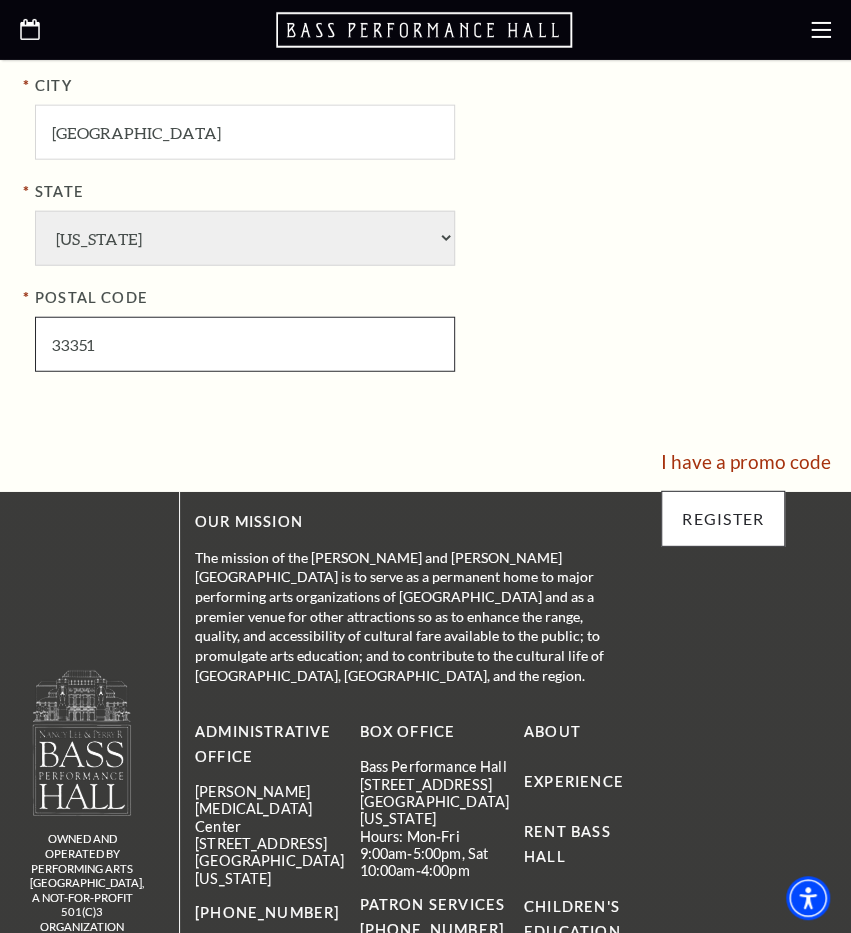 type on "33351" 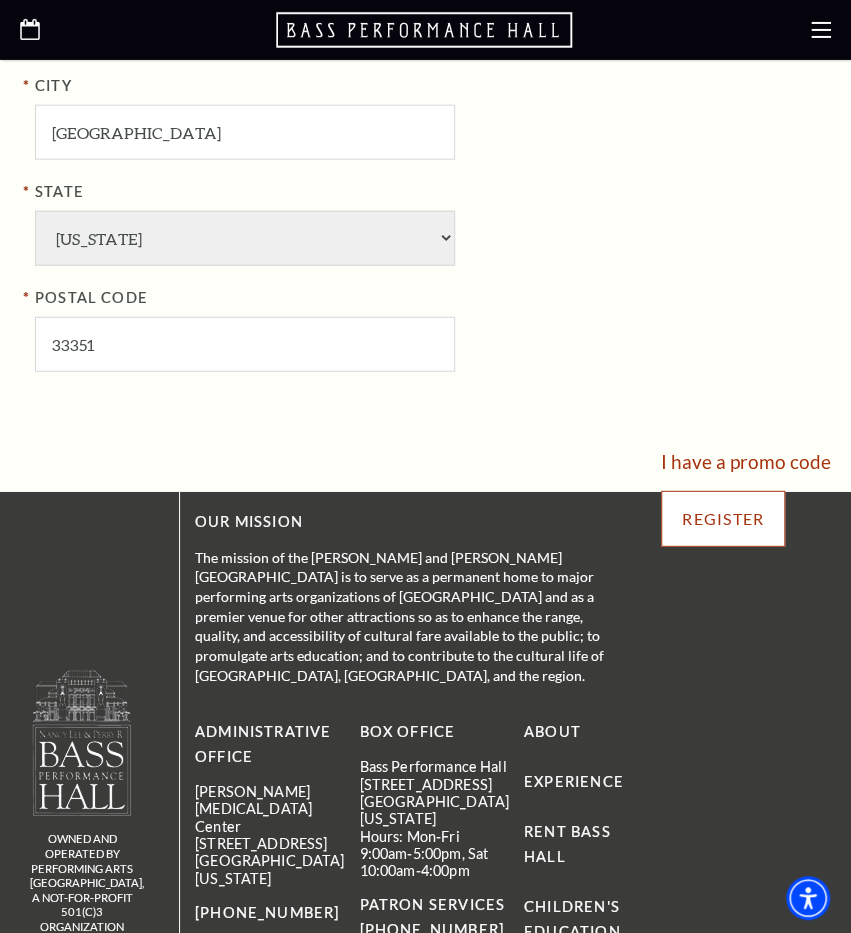 click on "Register" at bounding box center [723, 519] 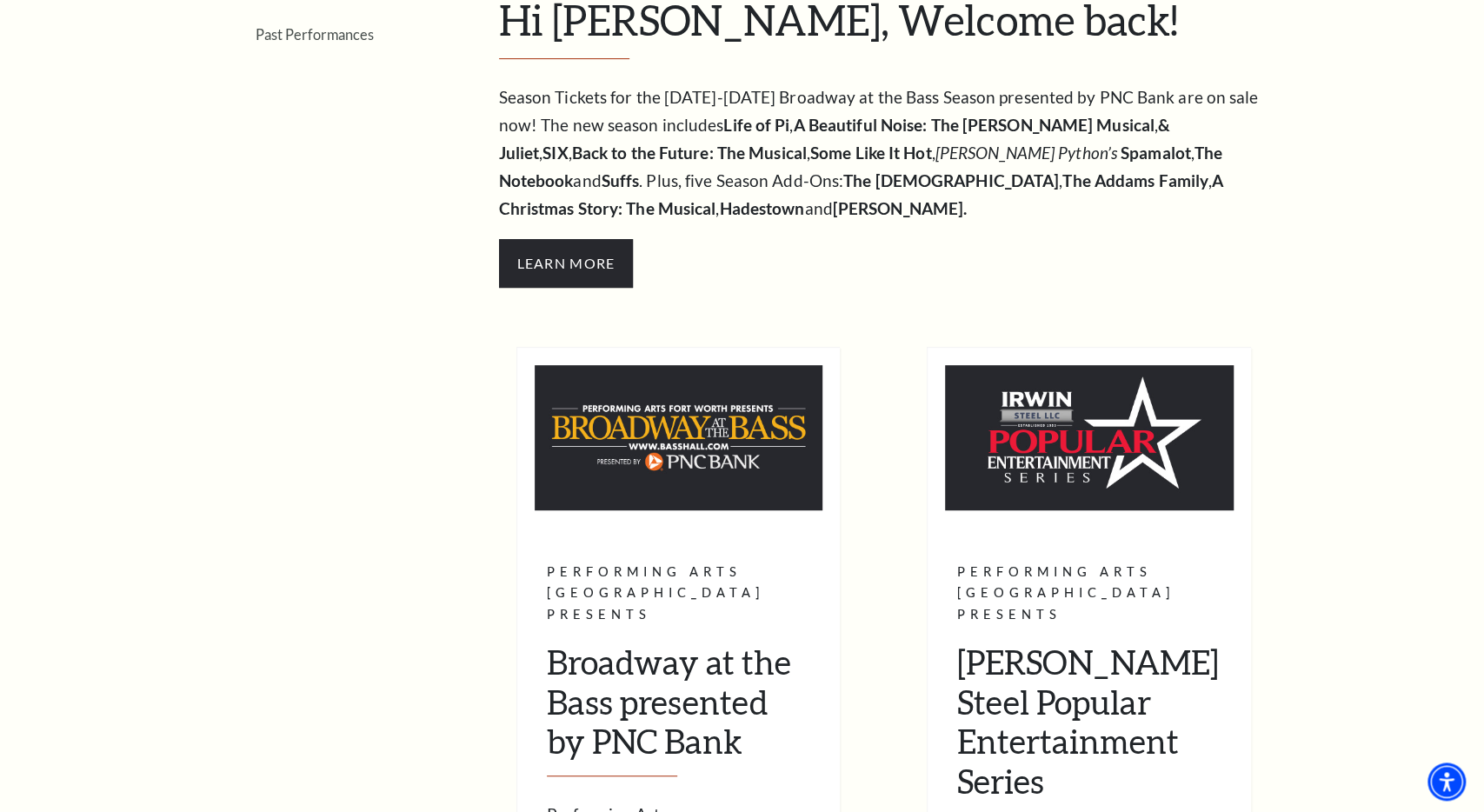 scroll, scrollTop: 0, scrollLeft: 0, axis: both 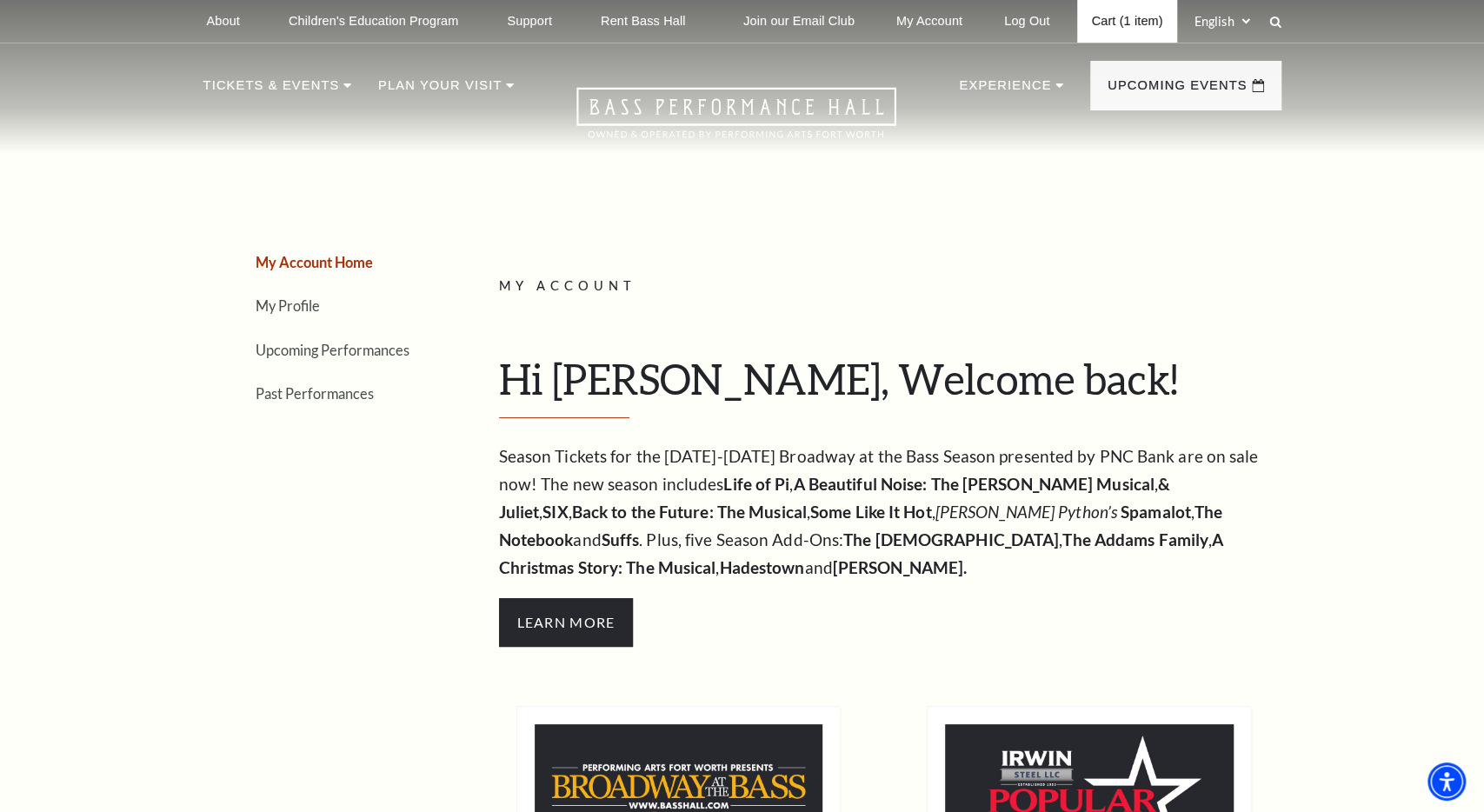 click on "Cart (1 item)" at bounding box center (1127, 21) 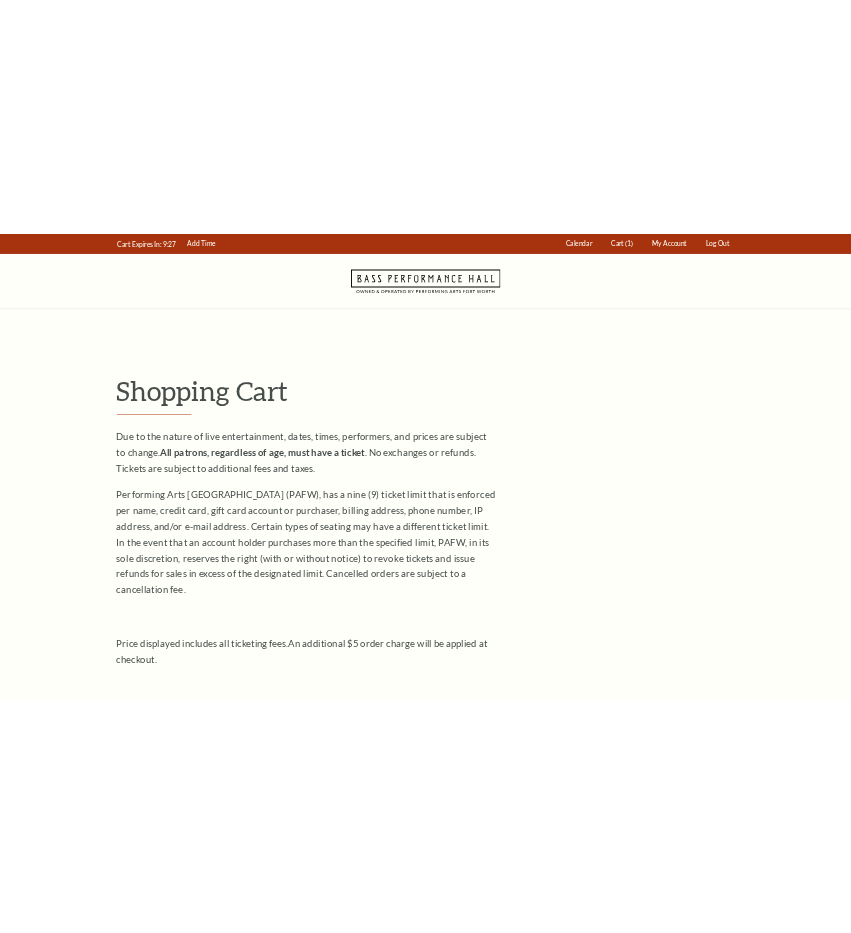 scroll, scrollTop: 0, scrollLeft: 0, axis: both 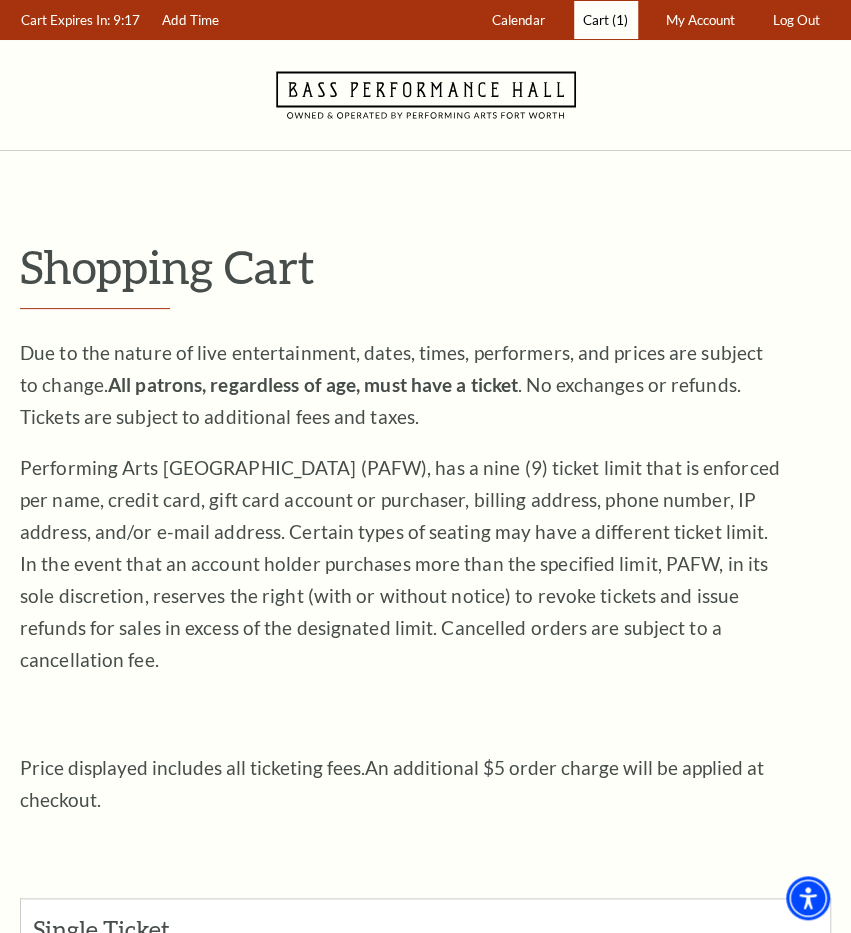click on "Cart
(1)" at bounding box center [606, 20] 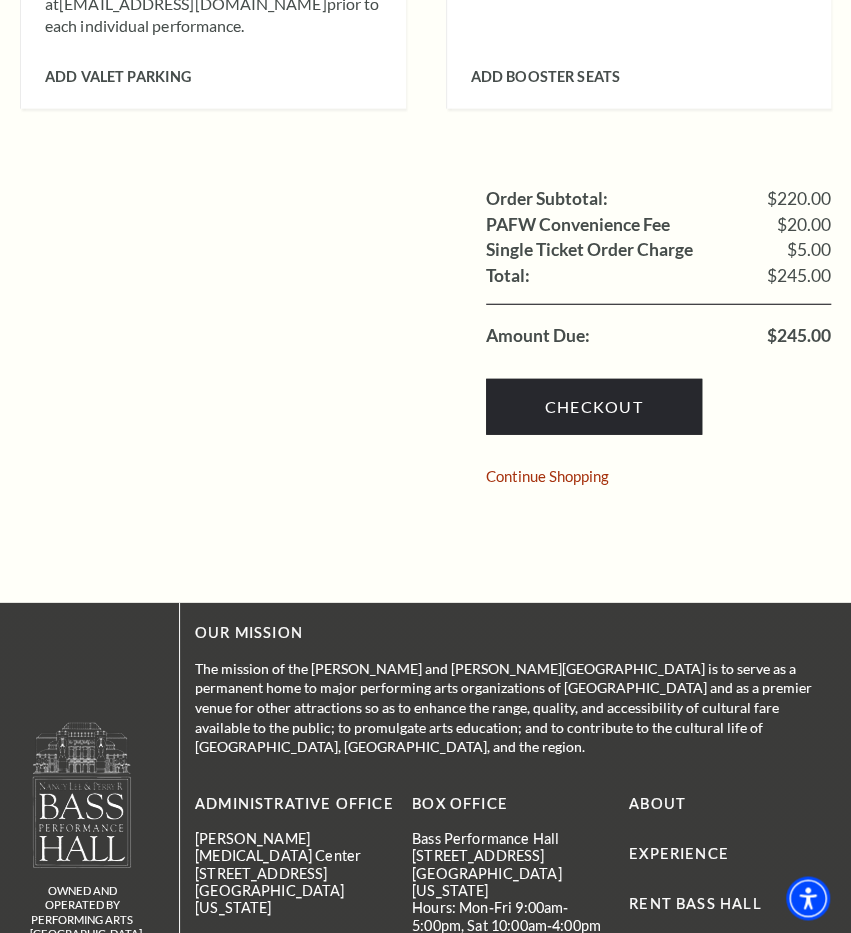 scroll, scrollTop: 1620, scrollLeft: 0, axis: vertical 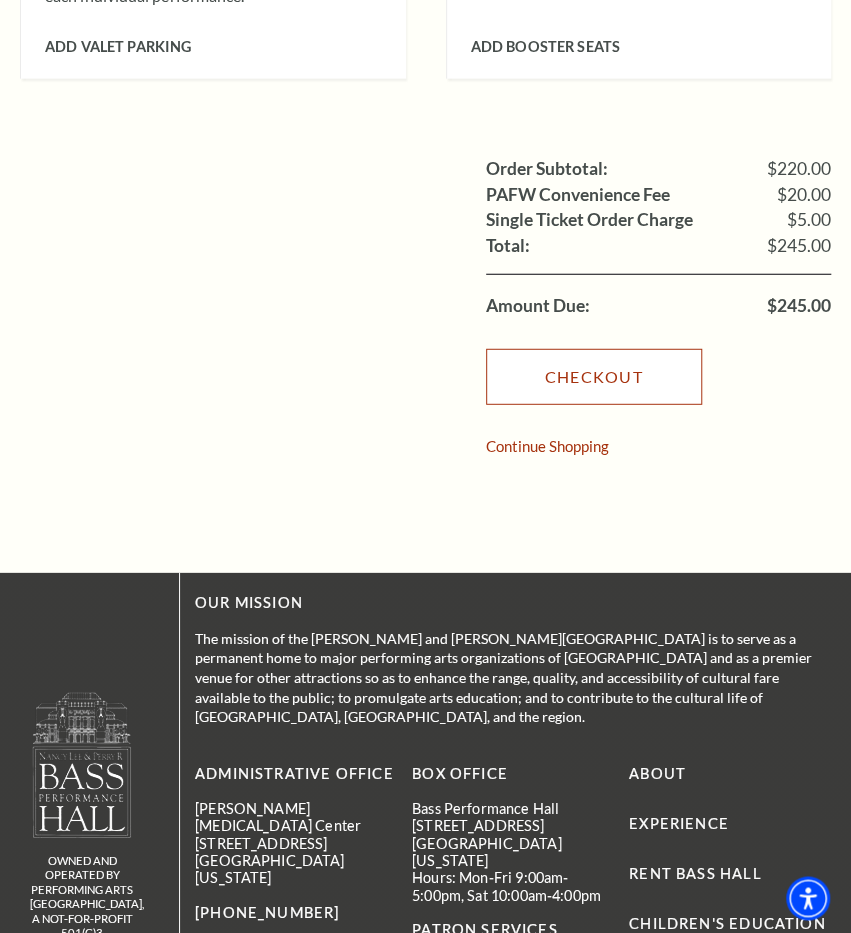 click on "Checkout" at bounding box center [594, 377] 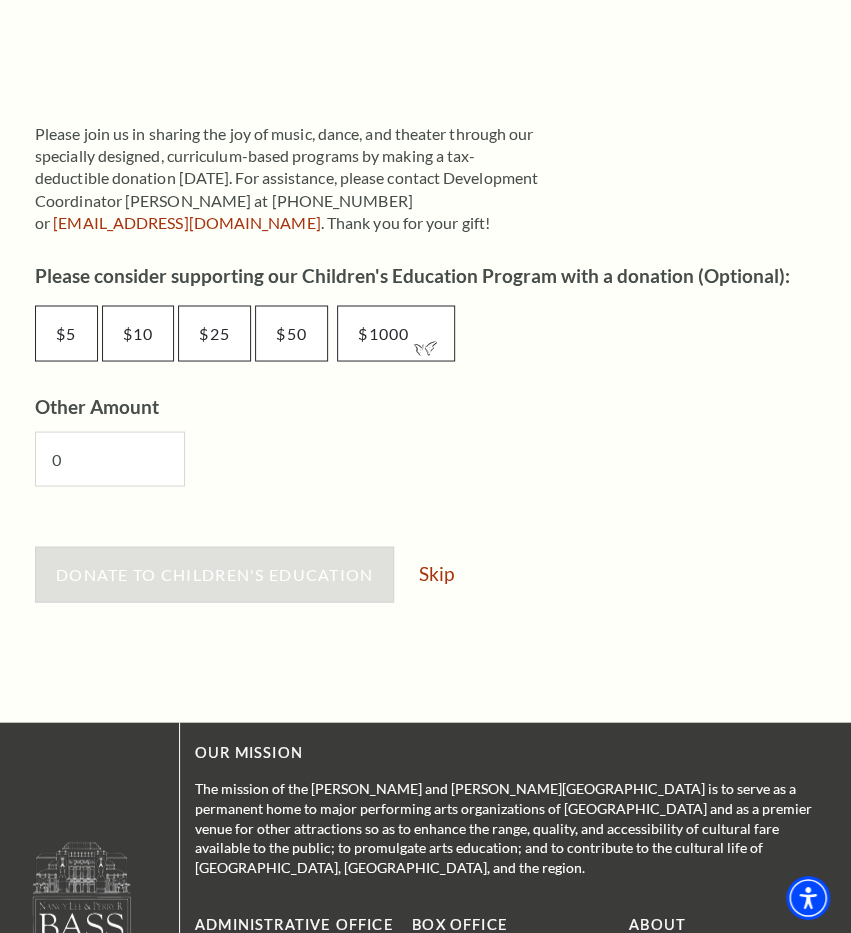 scroll, scrollTop: 1008, scrollLeft: 0, axis: vertical 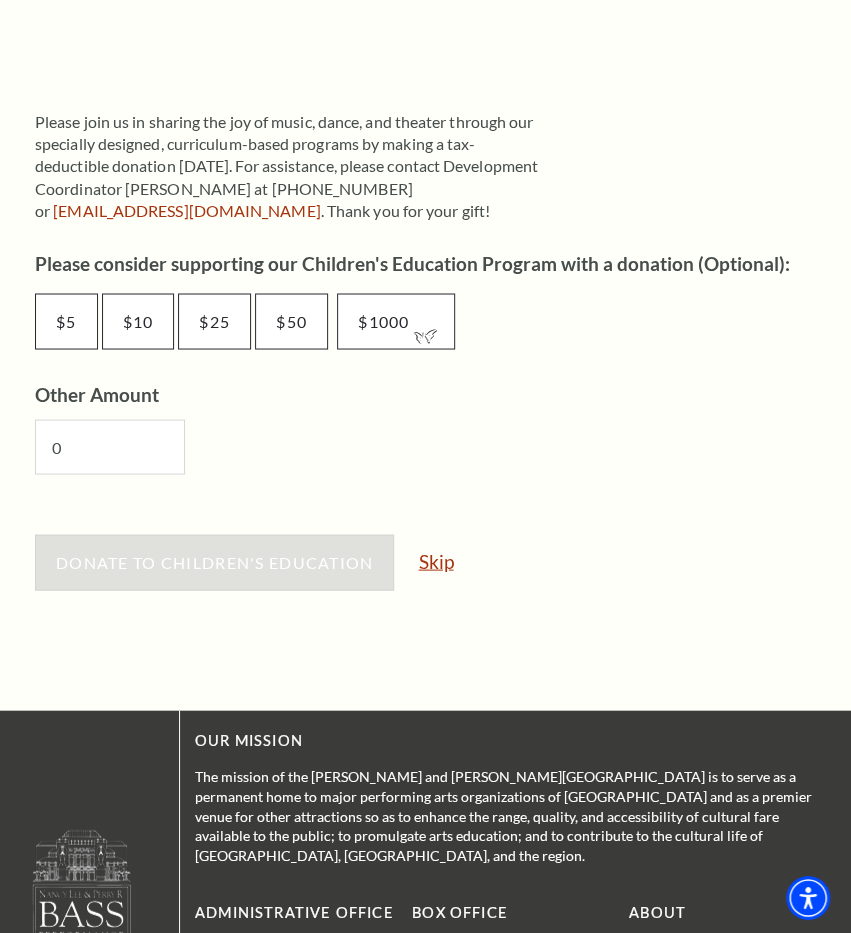click on "Skip" at bounding box center (435, 561) 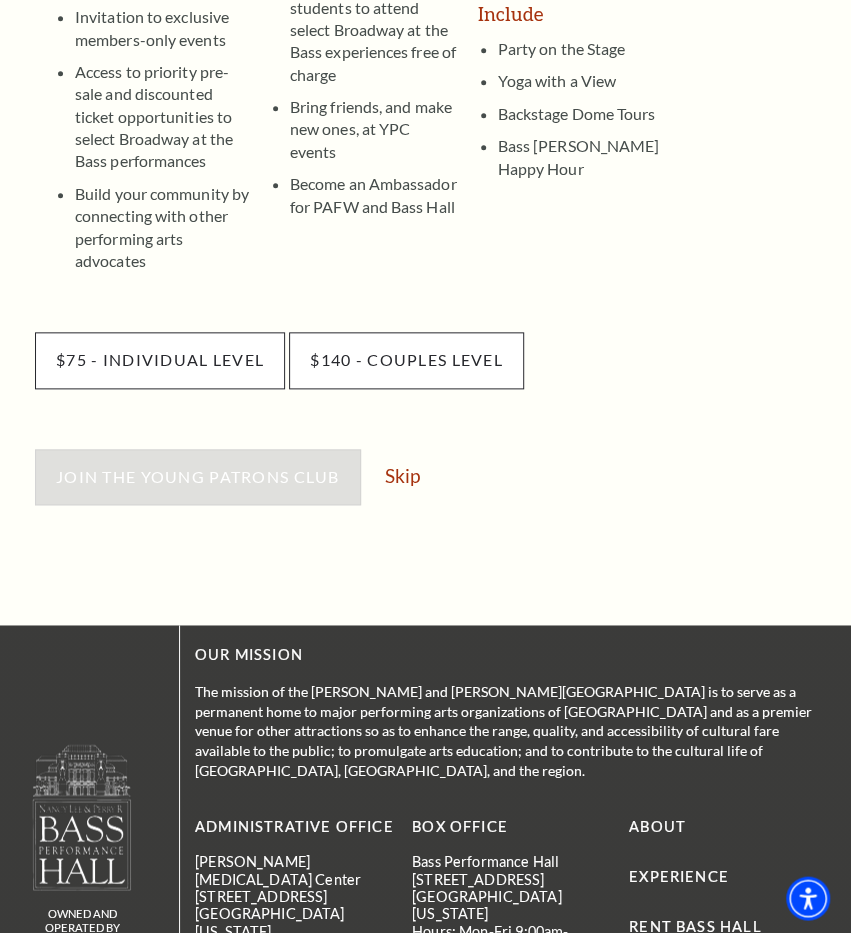 scroll, scrollTop: 580, scrollLeft: 0, axis: vertical 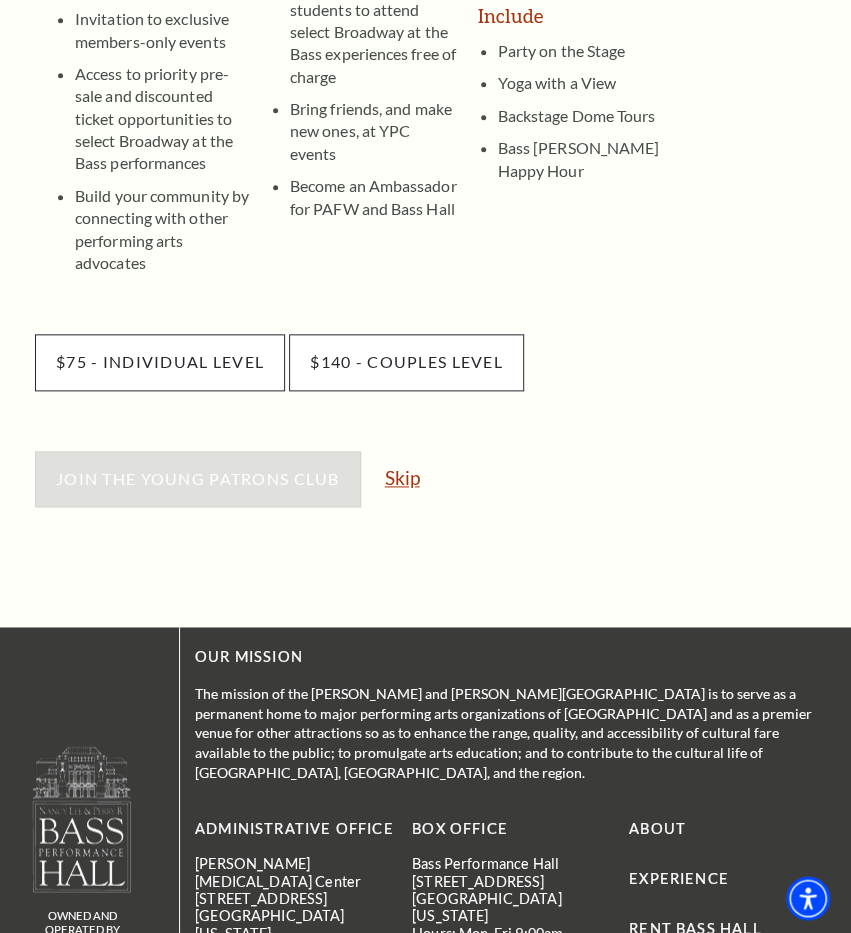 click on "Skip" at bounding box center [402, 477] 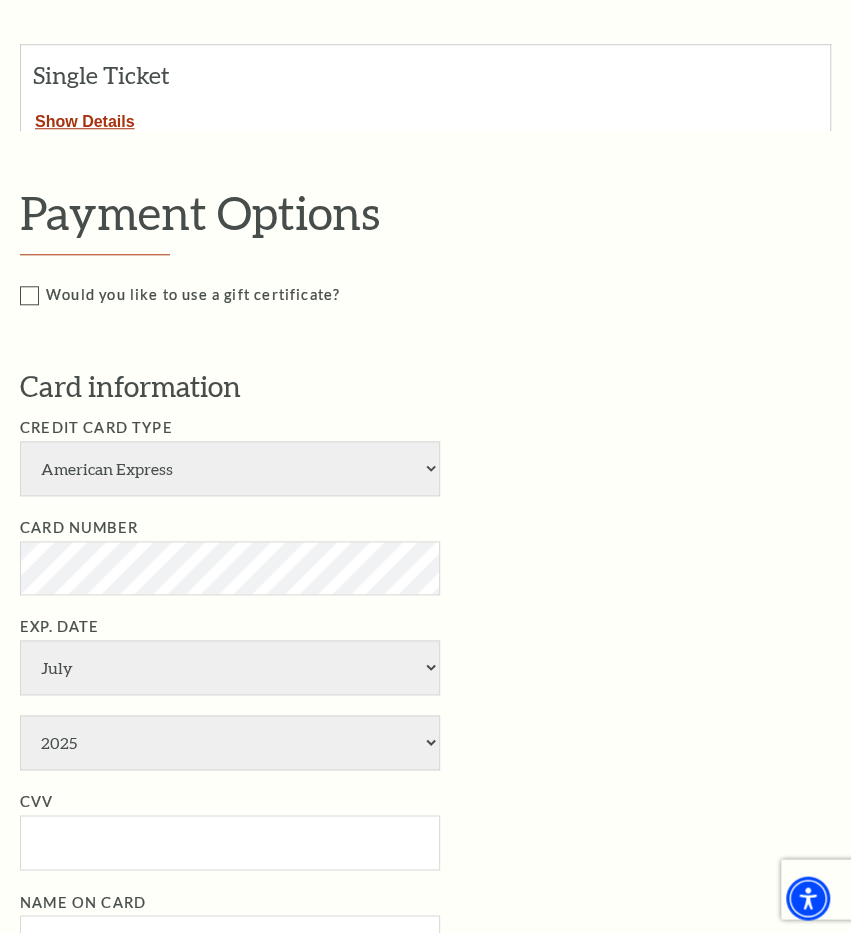 scroll, scrollTop: 467, scrollLeft: 0, axis: vertical 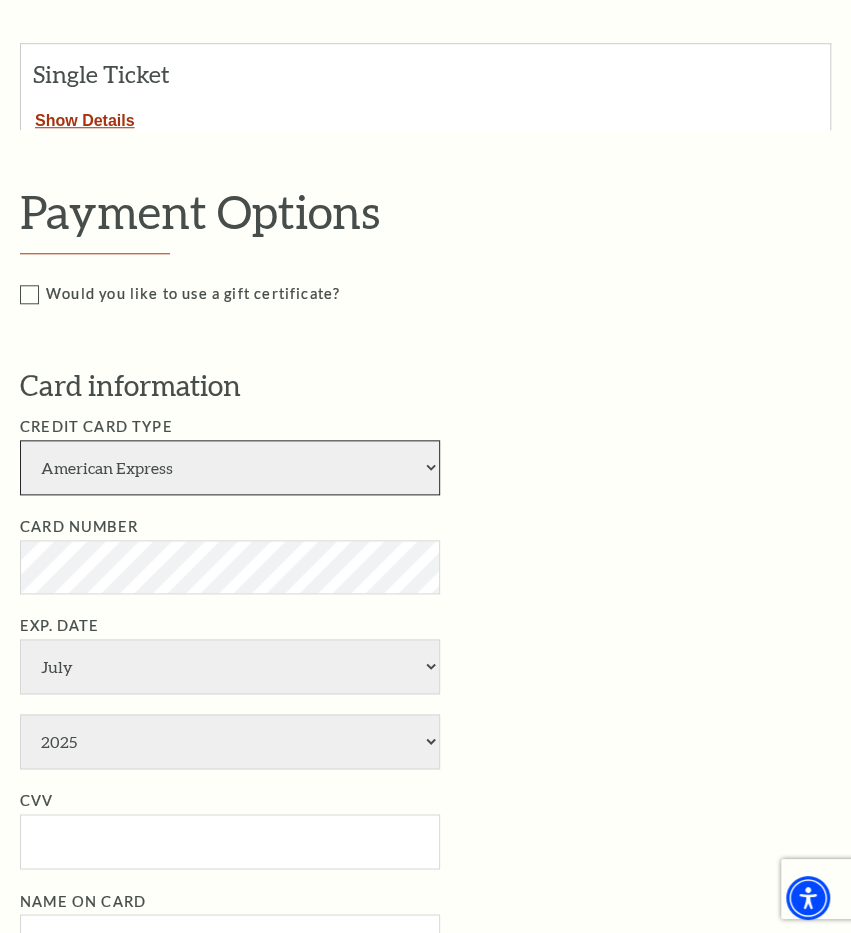 click on "American Express
Visa
Master Card
Discover" at bounding box center [230, 467] 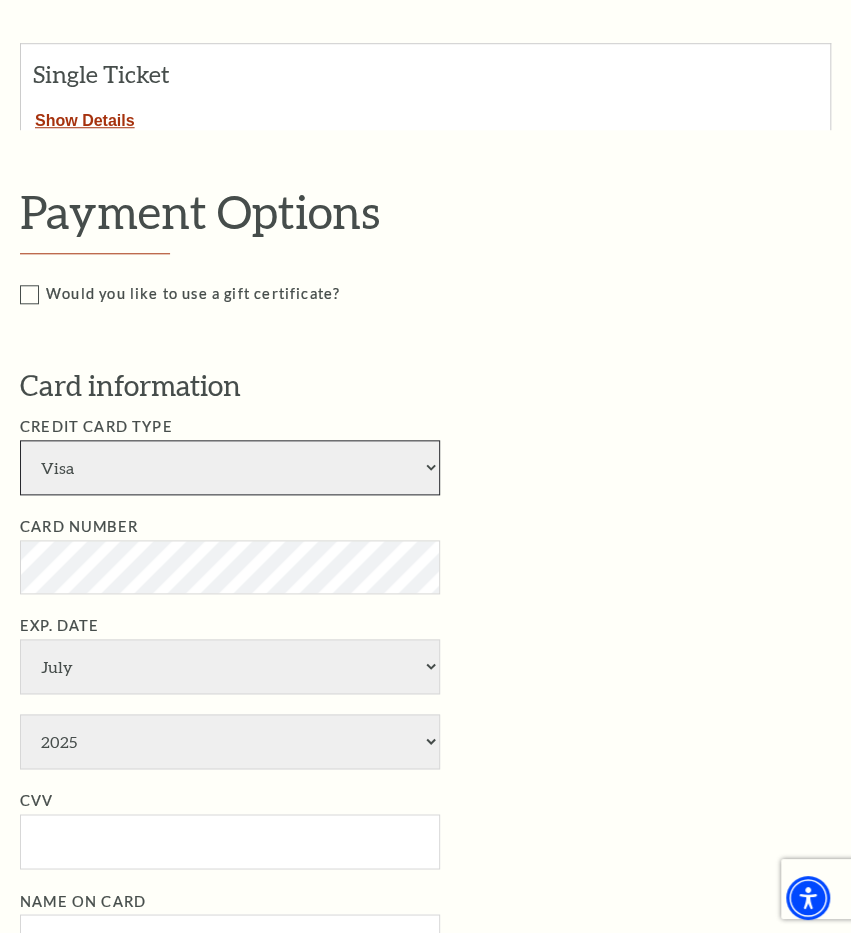 click on "Visa" at bounding box center (0, 0) 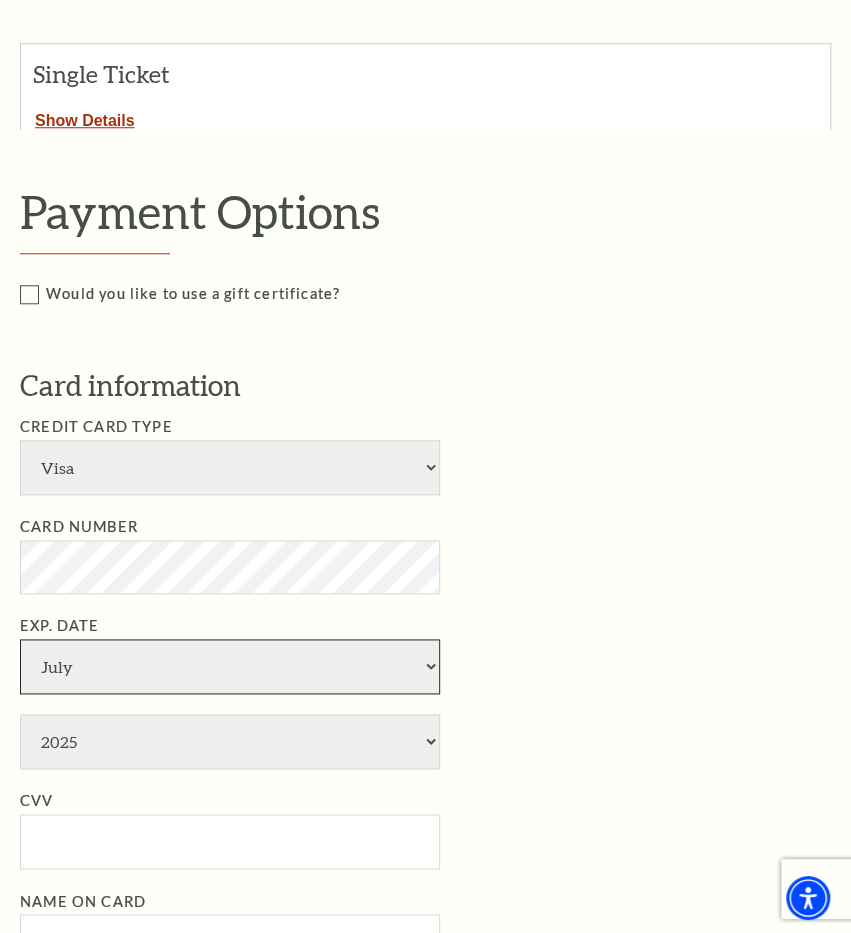 click on "January
February
March
April
May
June
July
August
September
October
November
December" at bounding box center (230, 666) 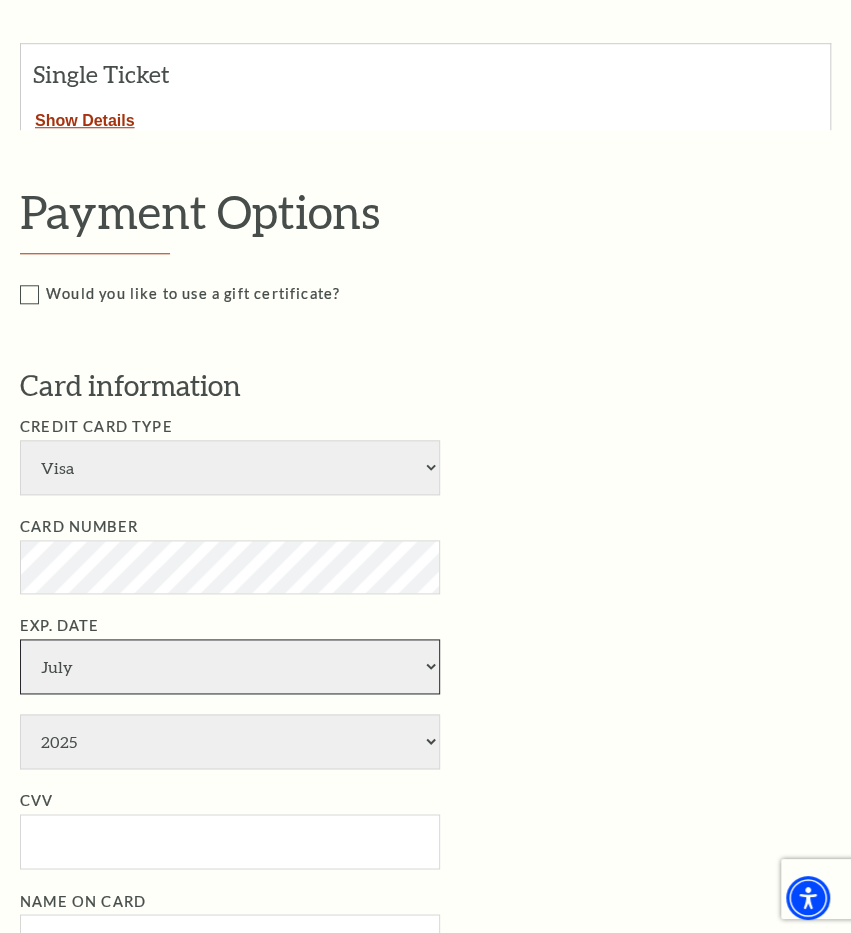 select on "6" 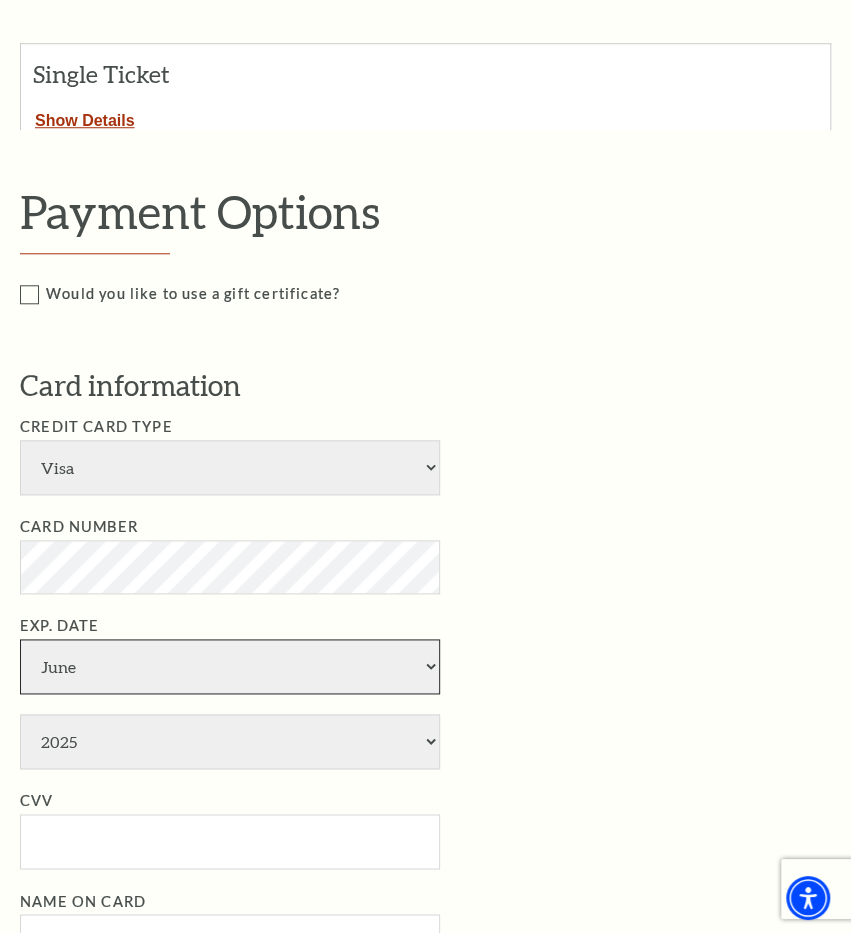 click on "June" at bounding box center [0, 0] 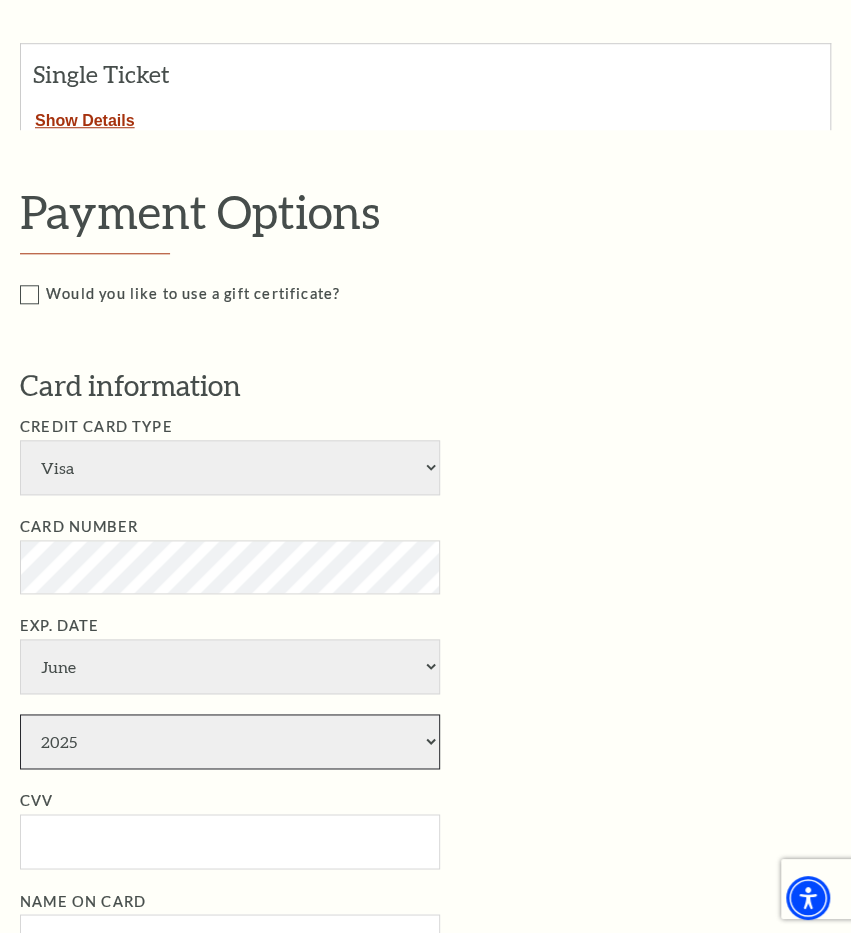 click on "2025
2026
2027
2028
2029
2030
2031
2032
2033
2034" at bounding box center (230, 741) 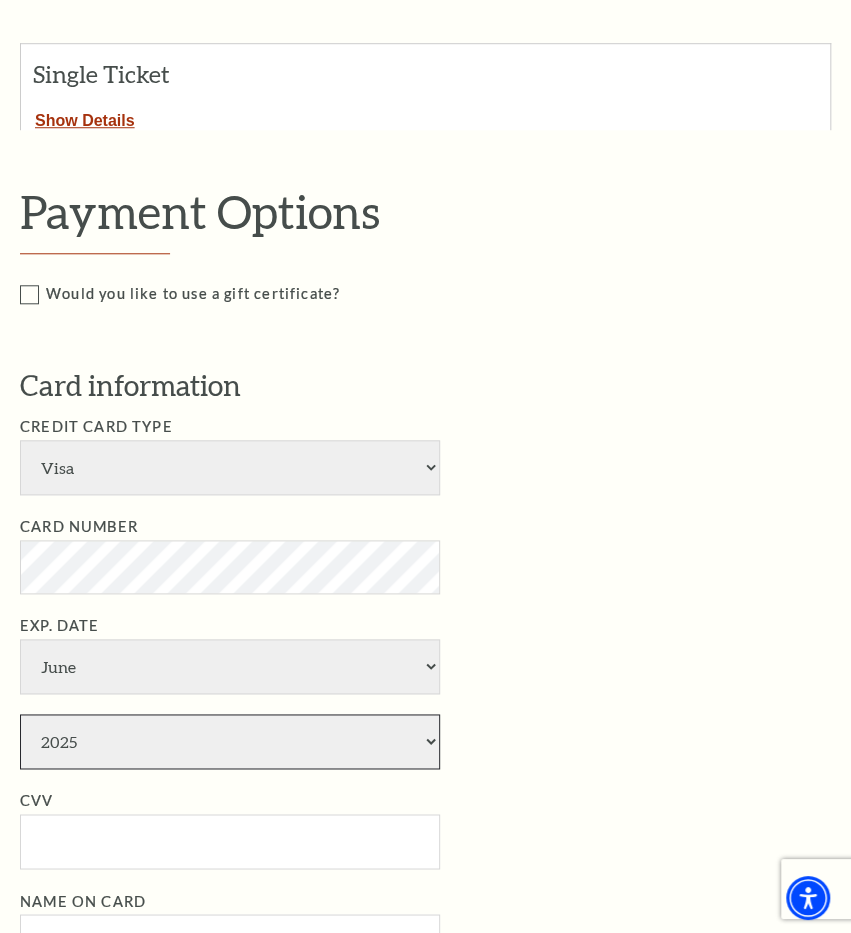 select on "2029" 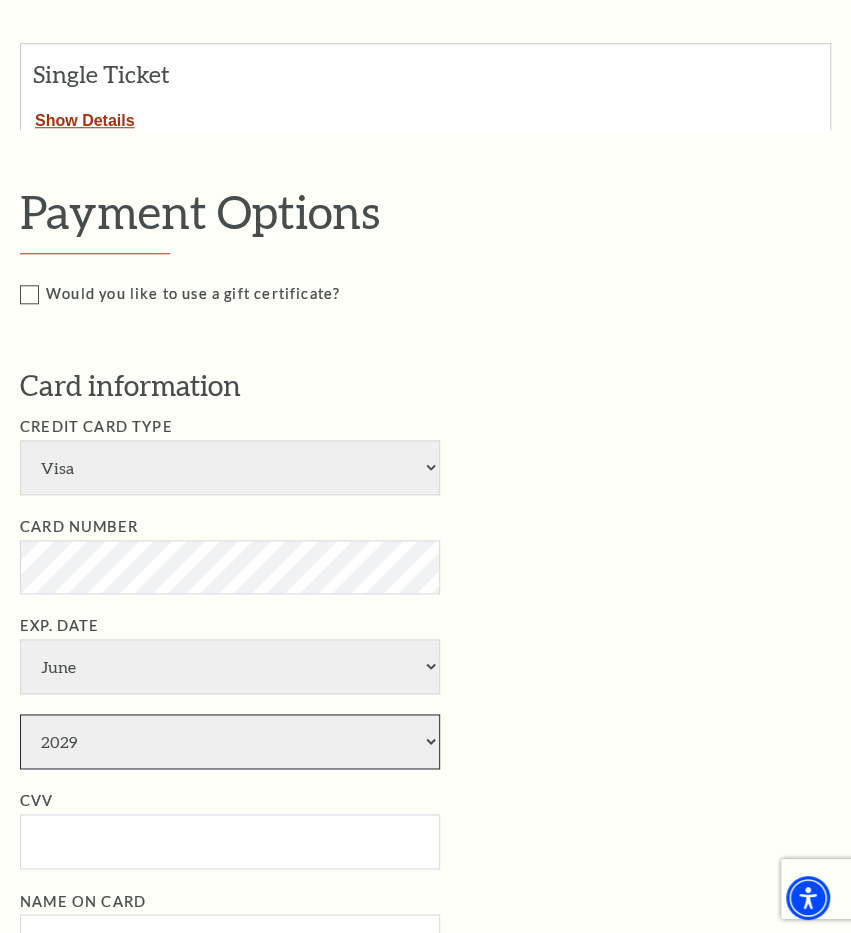 click on "2029" at bounding box center (0, 0) 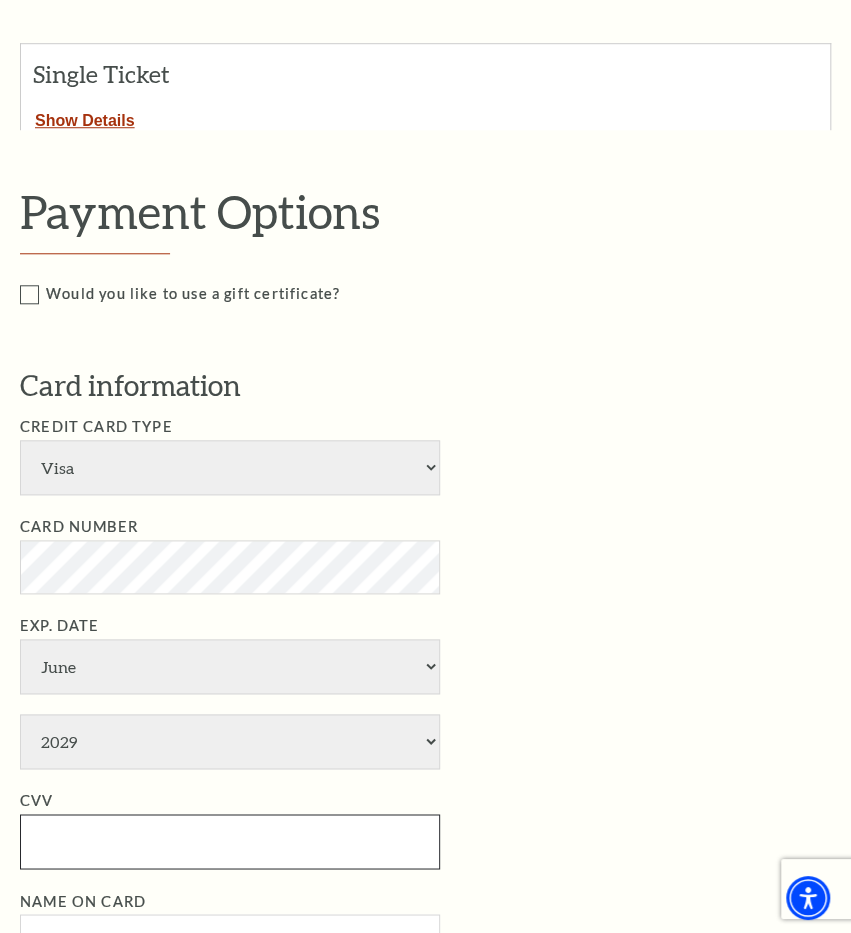 click on "CVV" at bounding box center [230, 841] 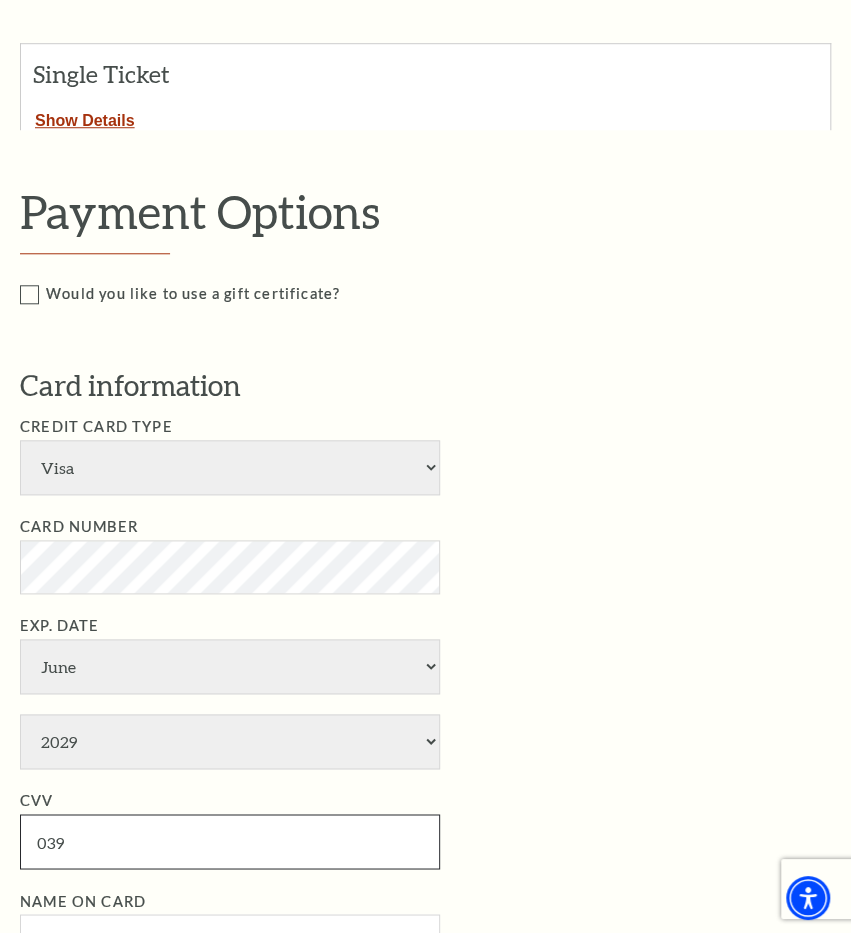 type on "039" 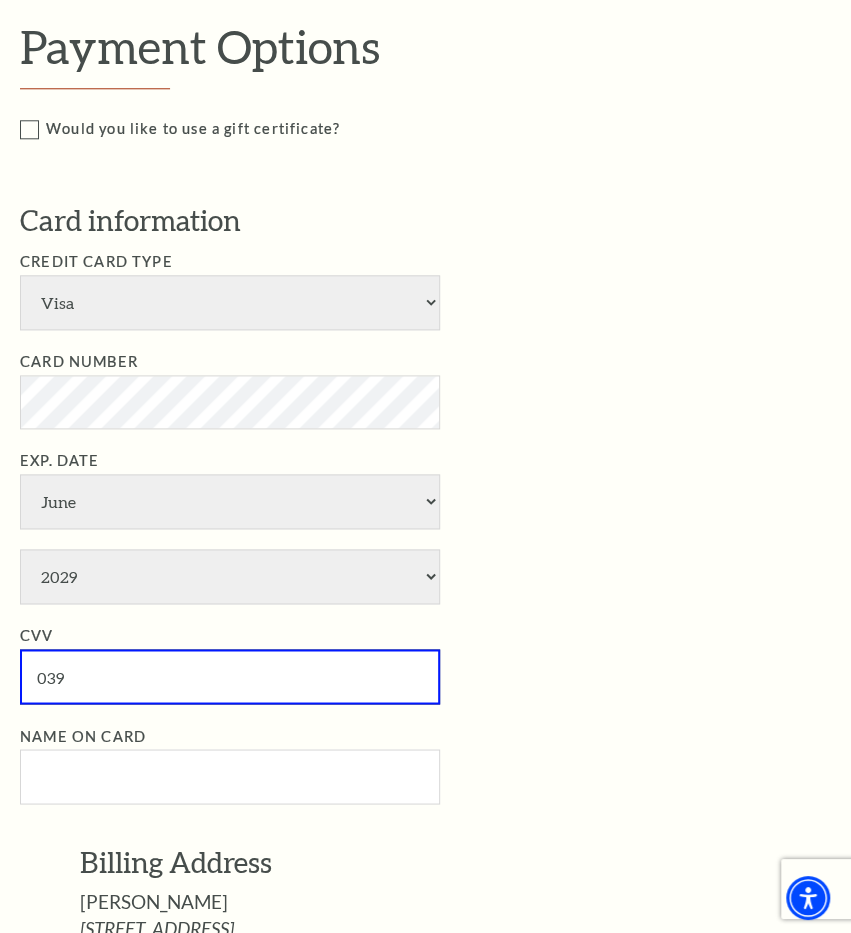 scroll, scrollTop: 643, scrollLeft: 0, axis: vertical 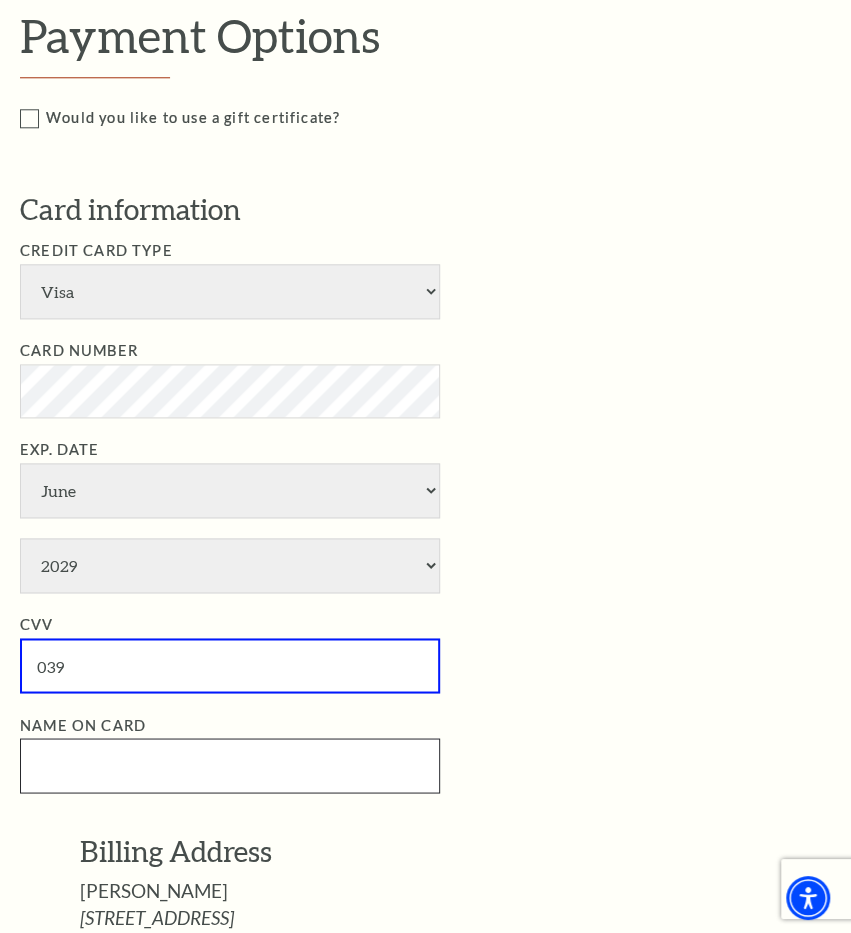 click on "Name on Card" at bounding box center (230, 765) 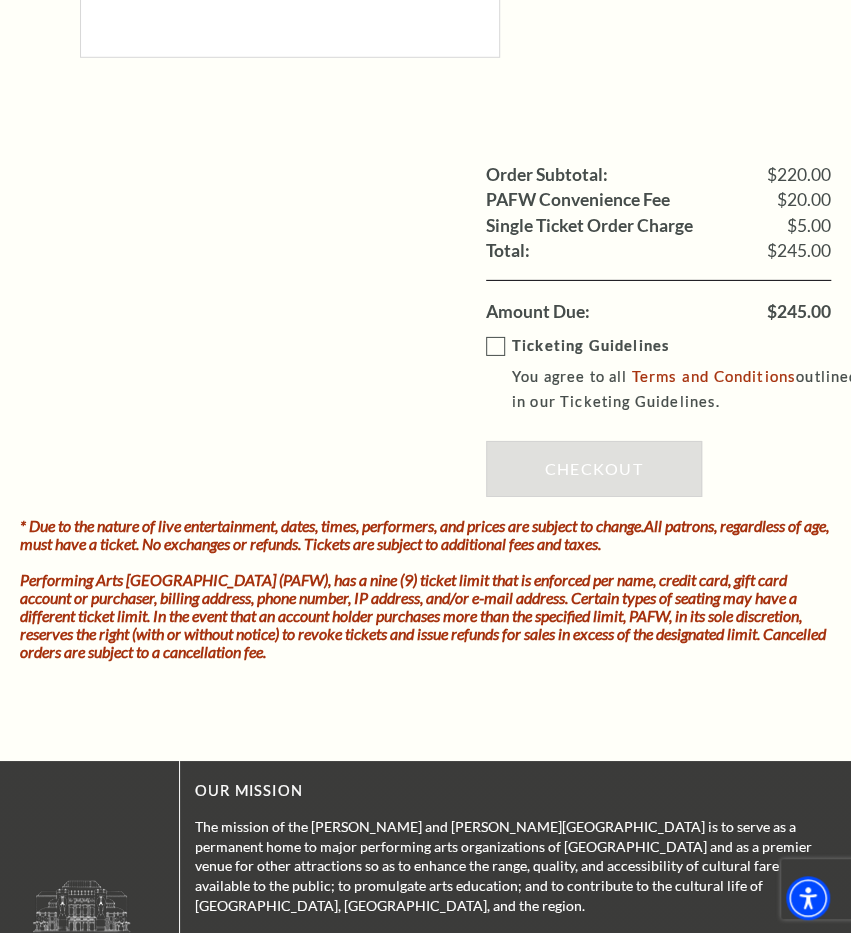 scroll, scrollTop: 1953, scrollLeft: 0, axis: vertical 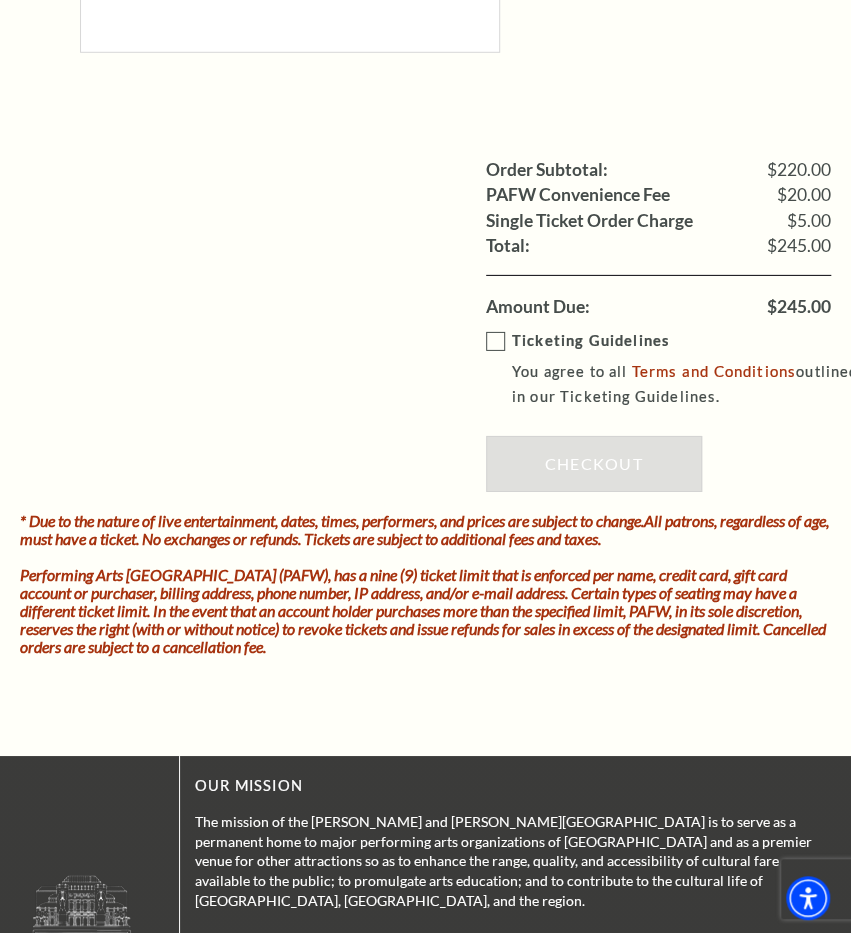 type on "[PERSON_NAME]" 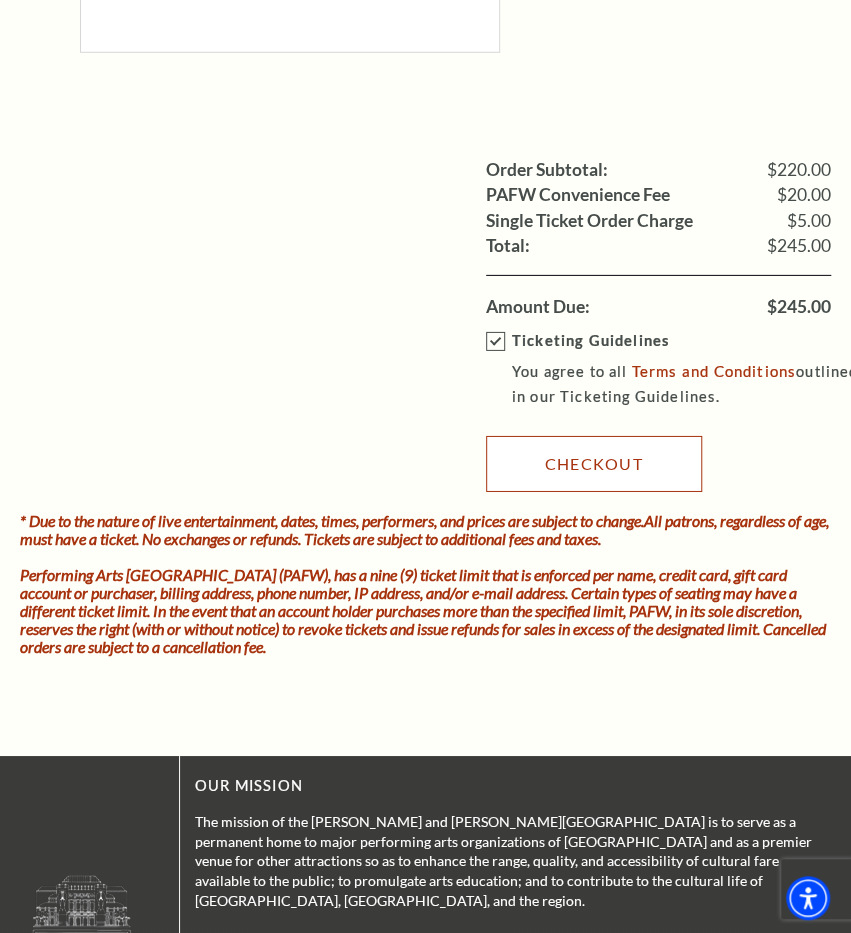 click on "Checkout" at bounding box center (594, 464) 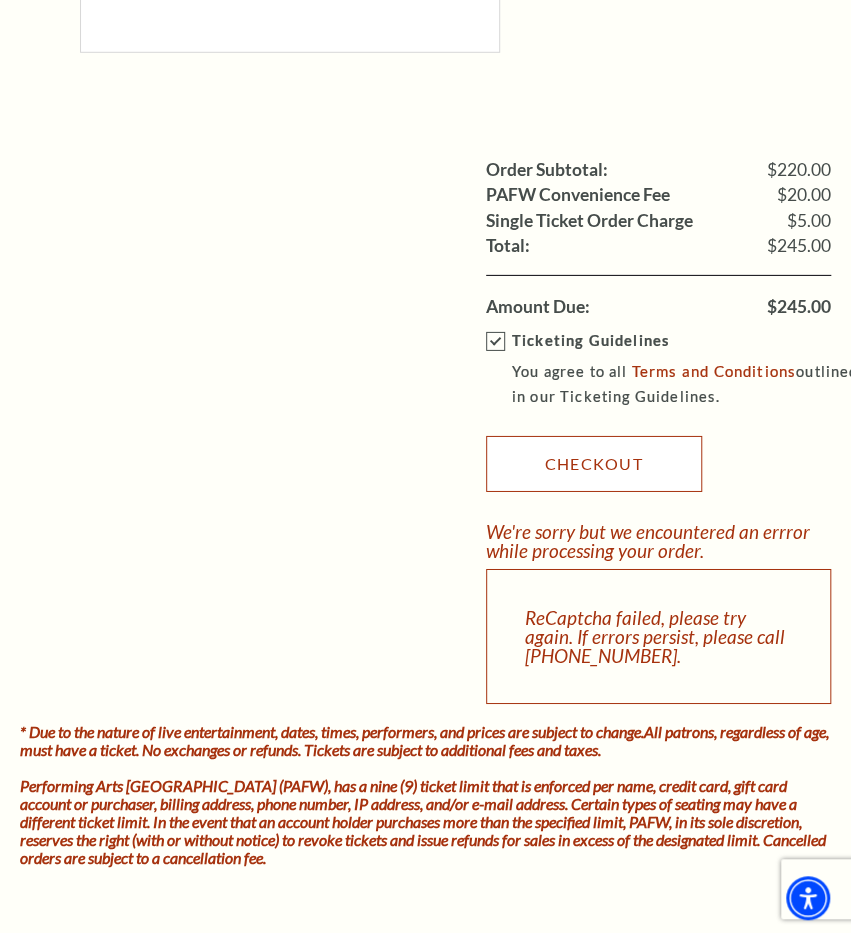 click on "Checkout" at bounding box center [594, 464] 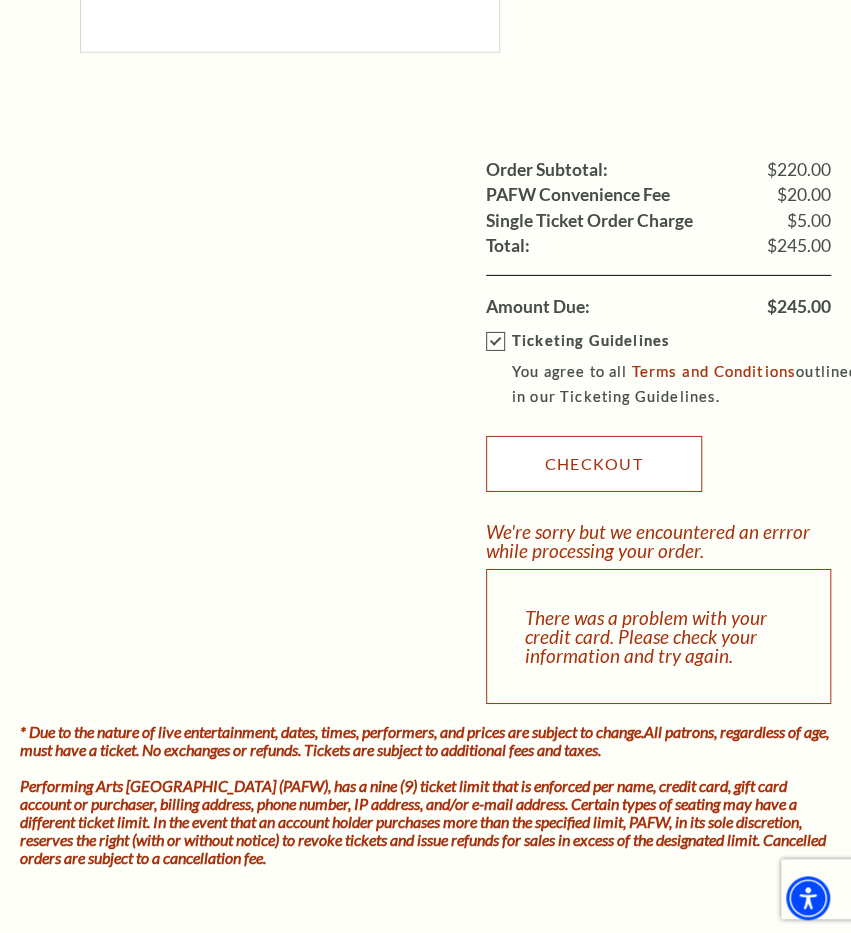 click on "Checkout" at bounding box center (594, 464) 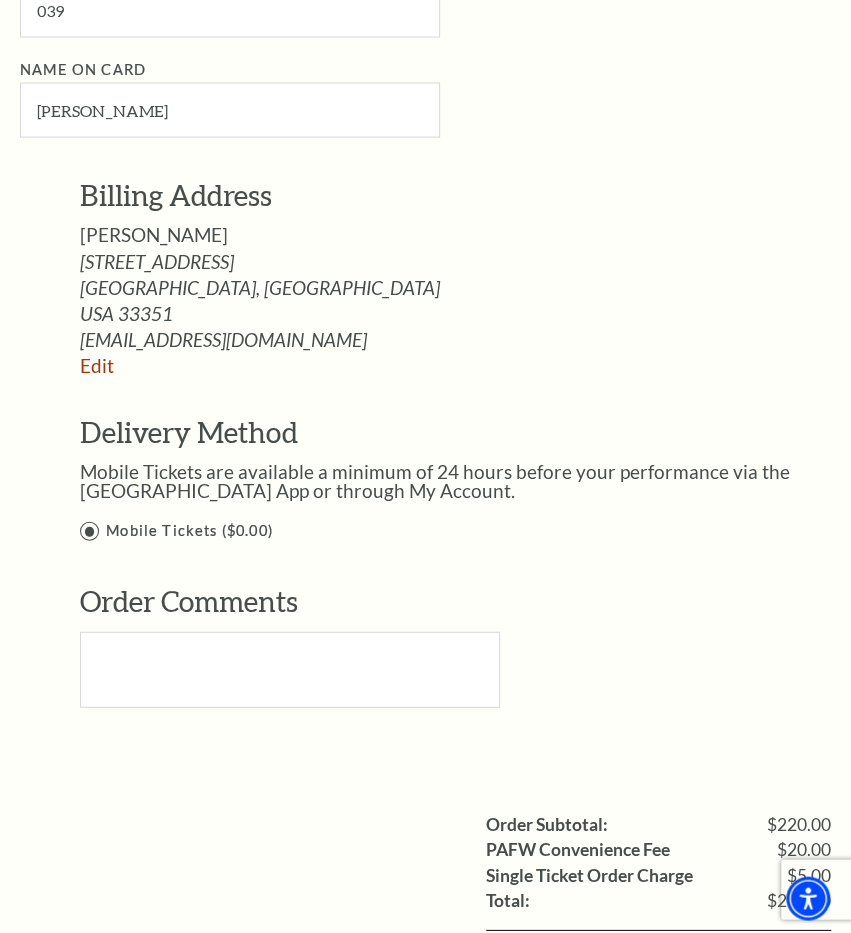 scroll, scrollTop: 0, scrollLeft: 0, axis: both 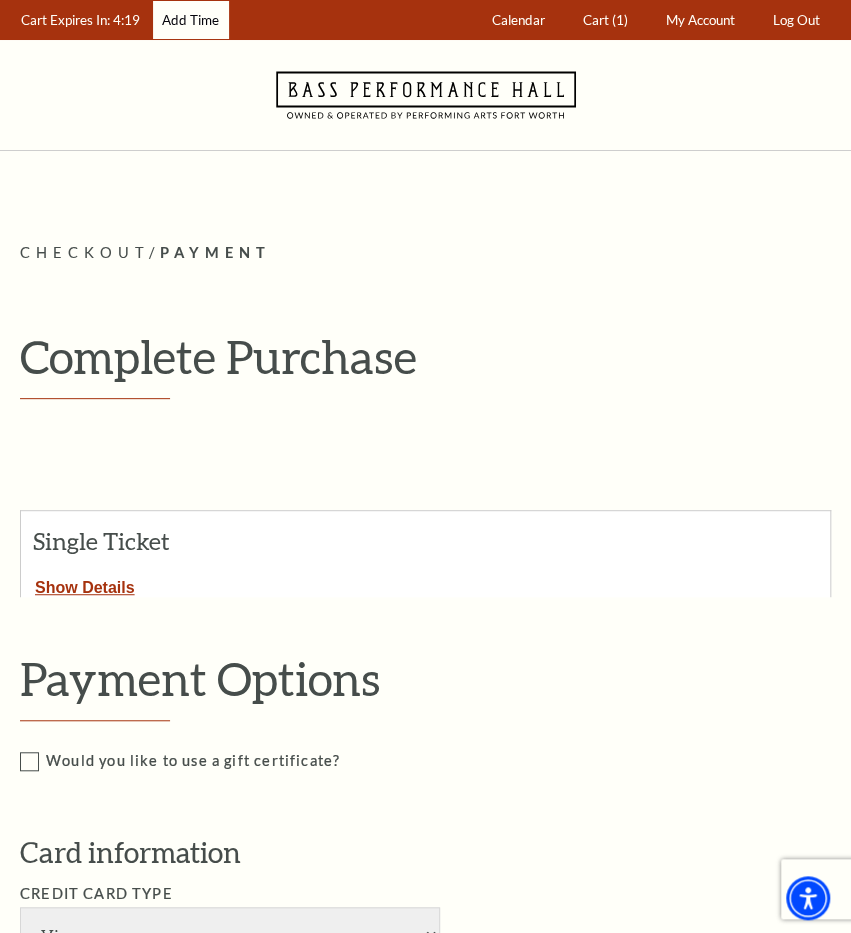 click on "Add Time" at bounding box center [191, 20] 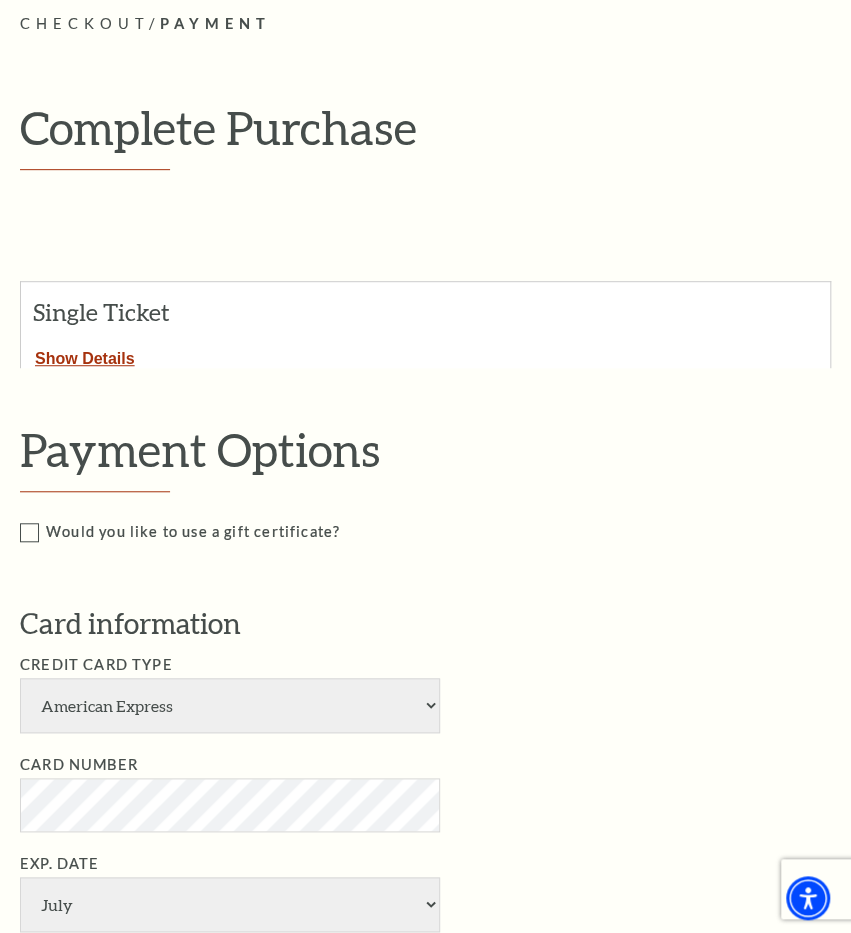 scroll, scrollTop: 250, scrollLeft: 0, axis: vertical 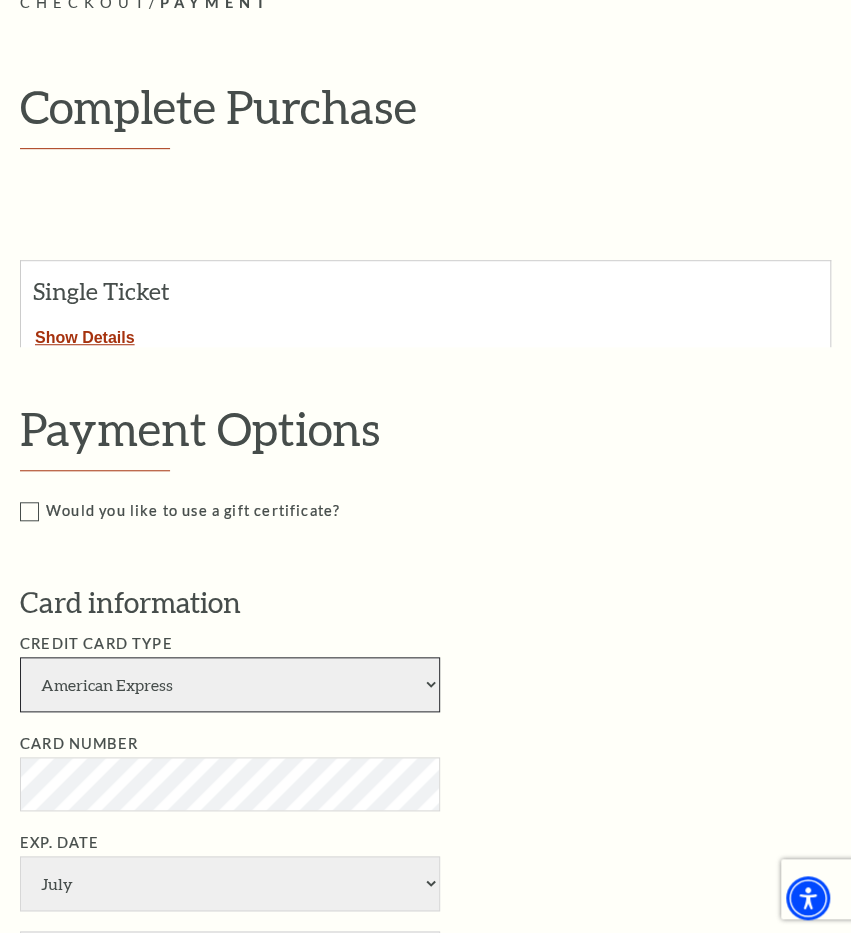click on "American Express
Visa
Master Card
Discover" at bounding box center (230, 684) 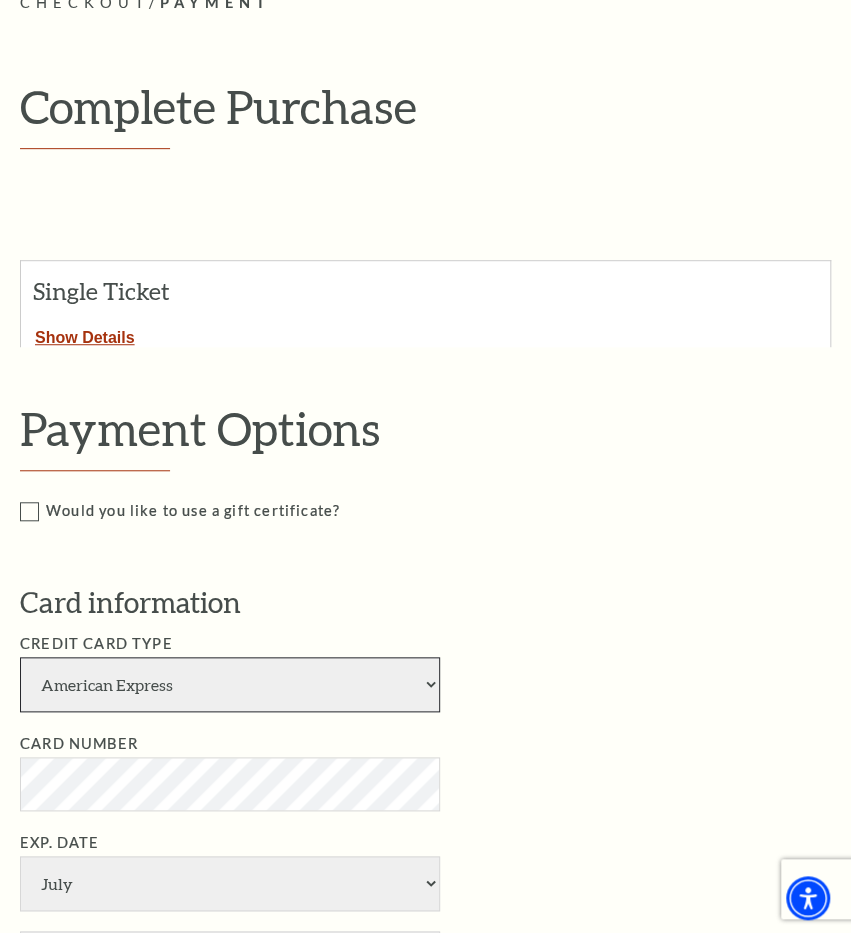 select on "24" 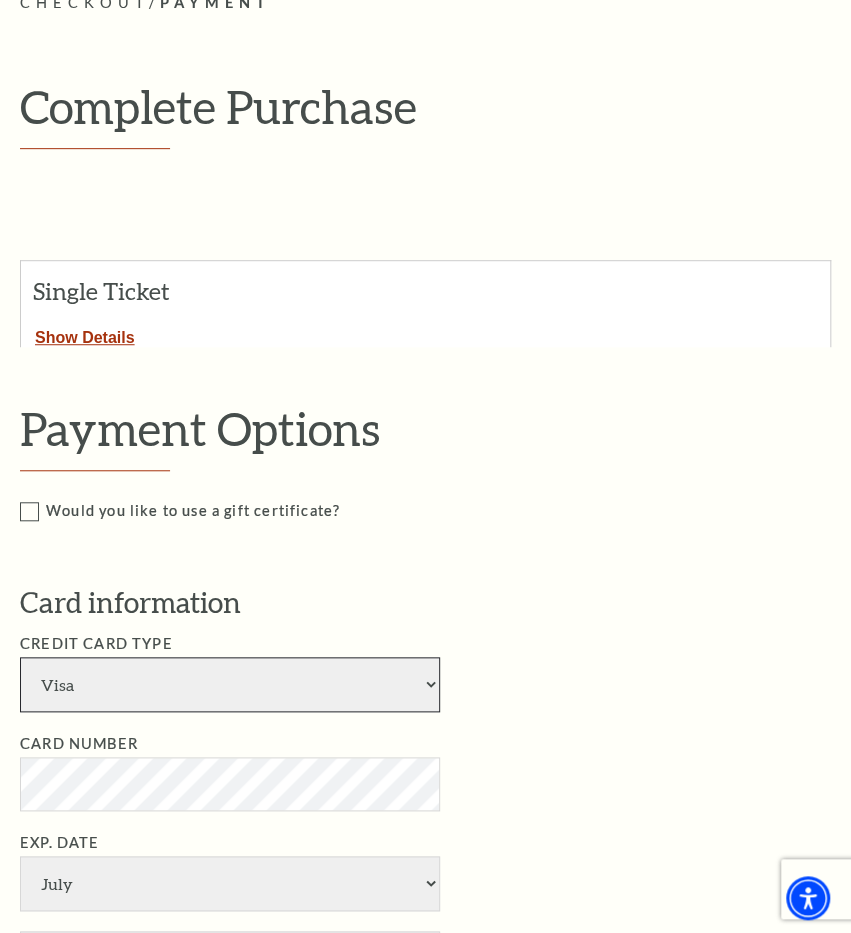 click on "Visa" at bounding box center (0, 0) 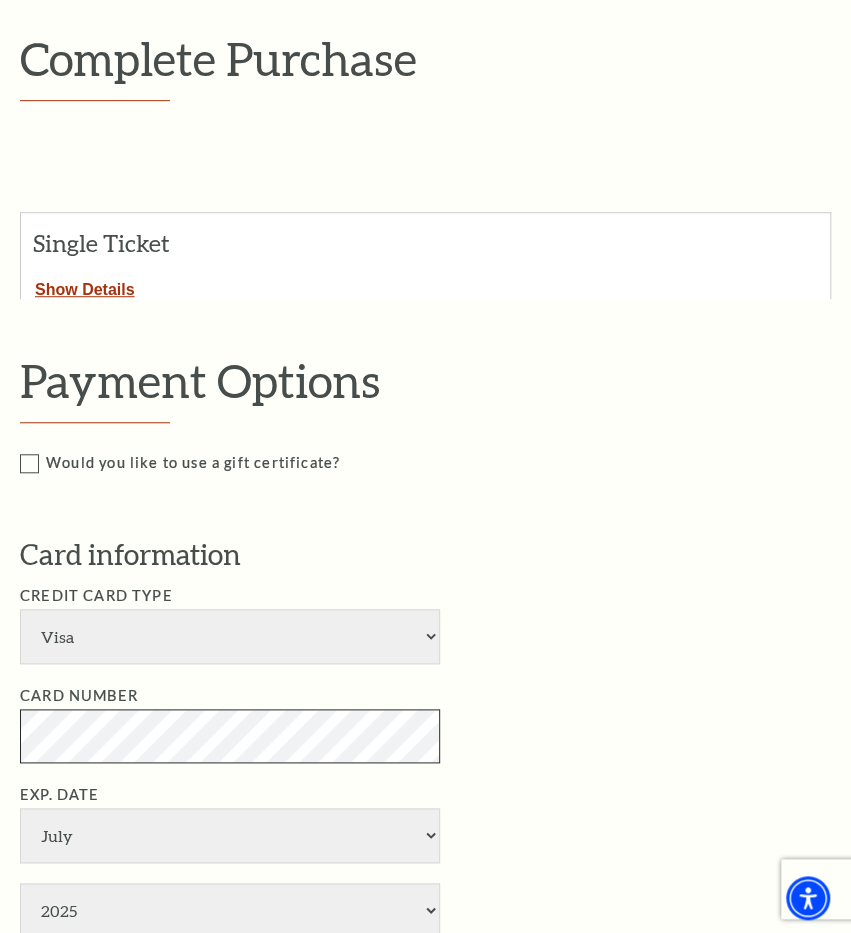 scroll, scrollTop: 351, scrollLeft: 0, axis: vertical 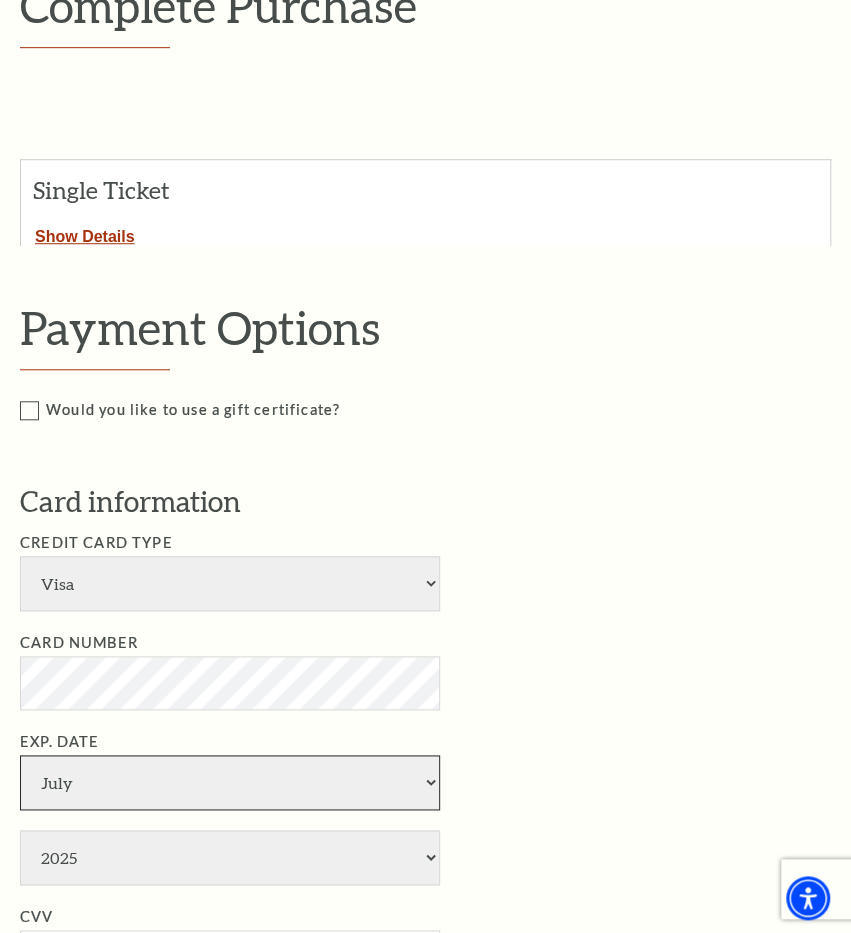 click on "January
February
March
April
May
June
July
August
September
October
November
December" at bounding box center [230, 782] 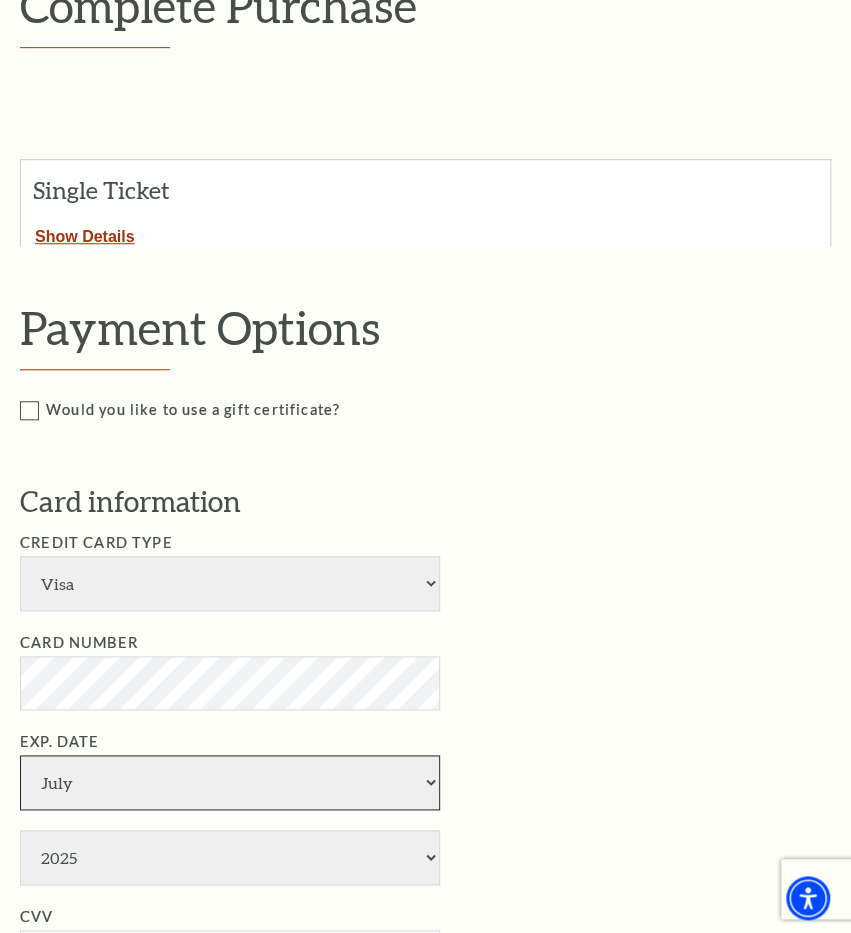 select on "5" 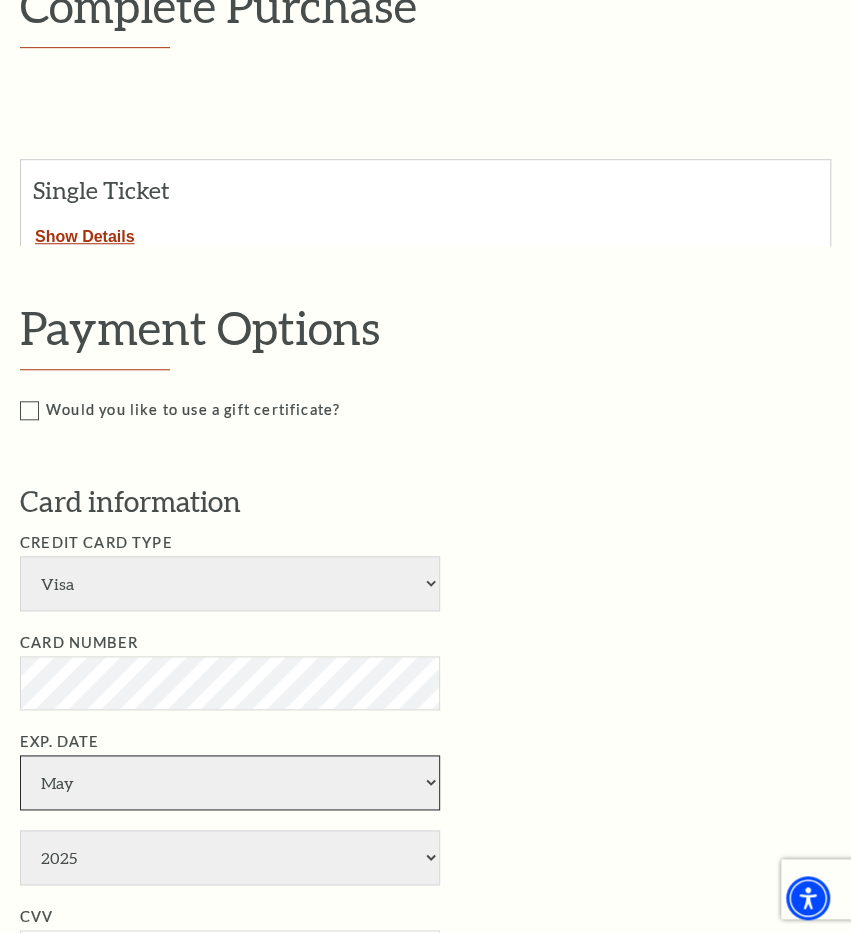 click on "May" at bounding box center (0, 0) 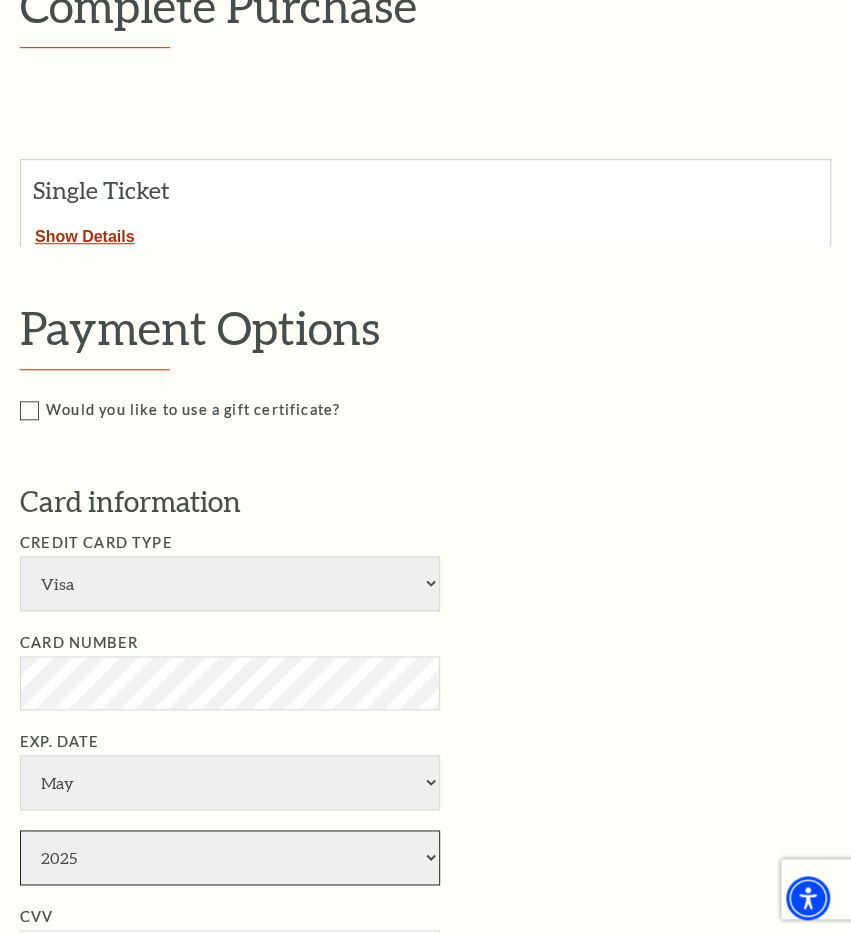 click on "2025
2026
2027
2028
2029
2030
2031
2032
2033
2034" at bounding box center (230, 857) 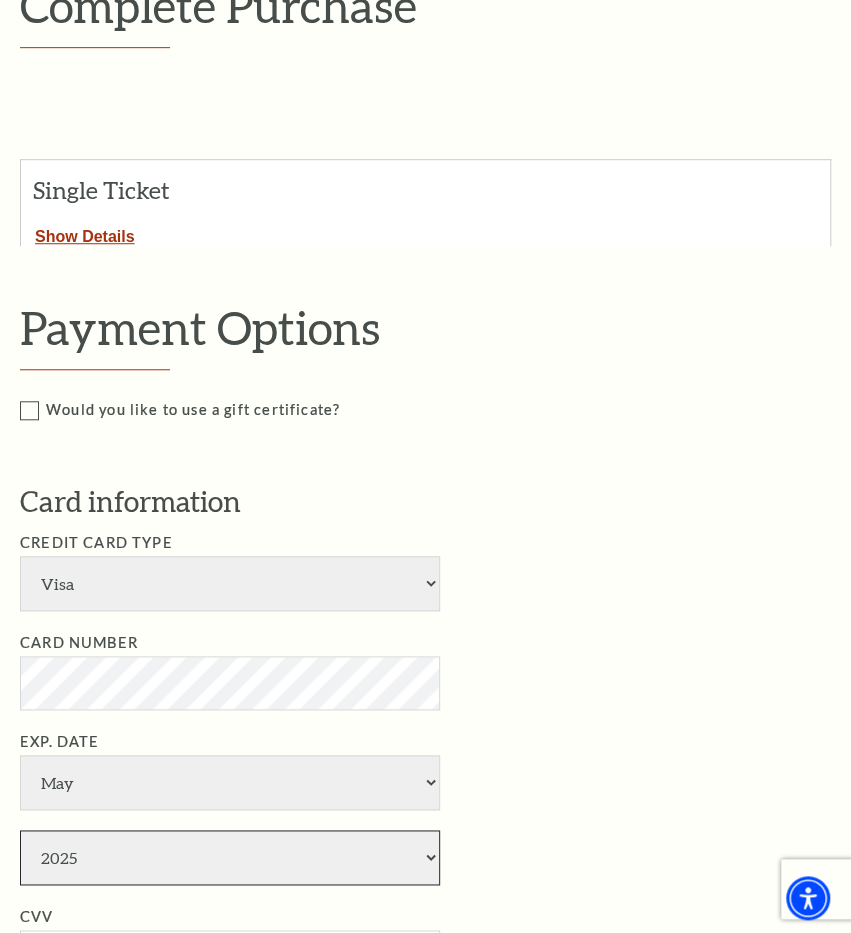 select on "2028" 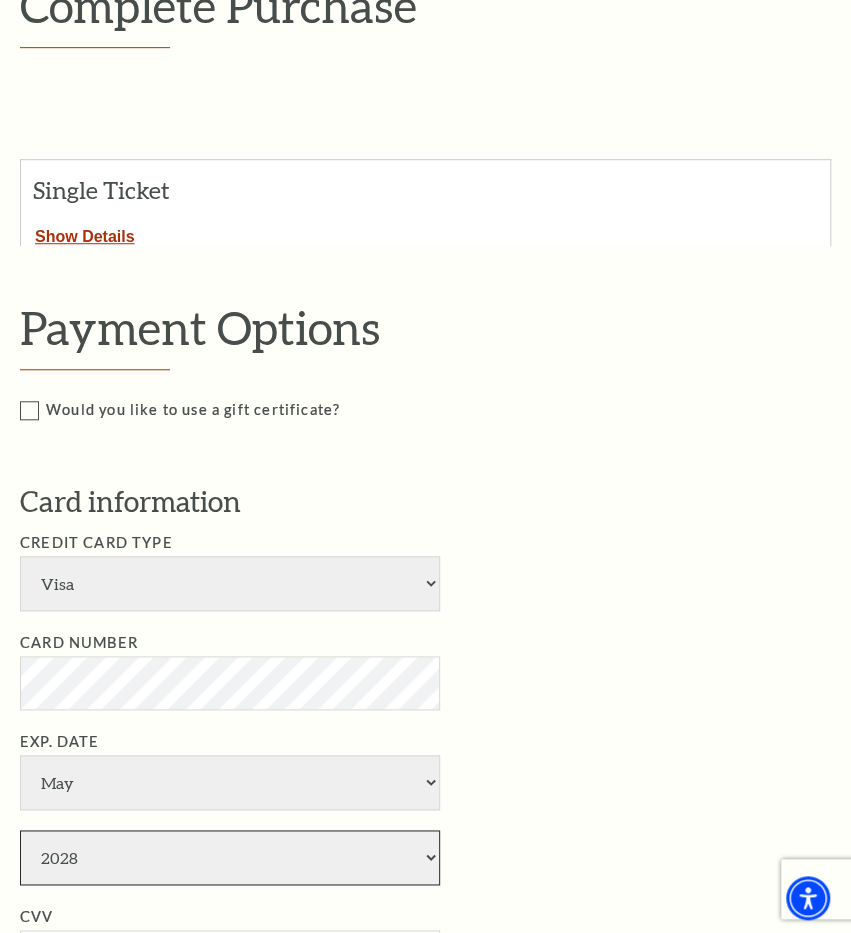 click on "2028" at bounding box center (0, 0) 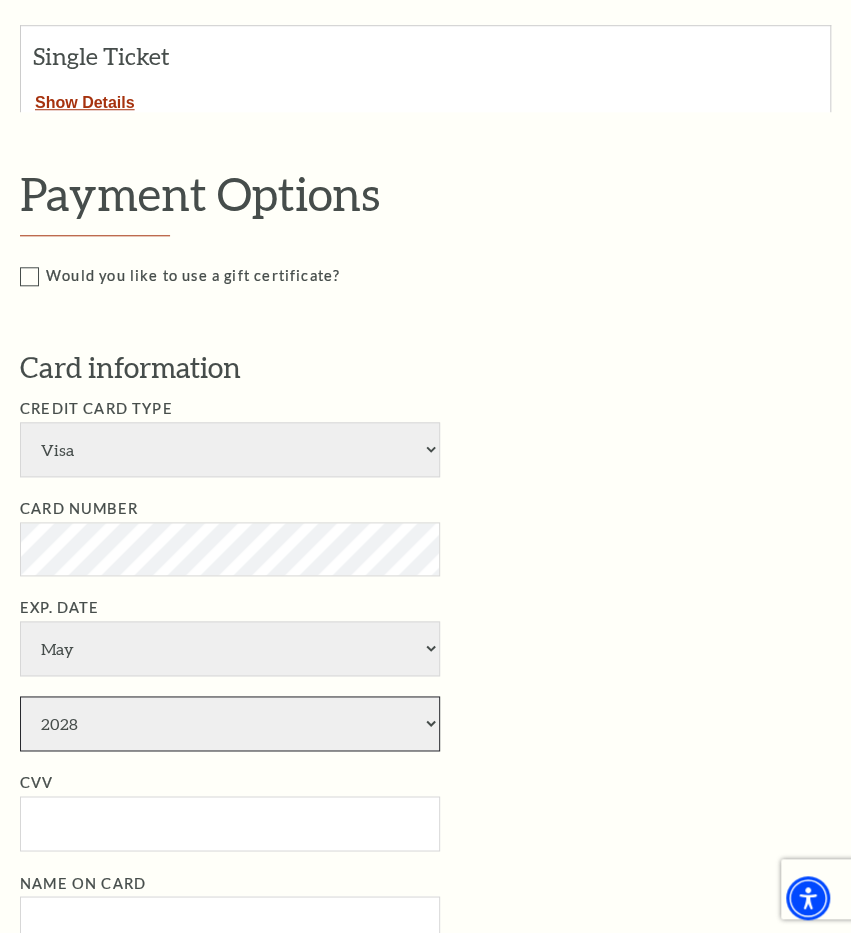 scroll, scrollTop: 511, scrollLeft: 0, axis: vertical 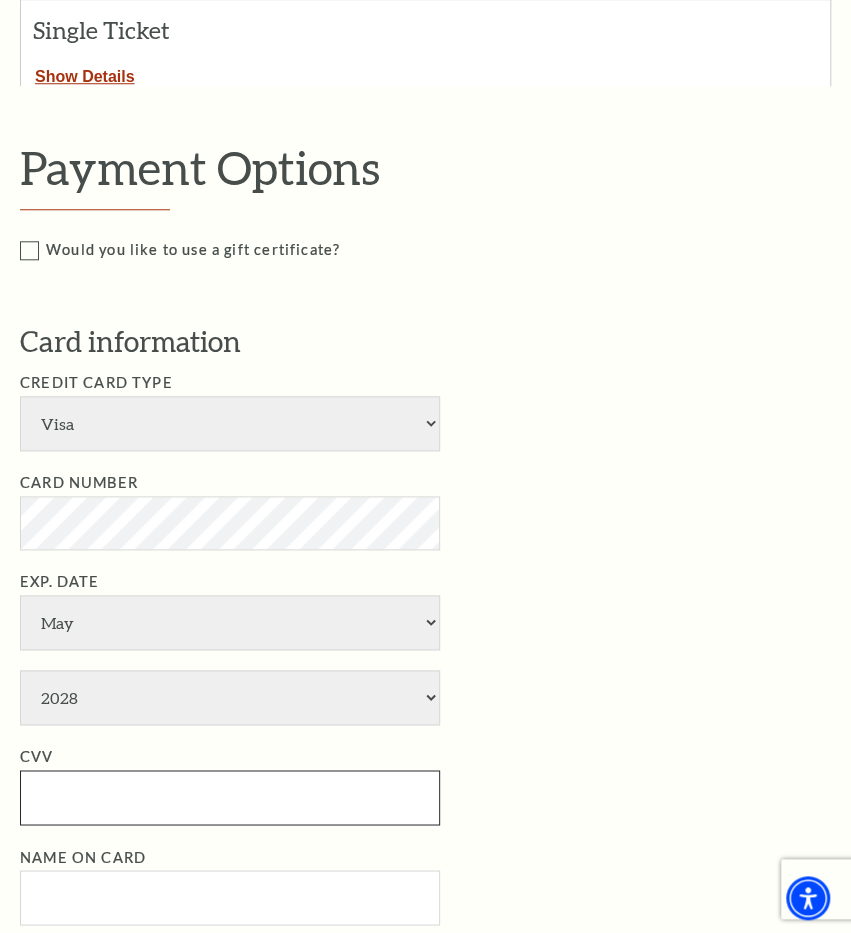 click on "CVV" at bounding box center (230, 797) 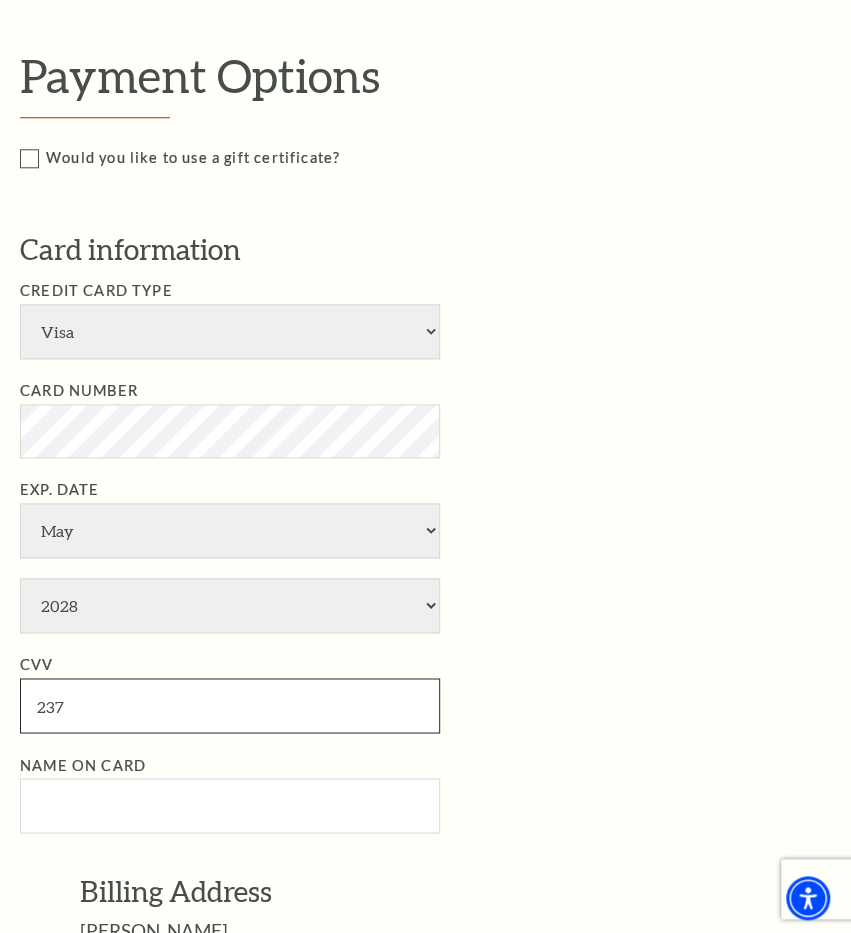 scroll, scrollTop: 606, scrollLeft: 0, axis: vertical 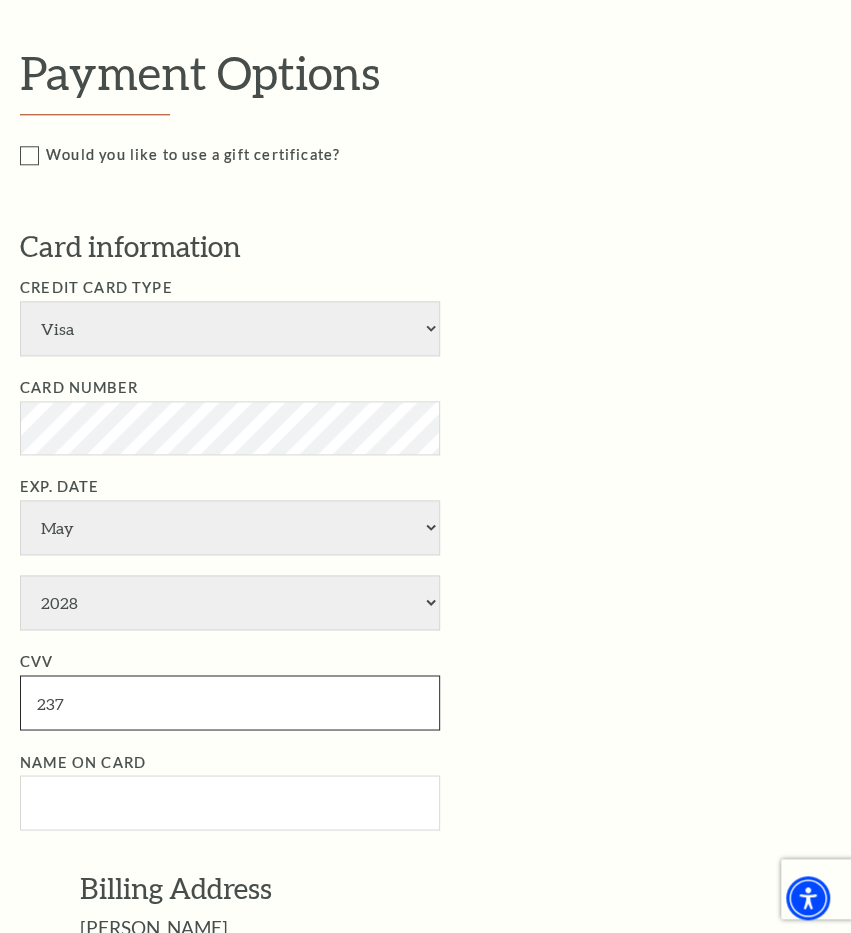 type on "237" 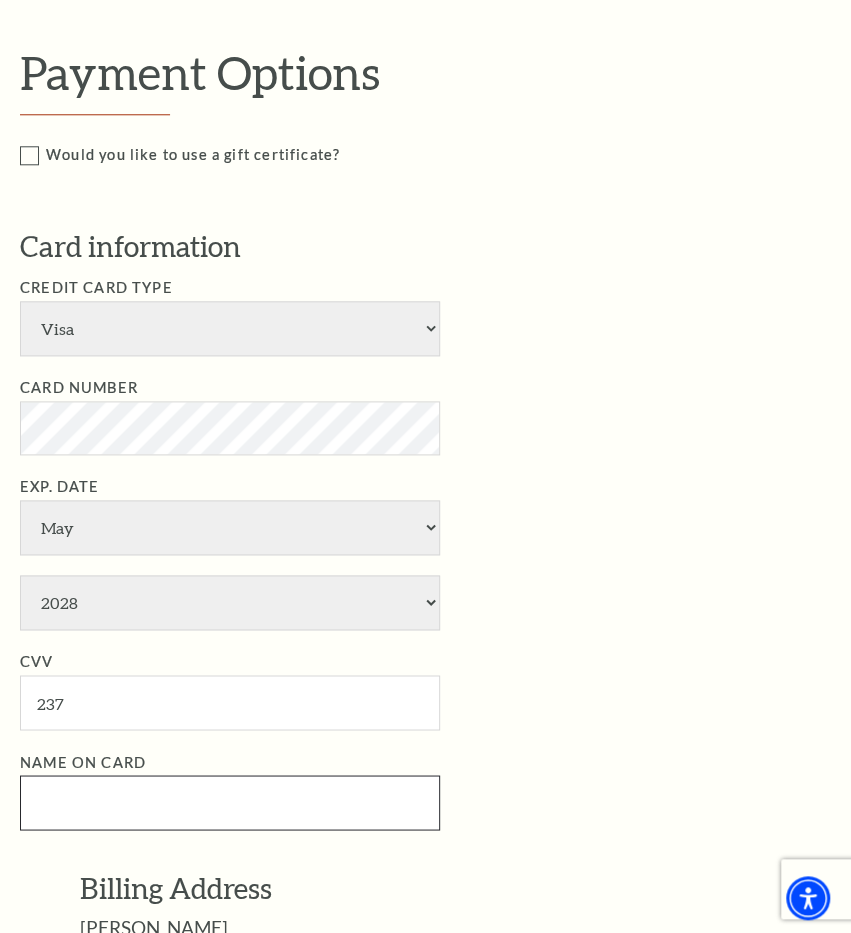click on "Name on Card" at bounding box center (230, 802) 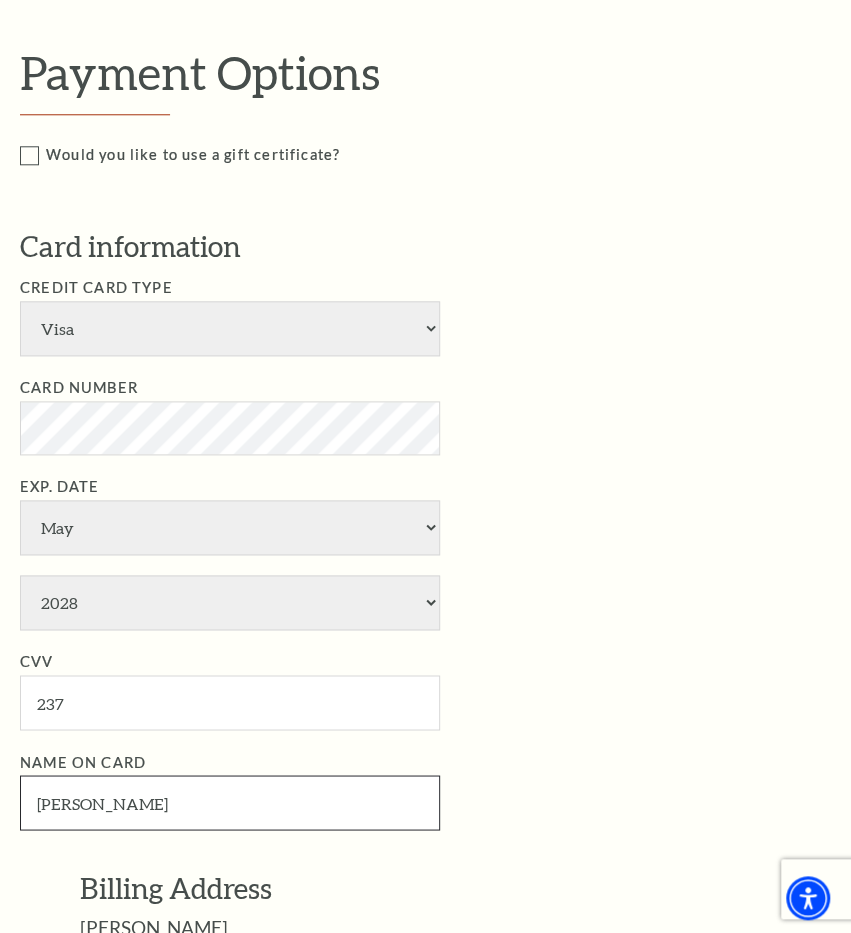 type on "[PERSON_NAME]" 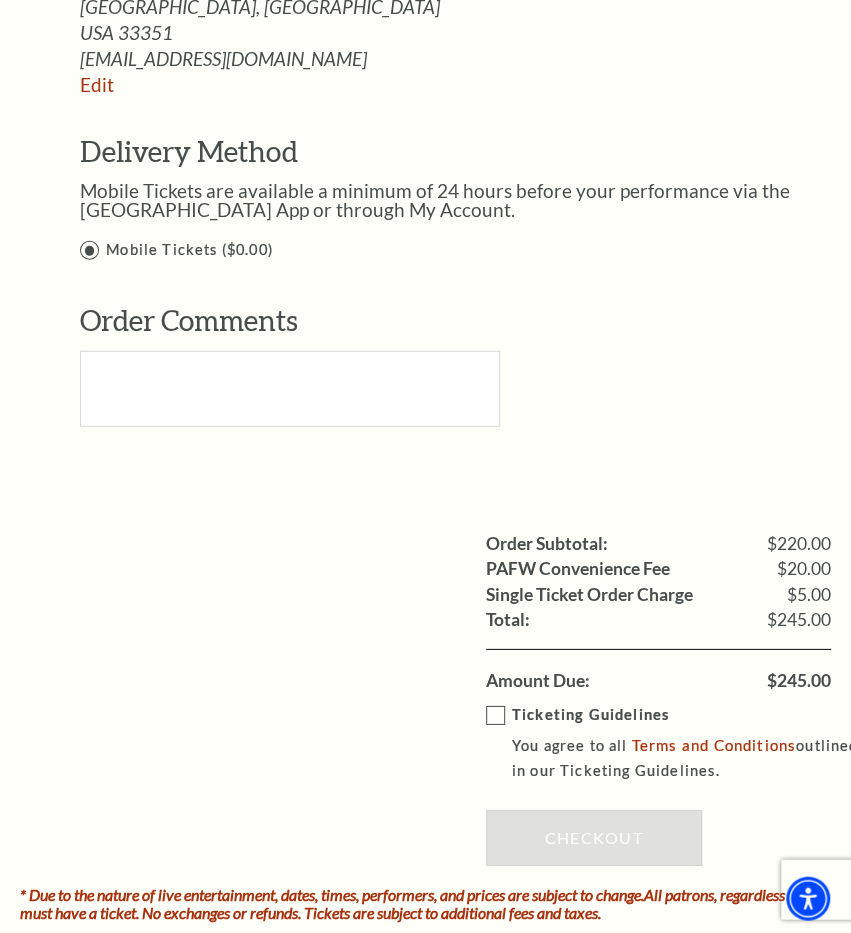 scroll, scrollTop: 1592, scrollLeft: 0, axis: vertical 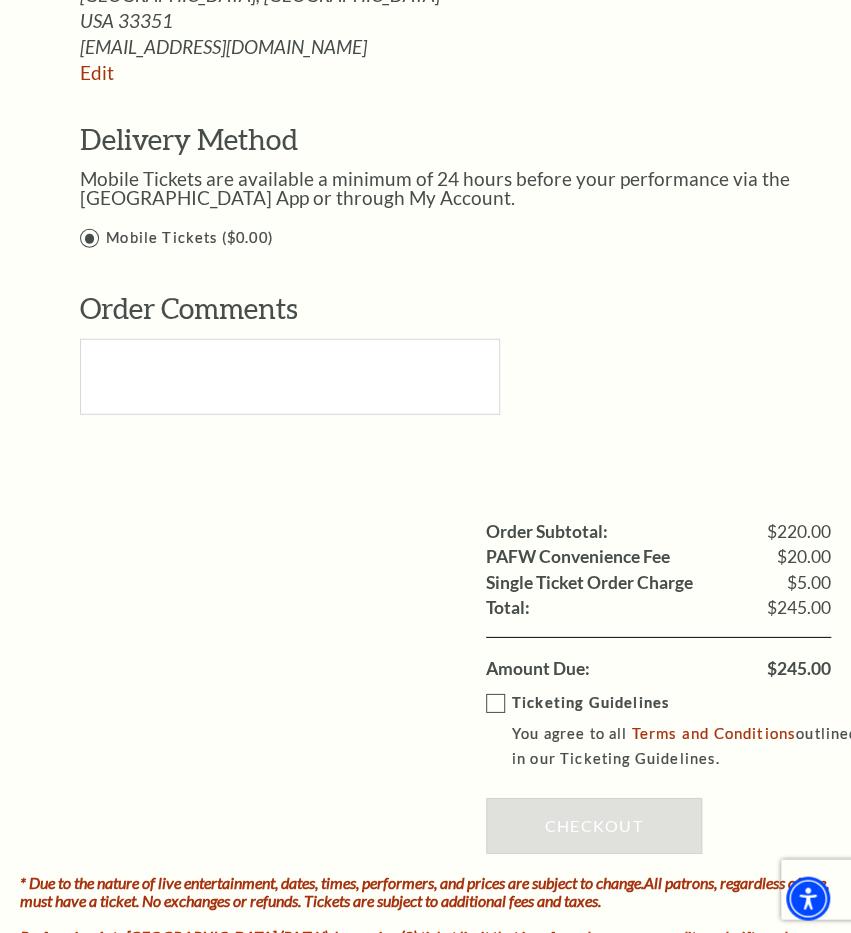 click on "Ticketing Guidelines
You agree to all   Terms and Conditions  outlined in our Ticketing Guidelines." at bounding box center (673, 730) 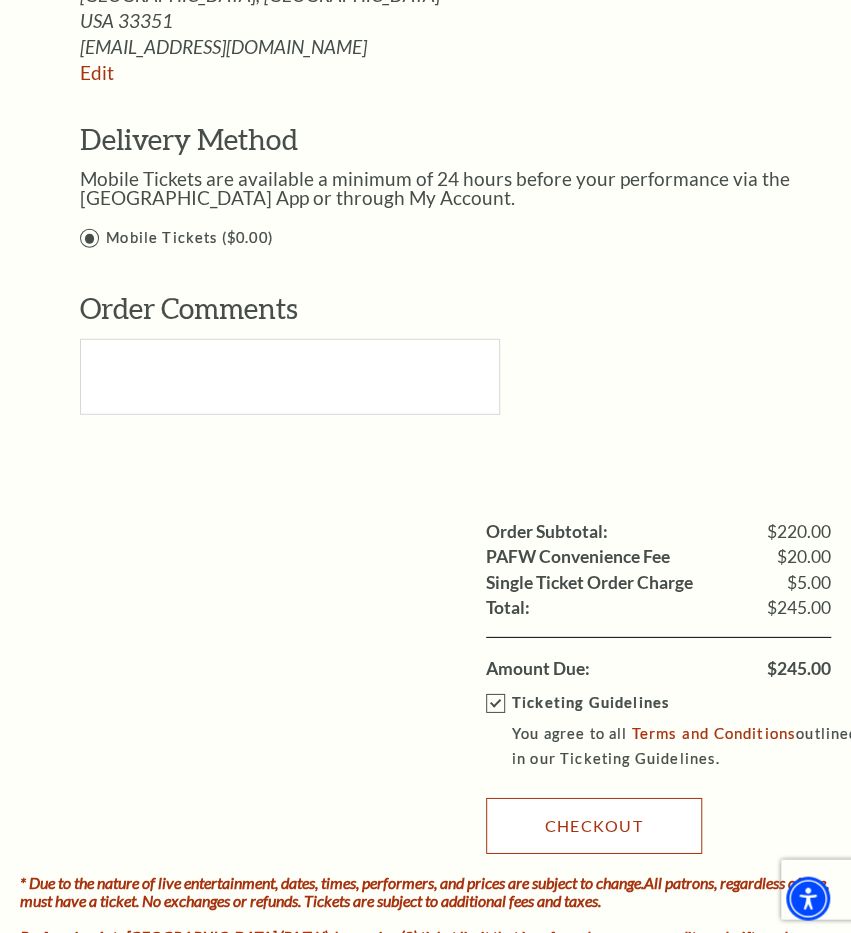 click on "Checkout" at bounding box center [594, 825] 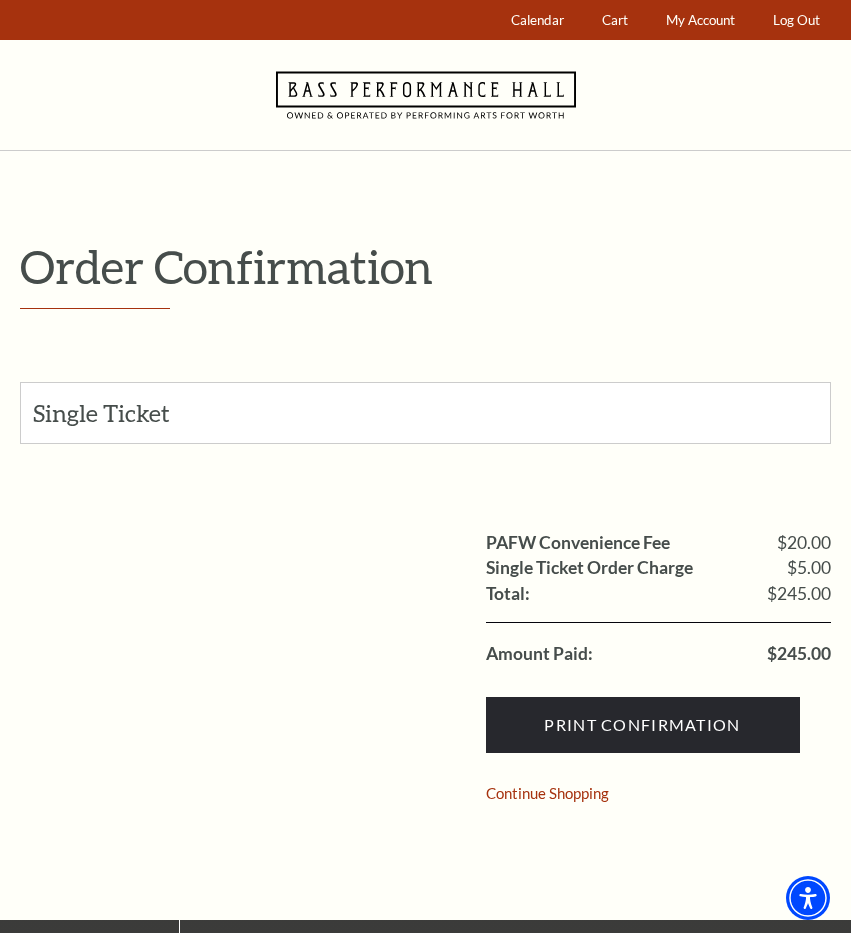 scroll, scrollTop: 0, scrollLeft: 0, axis: both 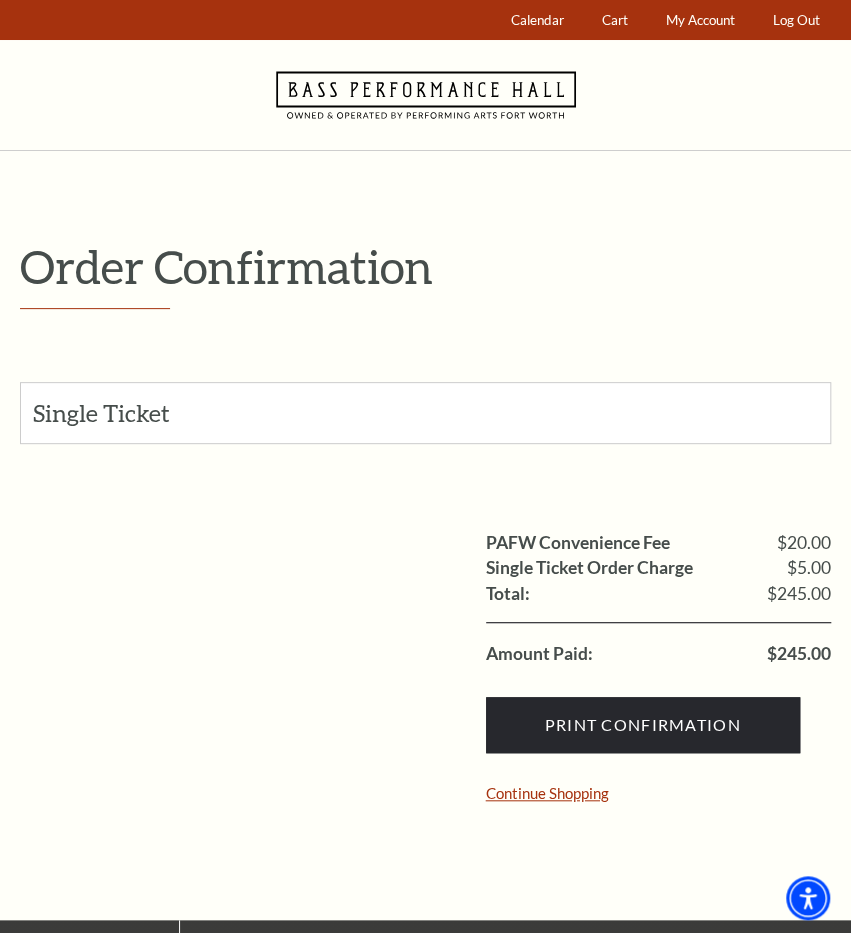 click on "Continue Shopping" at bounding box center (547, 793) 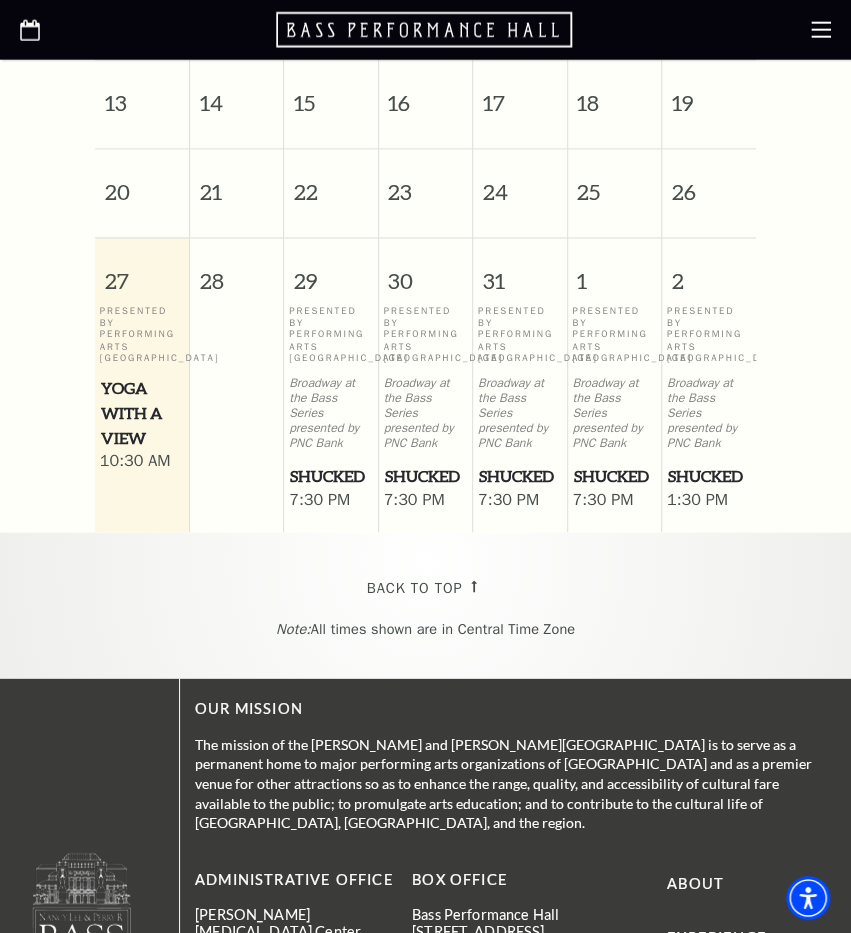 scroll, scrollTop: 930, scrollLeft: 0, axis: vertical 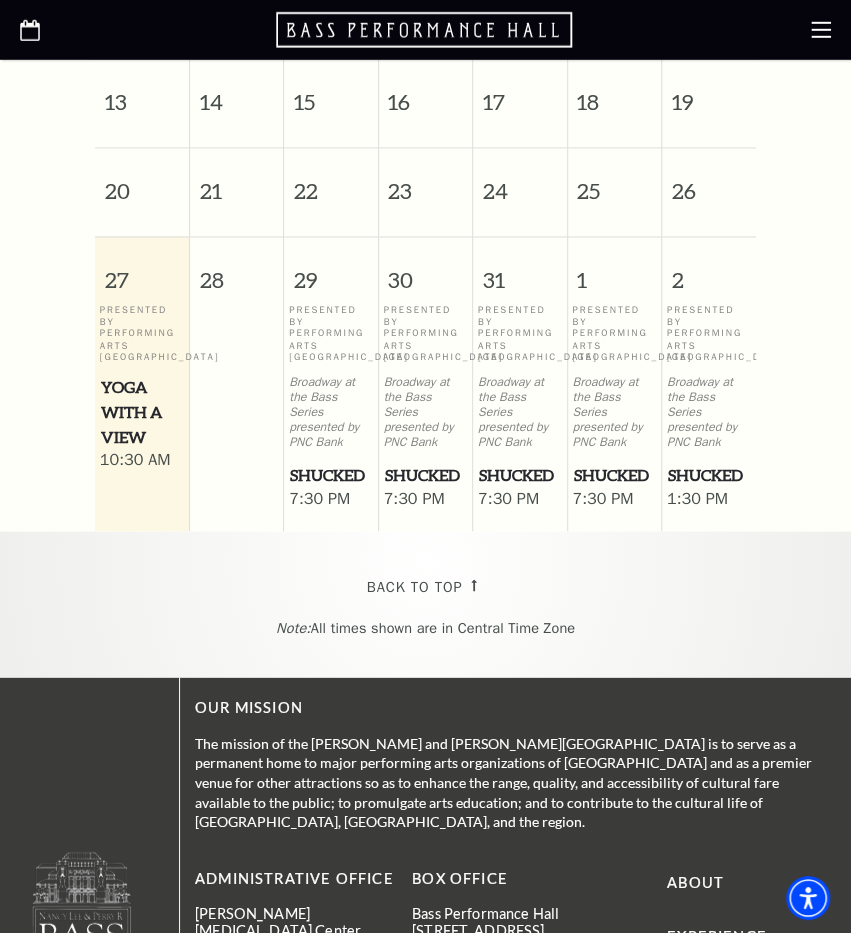 click on "Shucked" at bounding box center [331, 475] 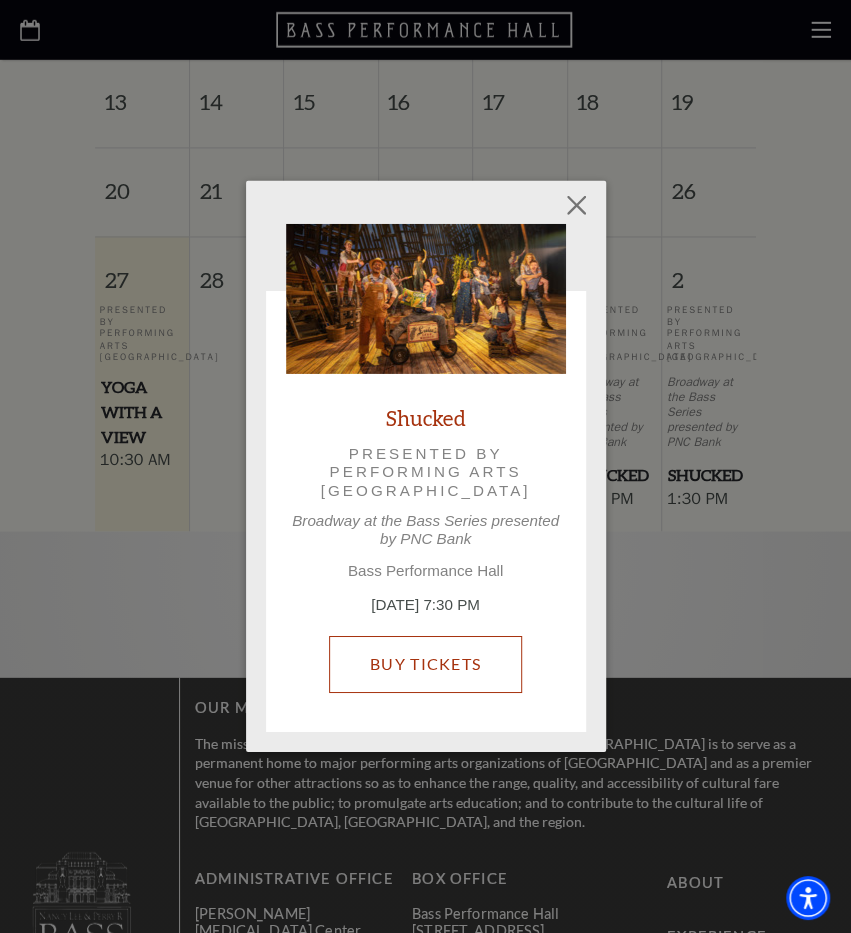 click on "Buy Tickets" at bounding box center (425, 664) 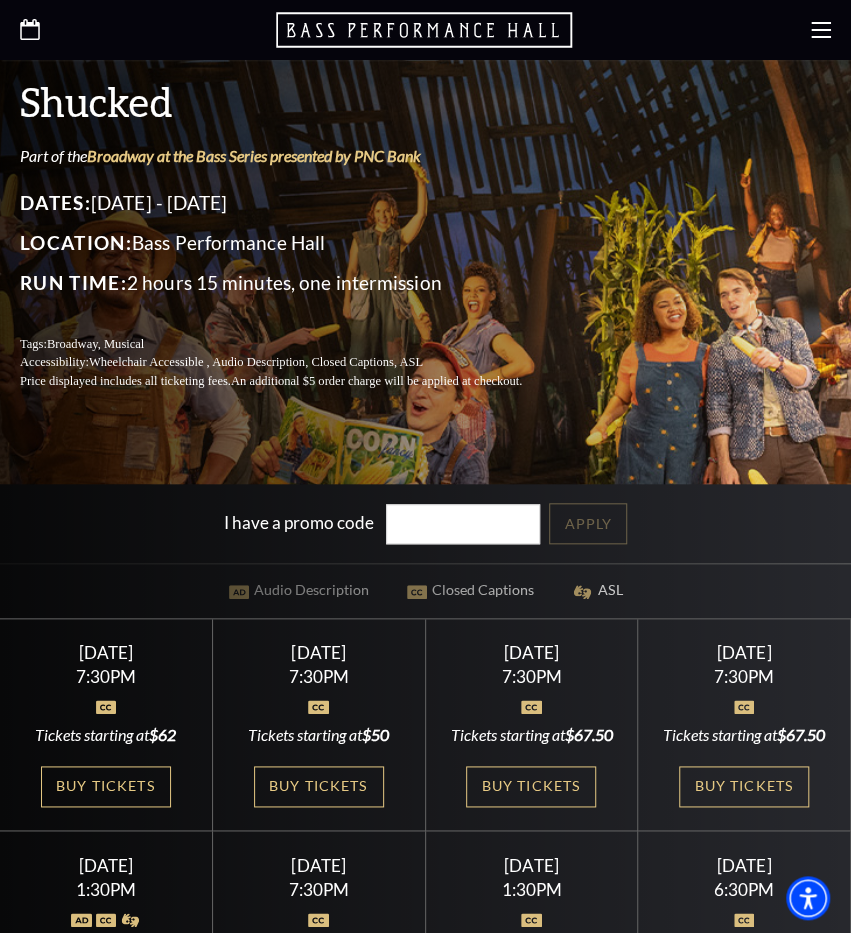 scroll, scrollTop: 384, scrollLeft: 0, axis: vertical 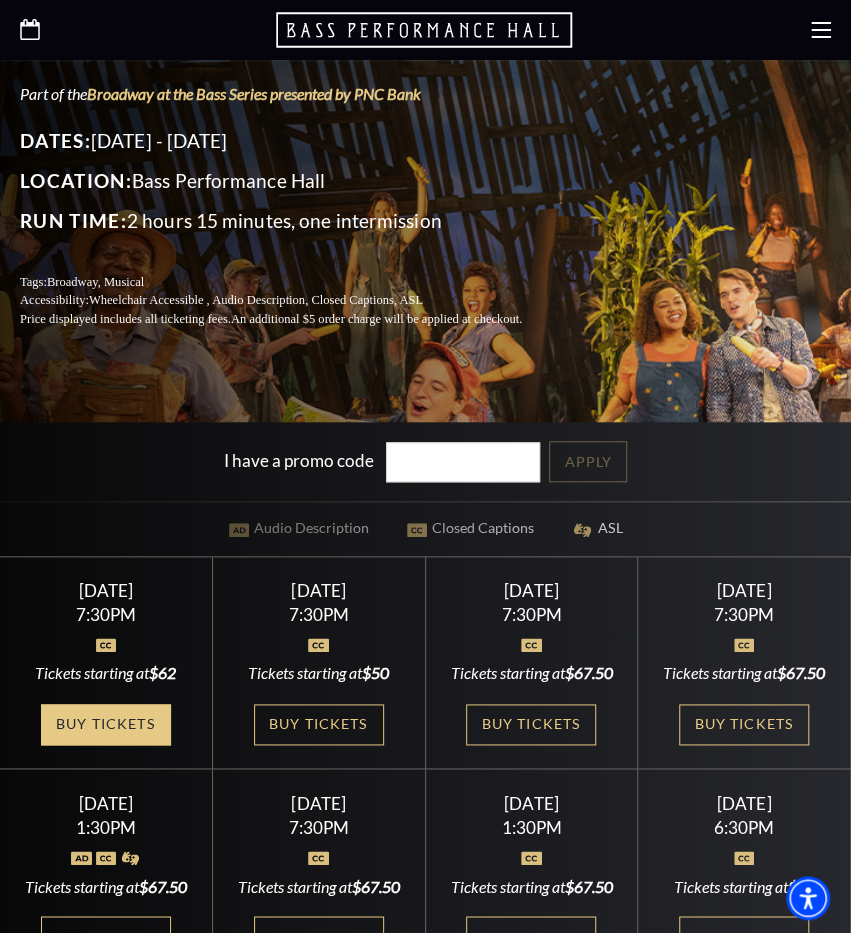 click on "Buy Tickets" at bounding box center [106, 724] 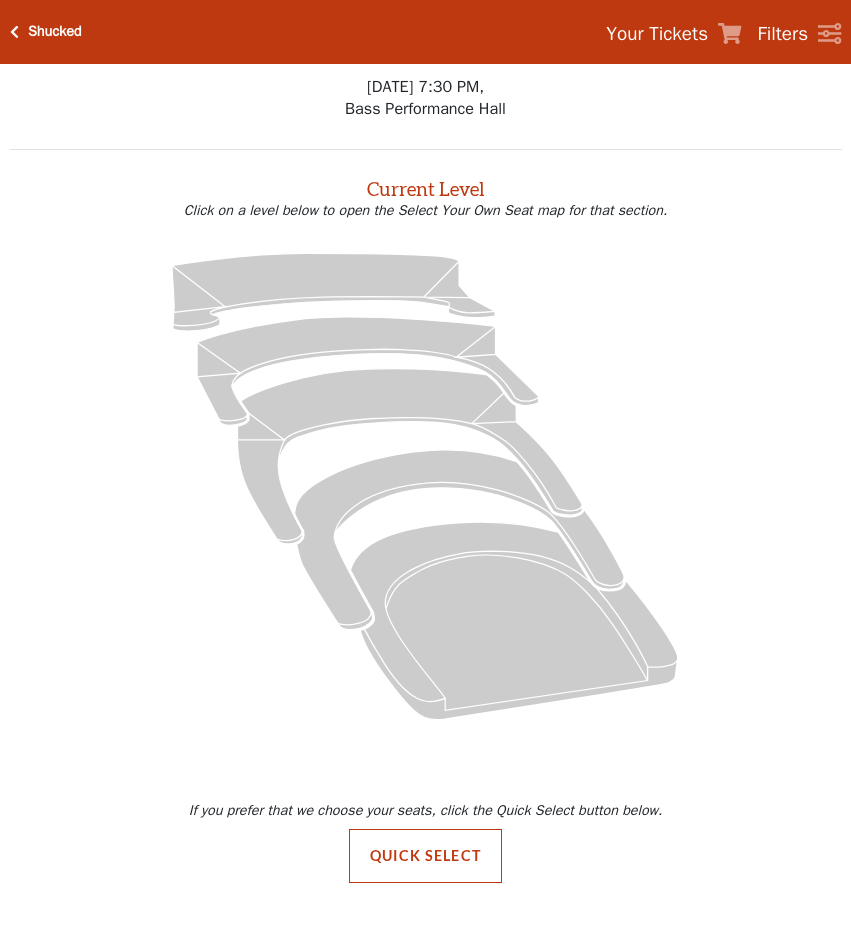 scroll, scrollTop: 0, scrollLeft: 0, axis: both 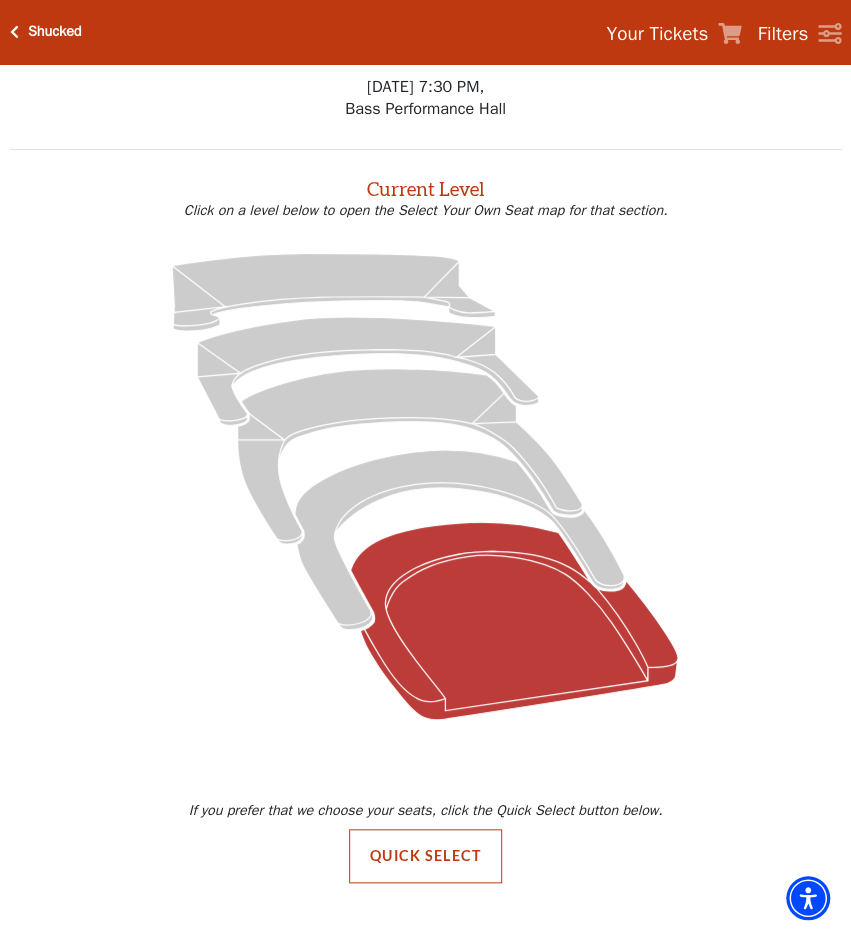 click 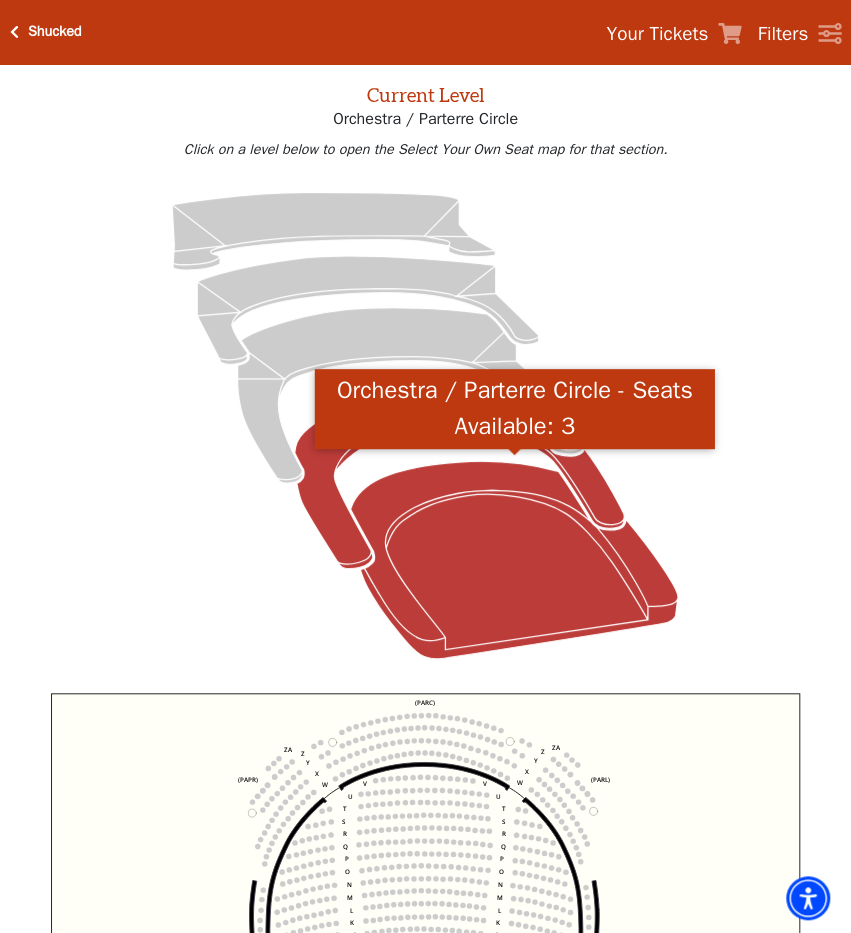 click 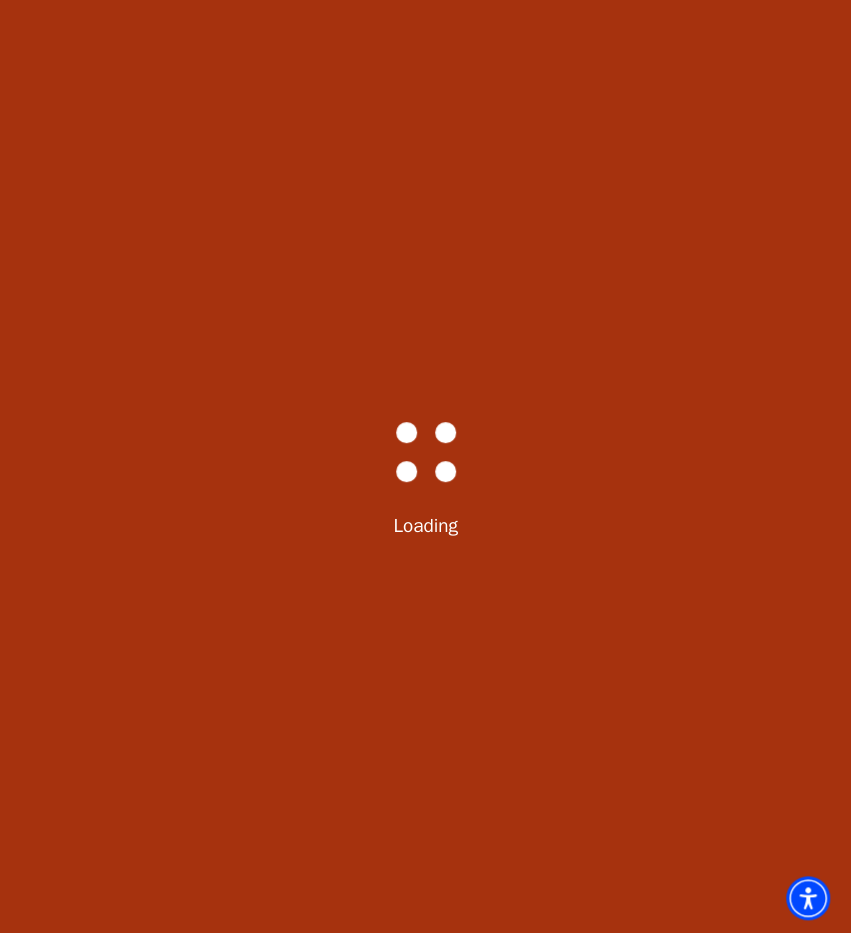 scroll, scrollTop: 28, scrollLeft: 0, axis: vertical 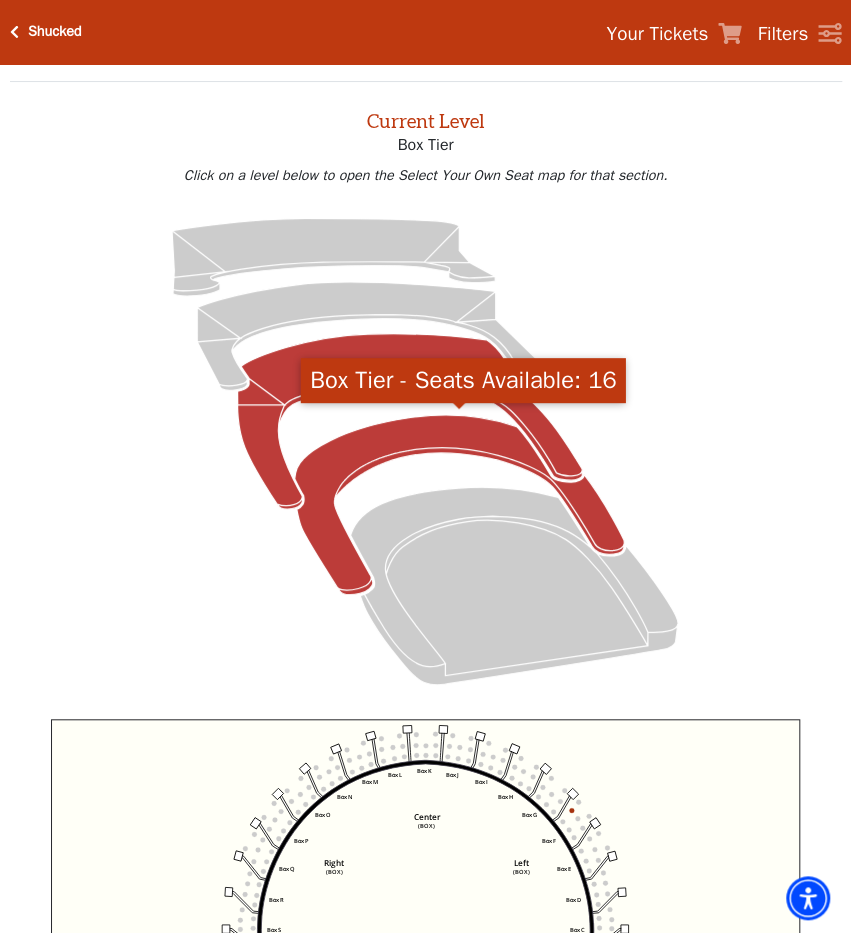 click 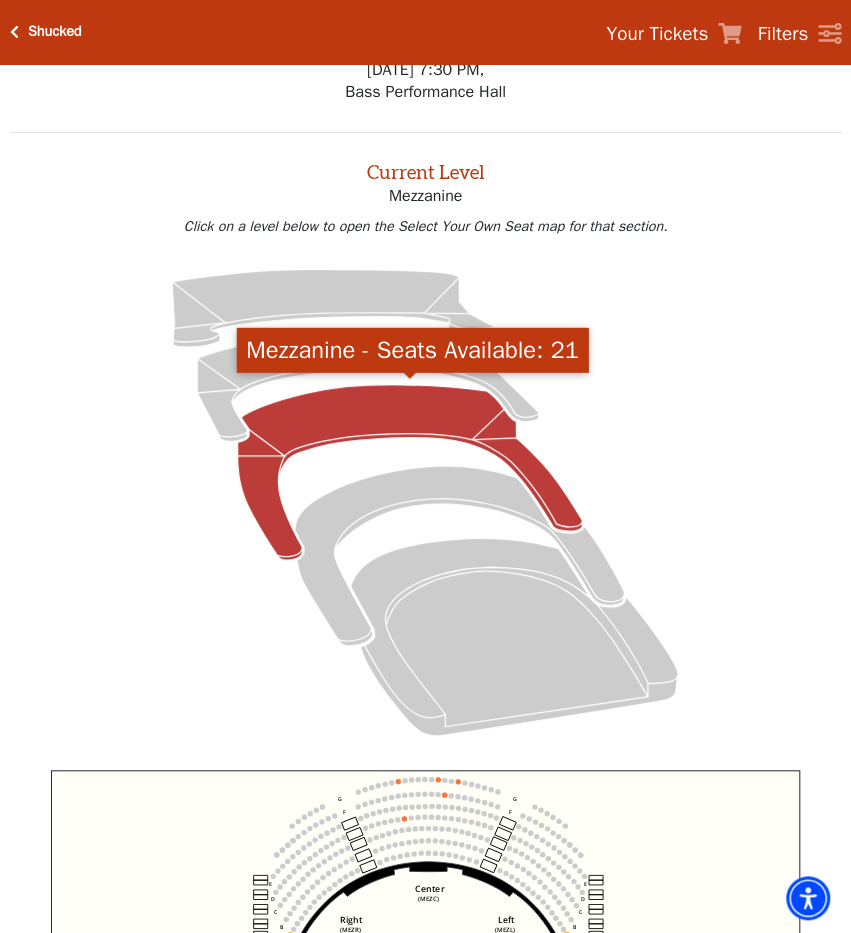scroll, scrollTop: 0, scrollLeft: 0, axis: both 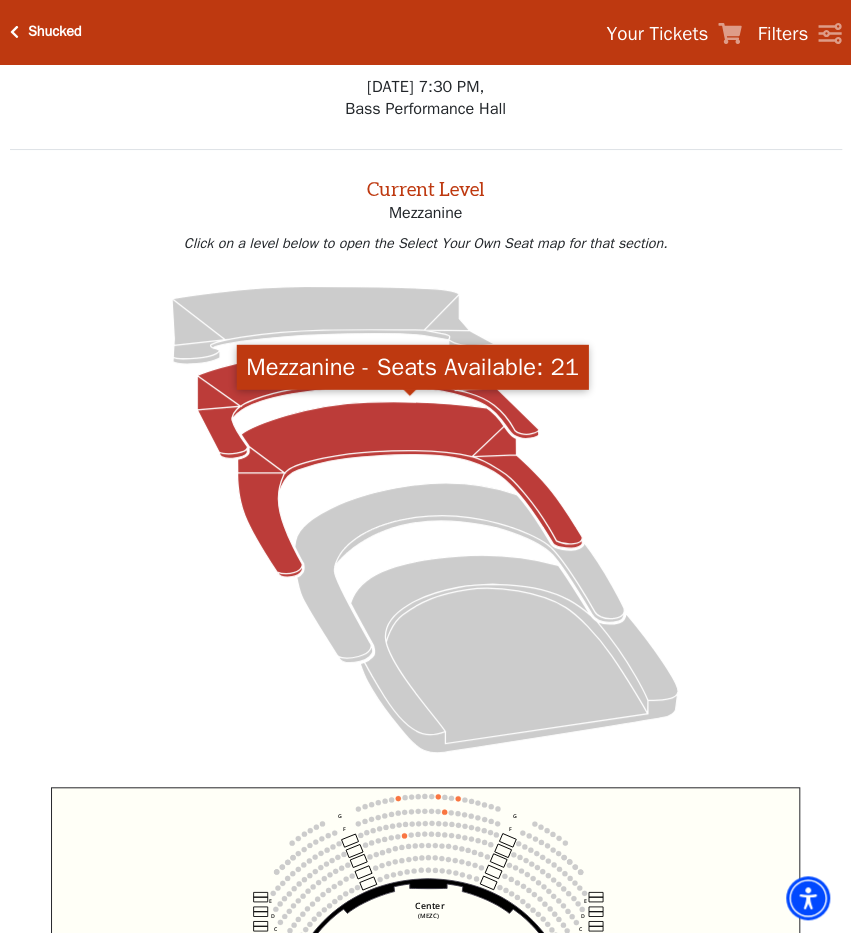 click 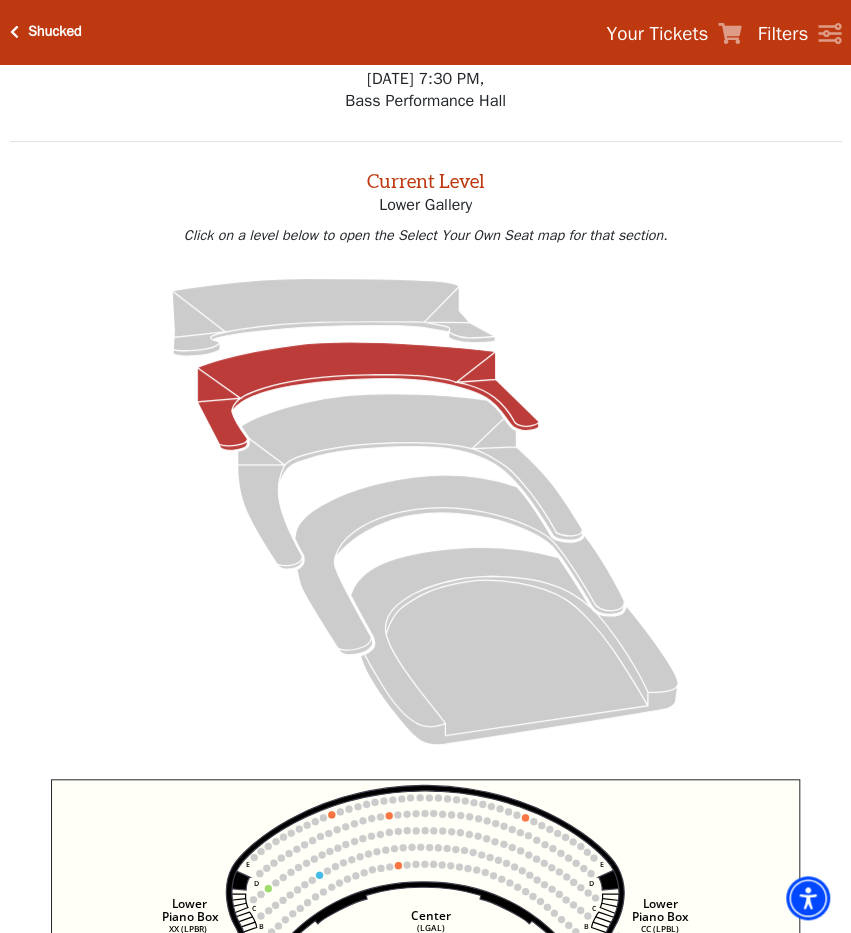 scroll, scrollTop: 7, scrollLeft: 0, axis: vertical 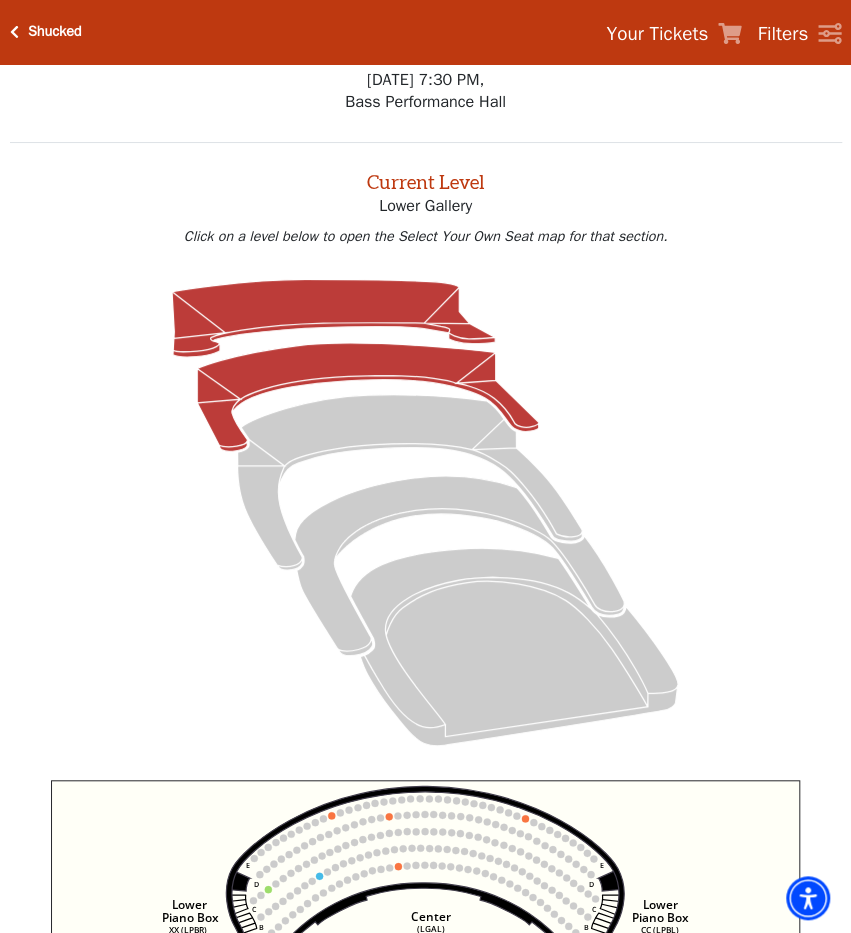 click 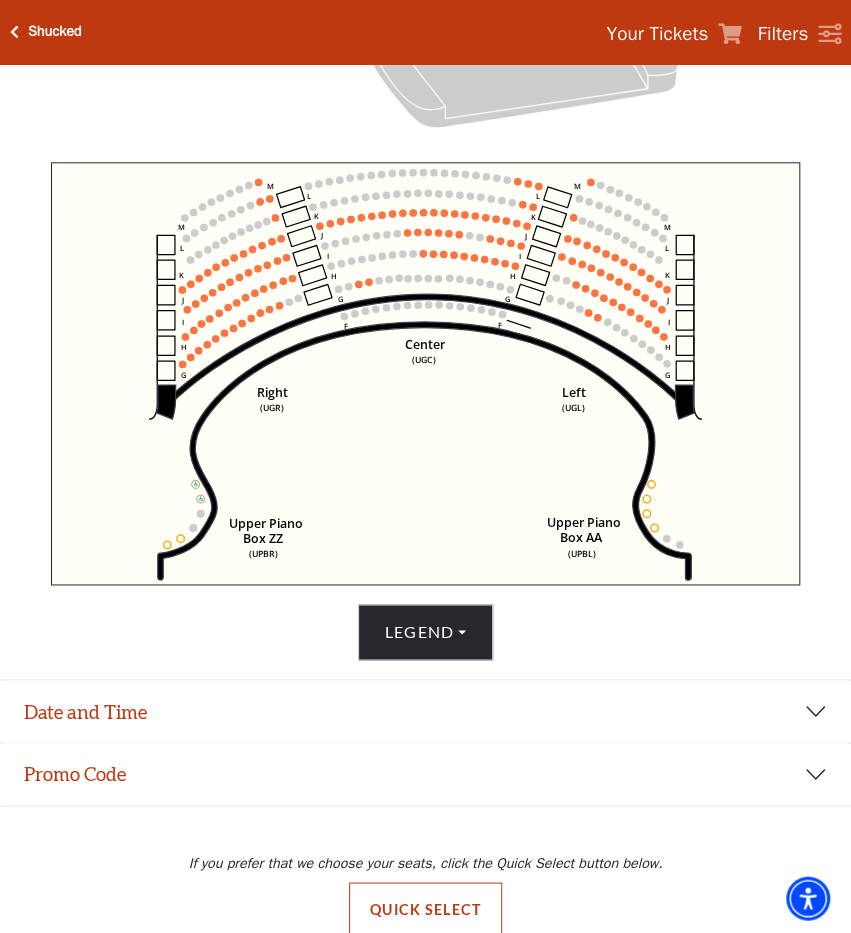 scroll, scrollTop: 642, scrollLeft: 0, axis: vertical 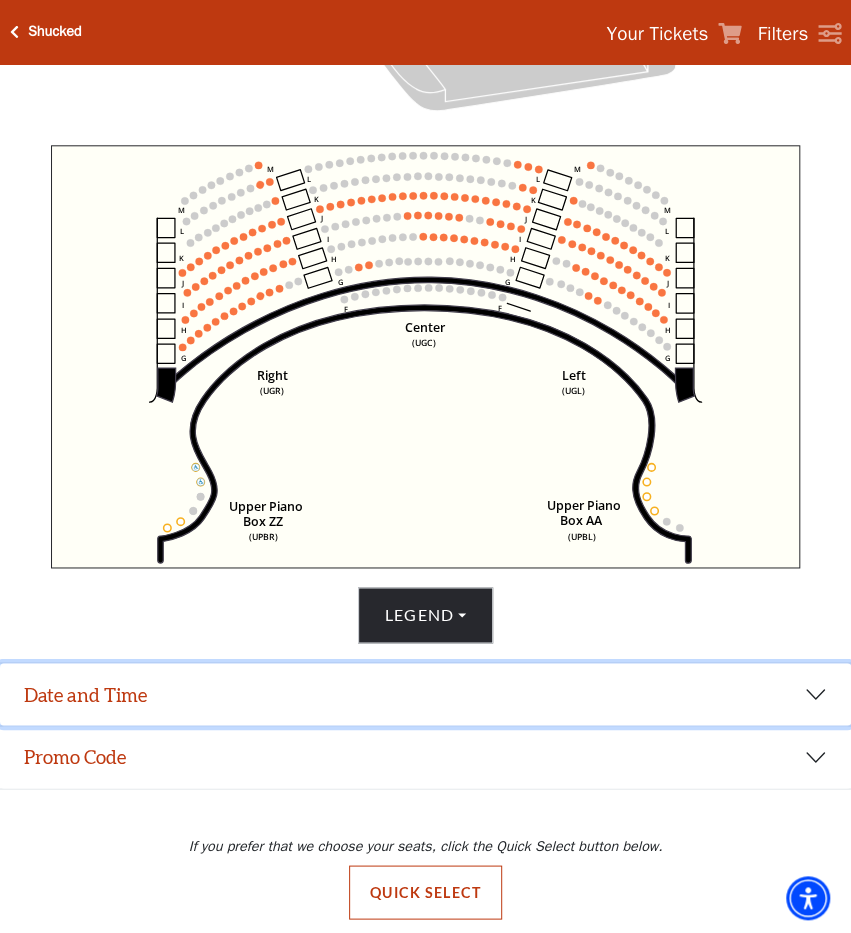 click on "Date and Time" at bounding box center (425, 694) 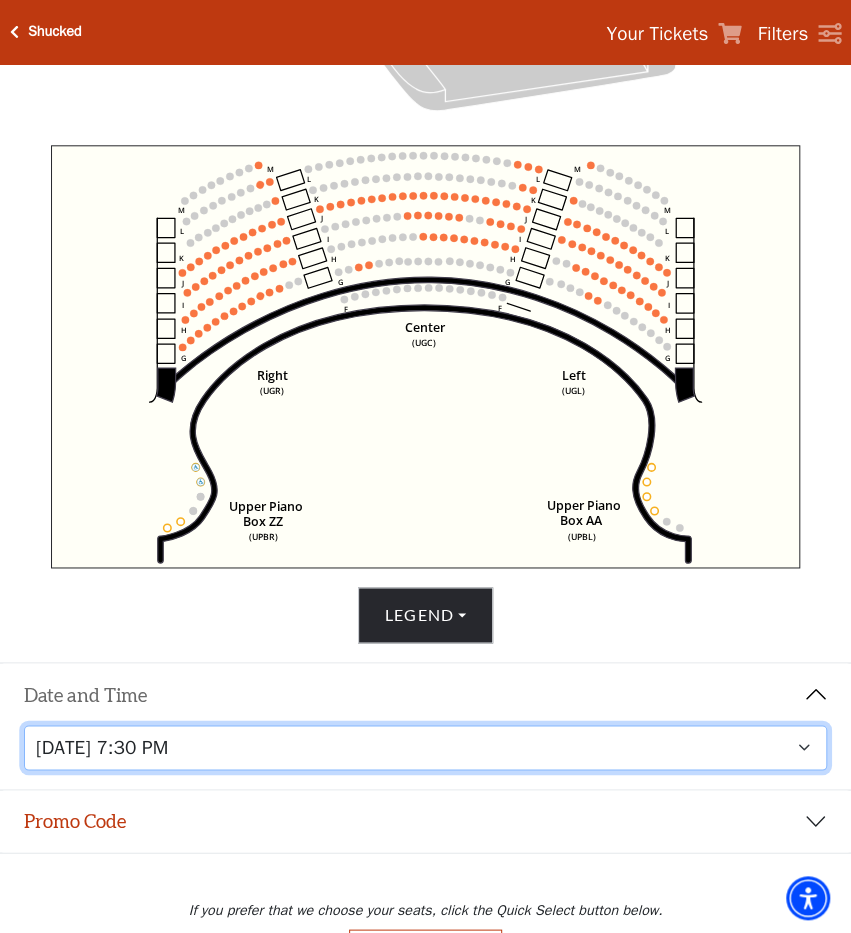 click on "Tuesday, July 29 at 7:30 PM Wednesday, July 30 at 7:30 PM Thursday, July 31 at 7:30 PM Friday, August 1 at 7:30 PM Saturday, August 2 at 1:30 PM Saturday, August 2 at 7:30 PM Sunday, August 3 at 1:30 PM Sunday, August 3 at 6:30 PM" at bounding box center [426, 747] 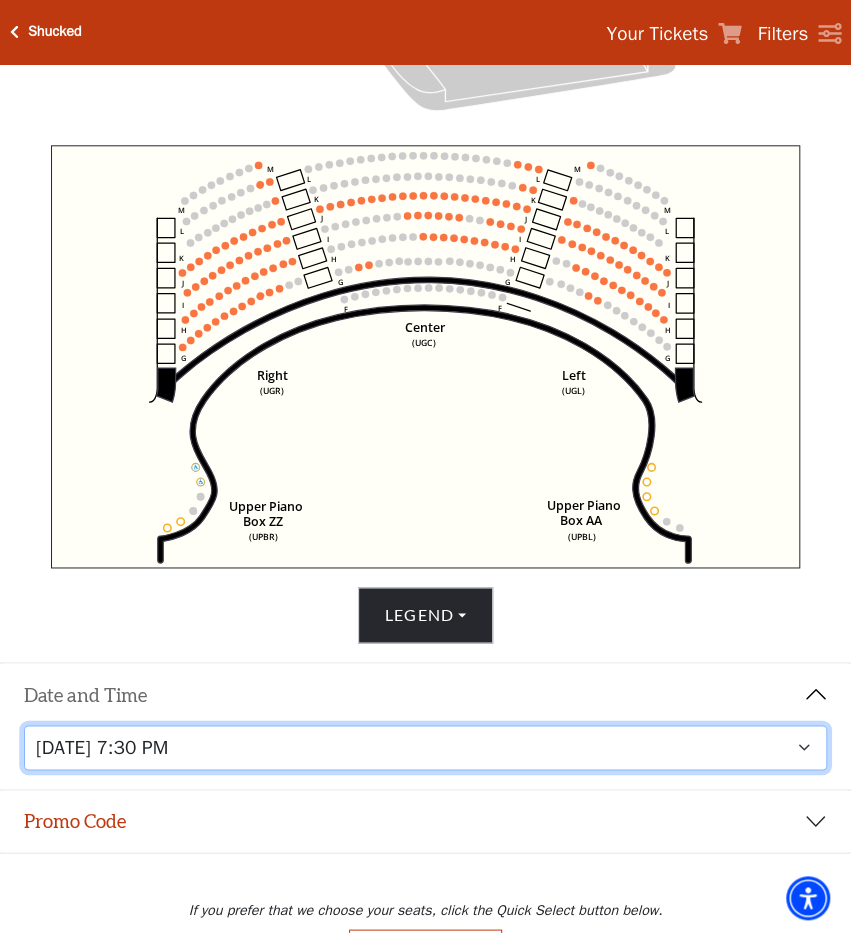 click on "Wednesday, July 30 at 7:30 PM" at bounding box center (0, 0) 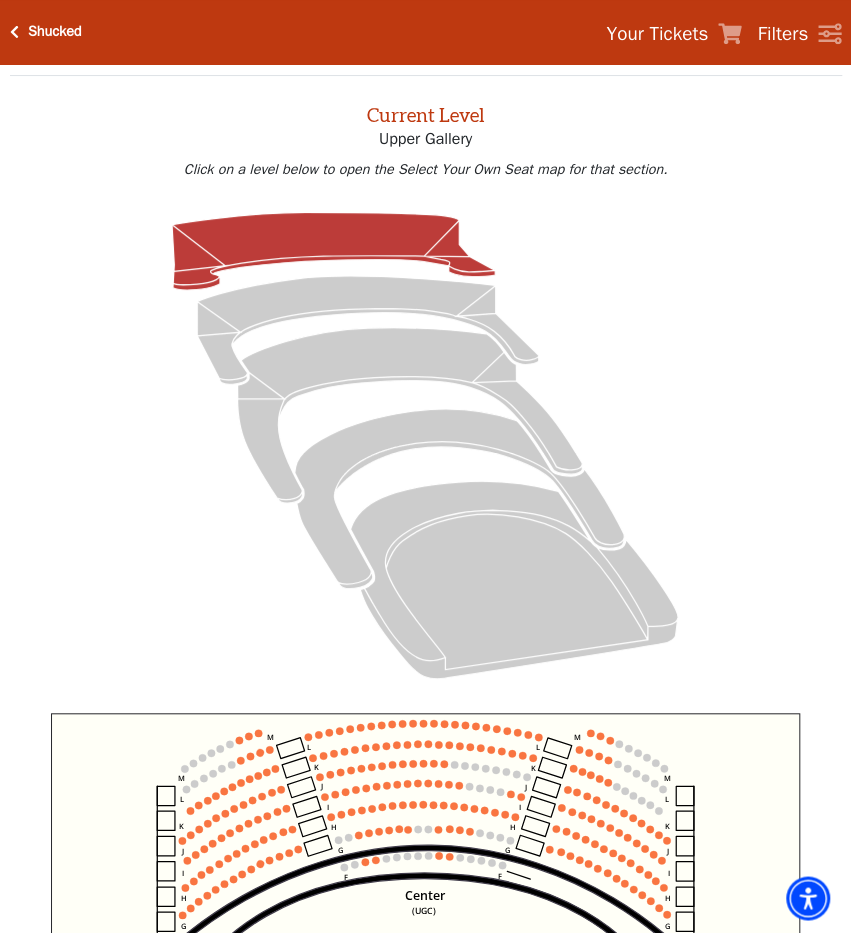 scroll, scrollTop: 76, scrollLeft: 0, axis: vertical 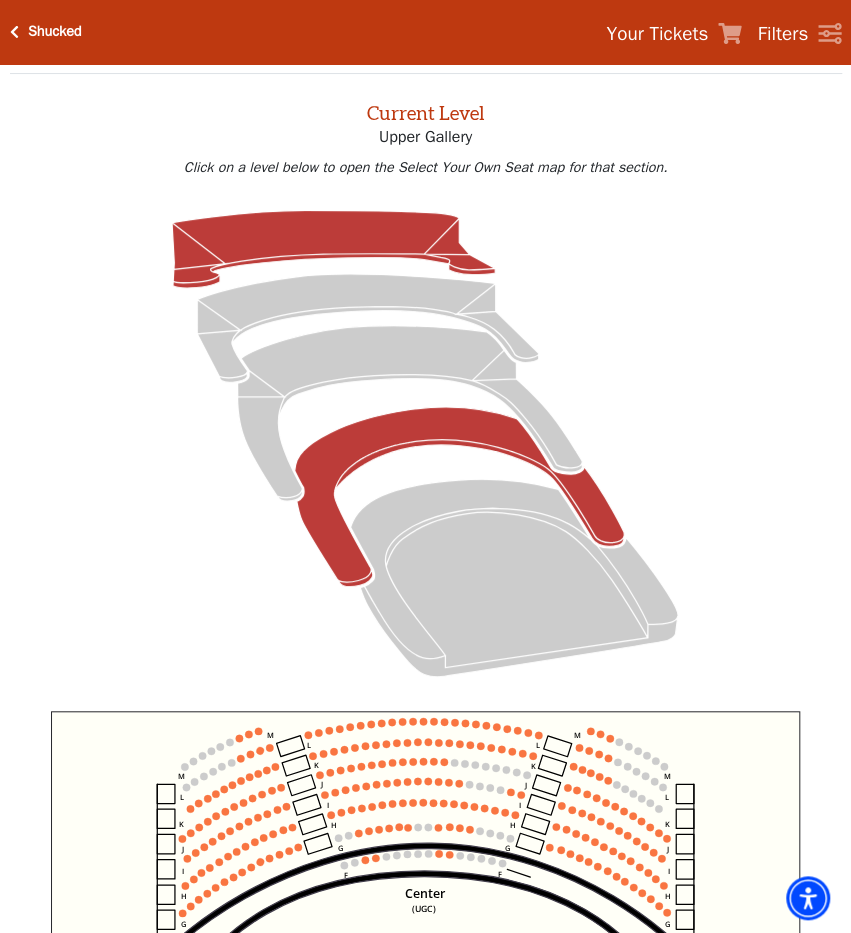 click 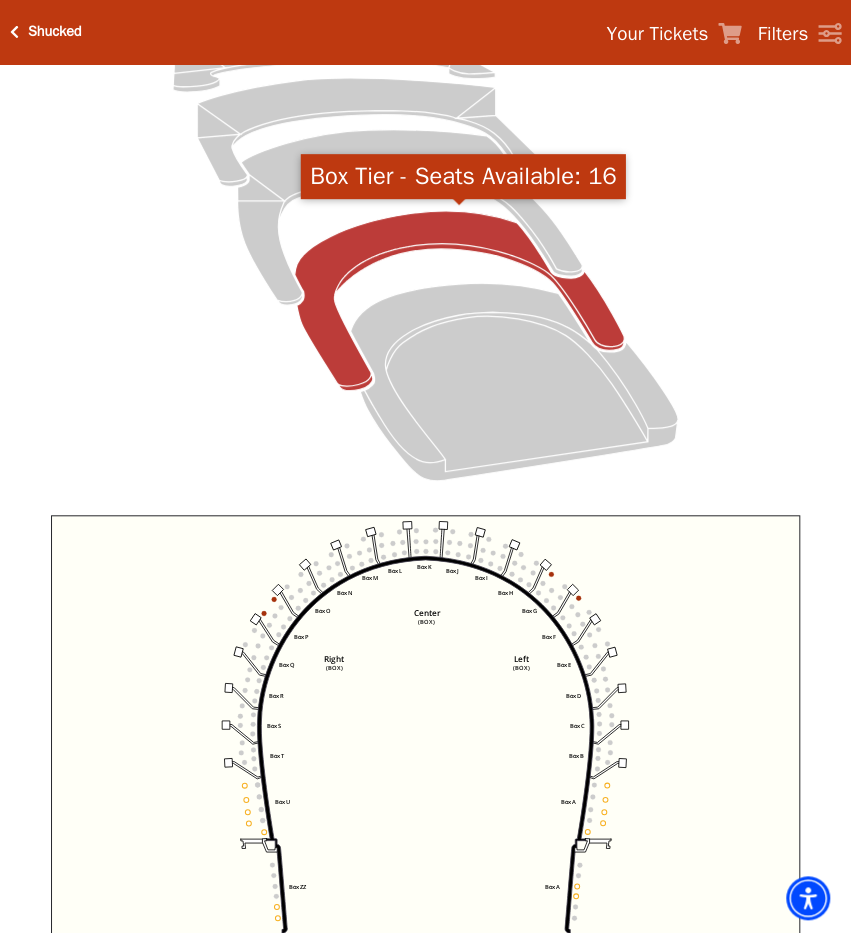 scroll, scrollTop: 274, scrollLeft: 0, axis: vertical 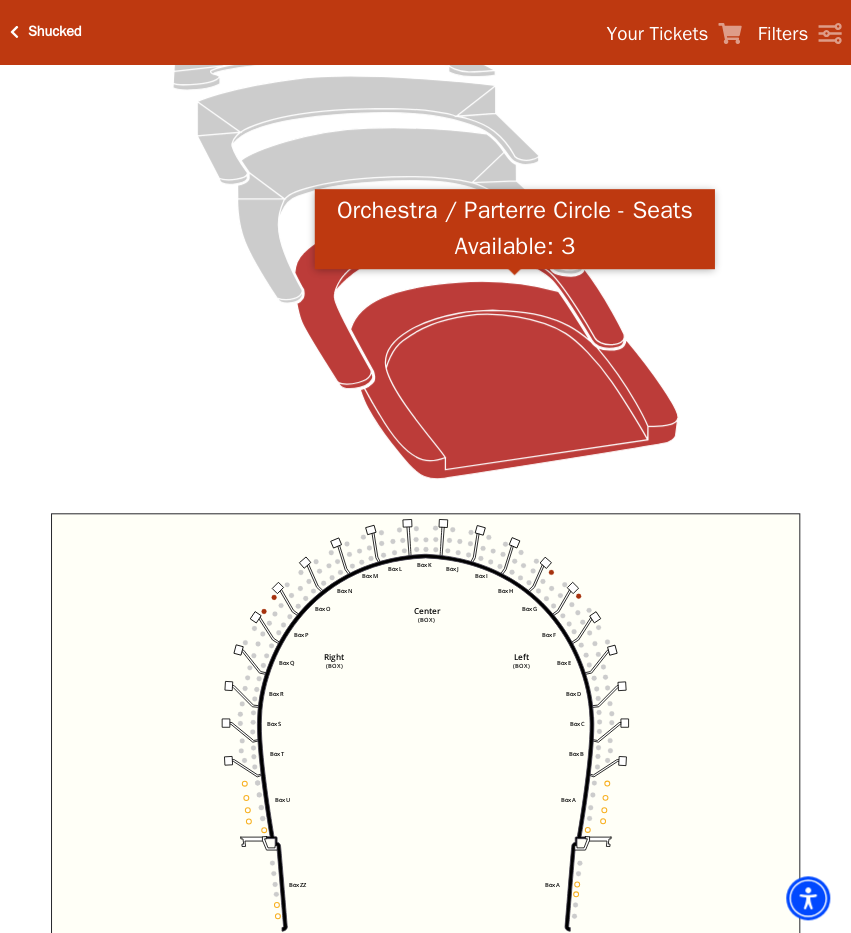 click 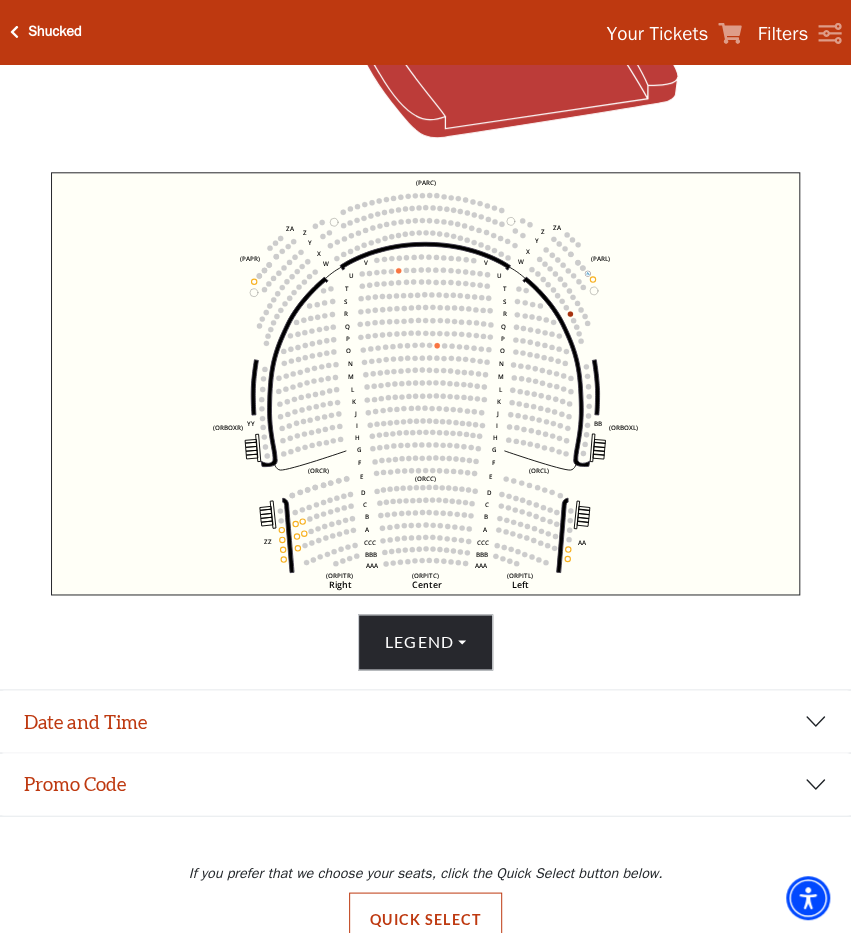 scroll, scrollTop: 616, scrollLeft: 0, axis: vertical 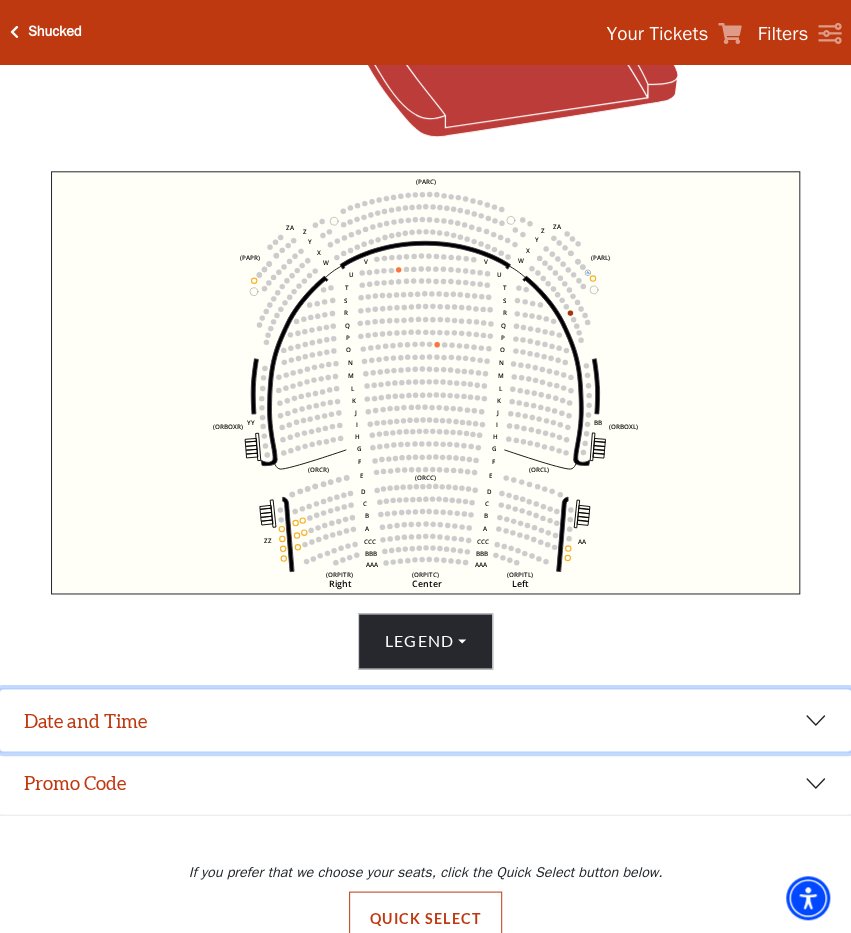 click on "Date and Time" at bounding box center (425, 720) 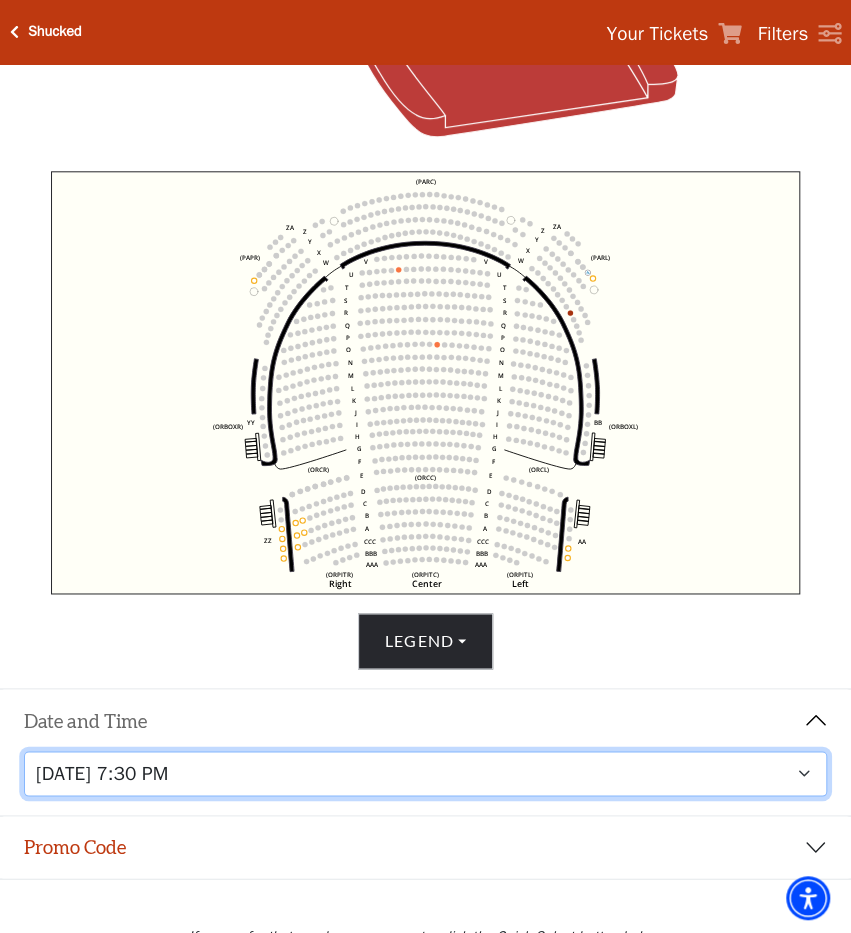 click on "Tuesday, July 29 at 7:30 PM Wednesday, July 30 at 7:30 PM Thursday, July 31 at 7:30 PM Friday, August 1 at 7:30 PM Saturday, August 2 at 1:30 PM Saturday, August 2 at 7:30 PM Sunday, August 3 at 1:30 PM Sunday, August 3 at 6:30 PM" at bounding box center [426, 773] 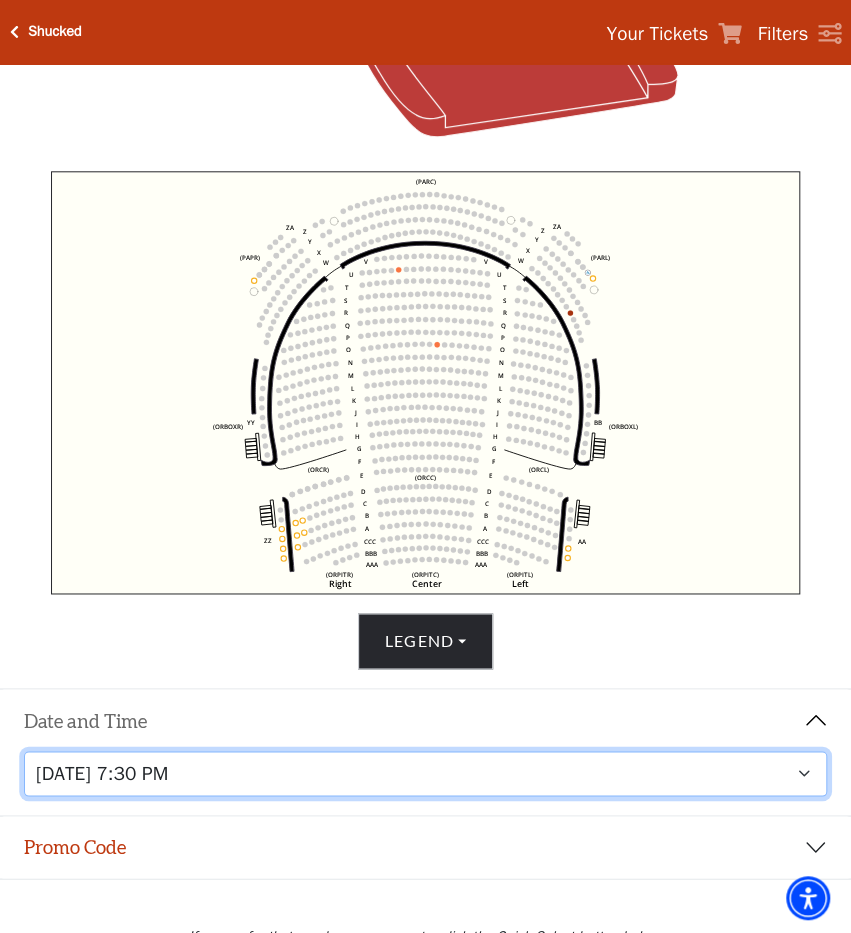 click on "Saturday, August 2 at 1:30 PM" at bounding box center [0, 0] 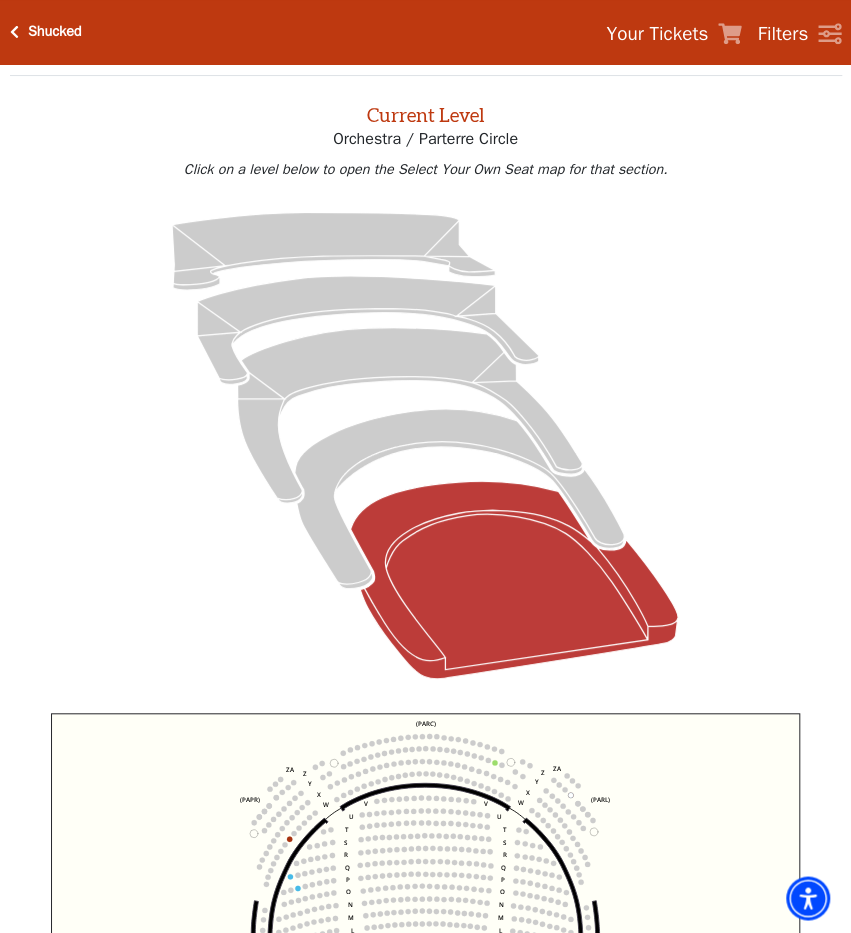 scroll, scrollTop: 67, scrollLeft: 0, axis: vertical 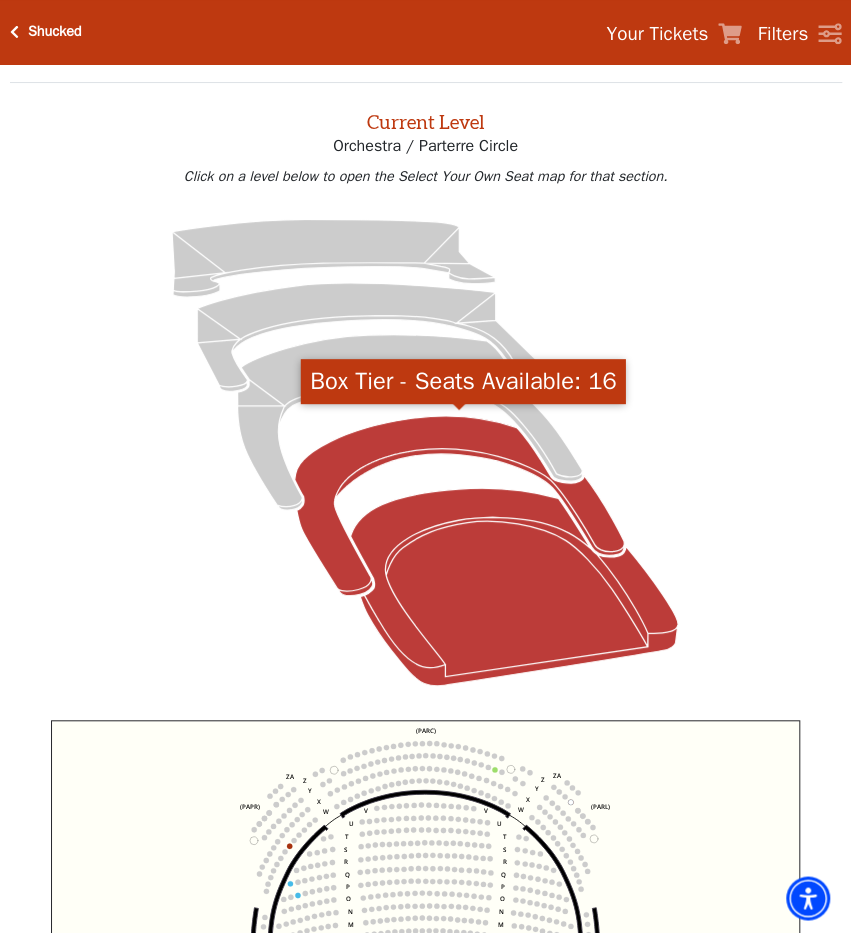 click 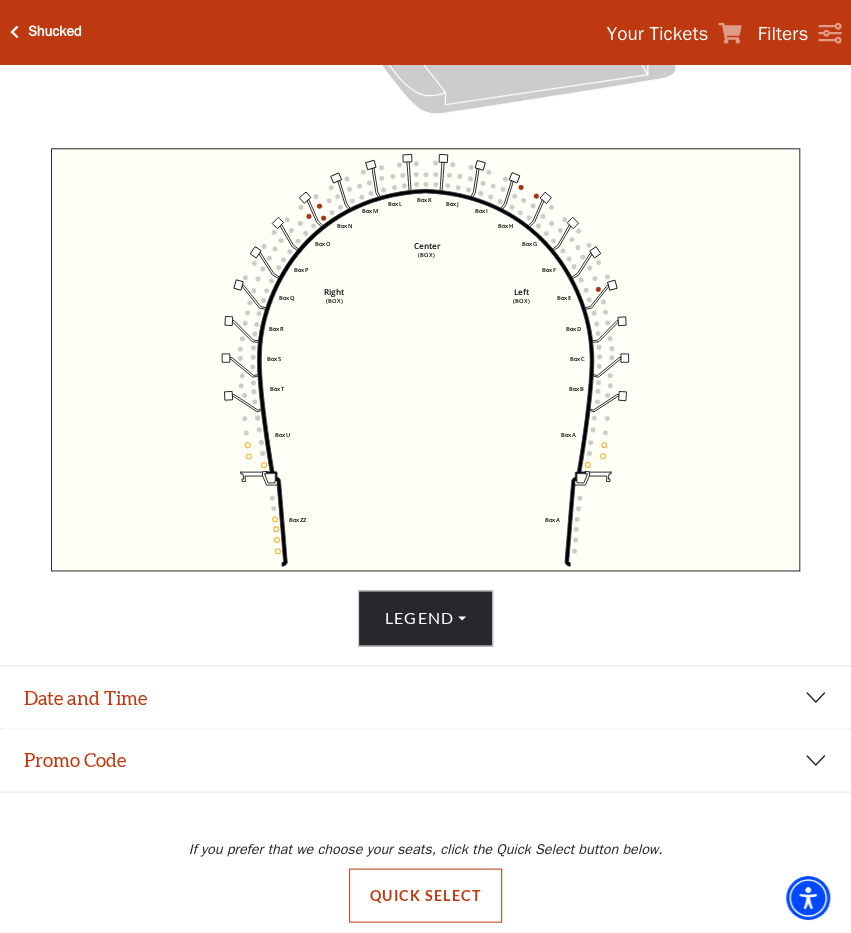 scroll, scrollTop: 642, scrollLeft: 0, axis: vertical 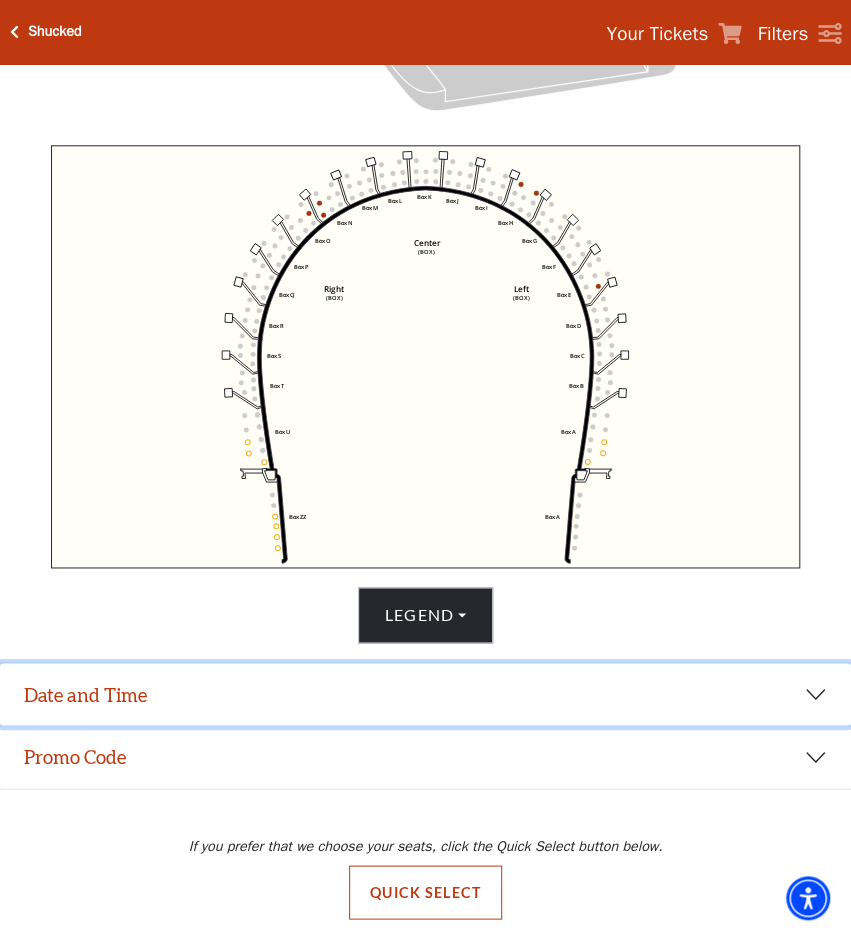 click on "Date and Time" at bounding box center [425, 694] 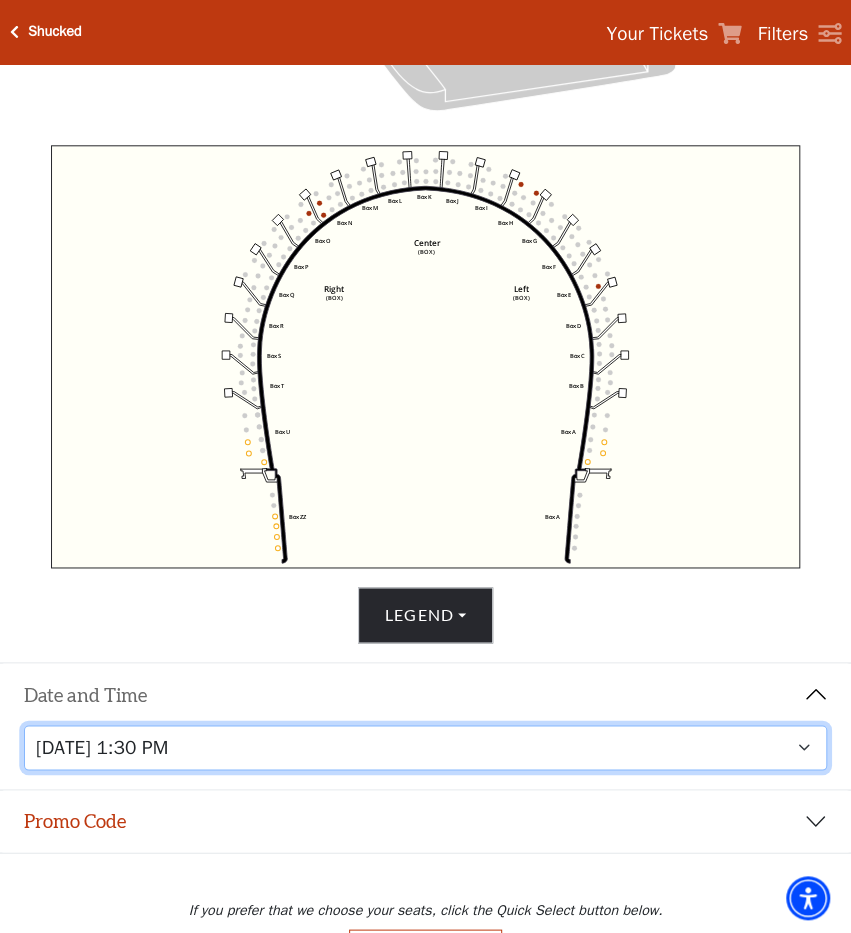 click on "Tuesday, July 29 at 7:30 PM Wednesday, July 30 at 7:30 PM Thursday, July 31 at 7:30 PM Friday, August 1 at 7:30 PM Saturday, August 2 at 1:30 PM Saturday, August 2 at 7:30 PM Sunday, August 3 at 1:30 PM Sunday, August 3 at 6:30 PM" at bounding box center [426, 747] 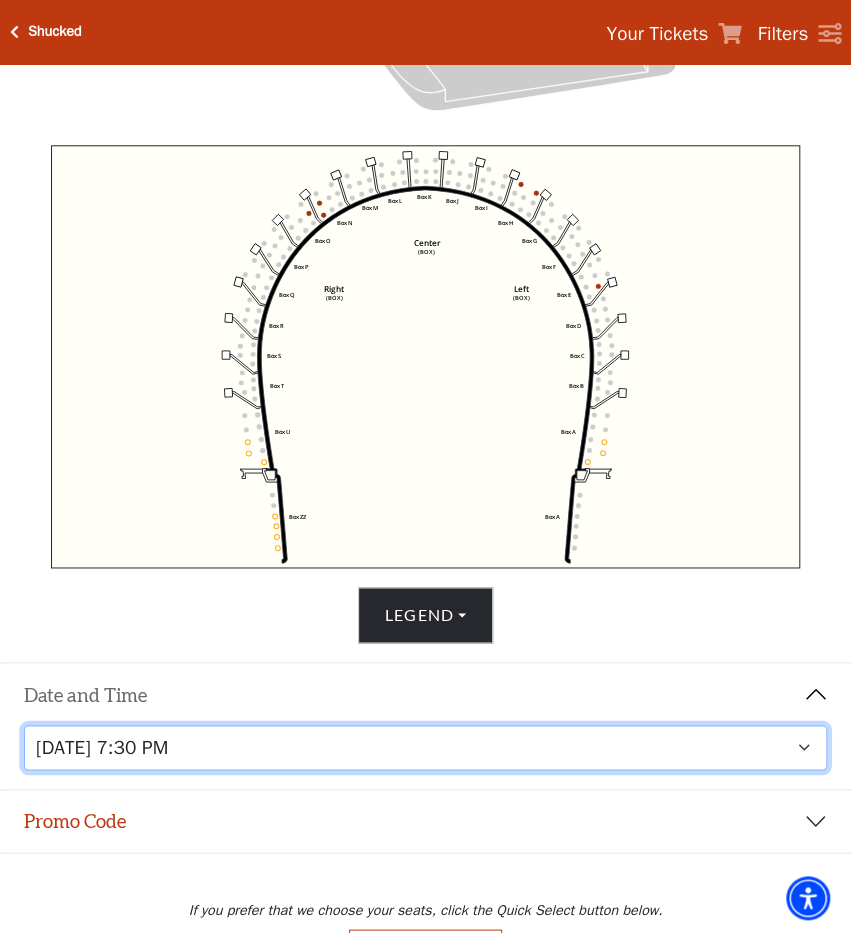 click on "Wednesday, July 30 at 7:30 PM" at bounding box center (0, 0) 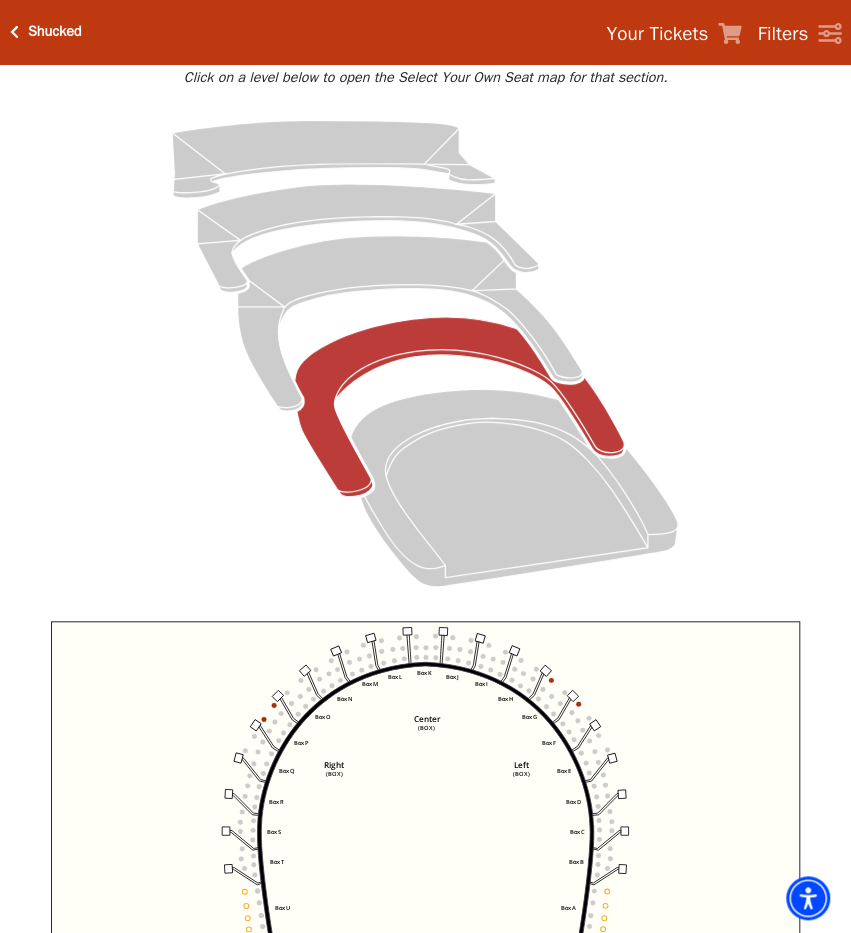 scroll, scrollTop: 171, scrollLeft: 0, axis: vertical 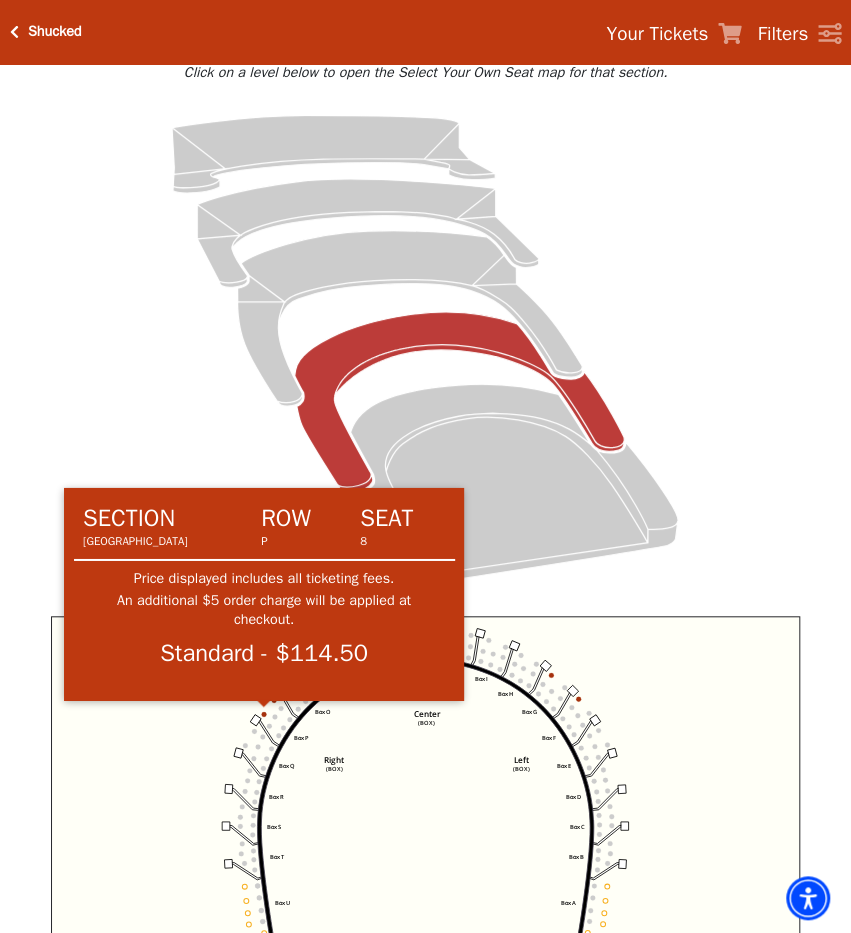click 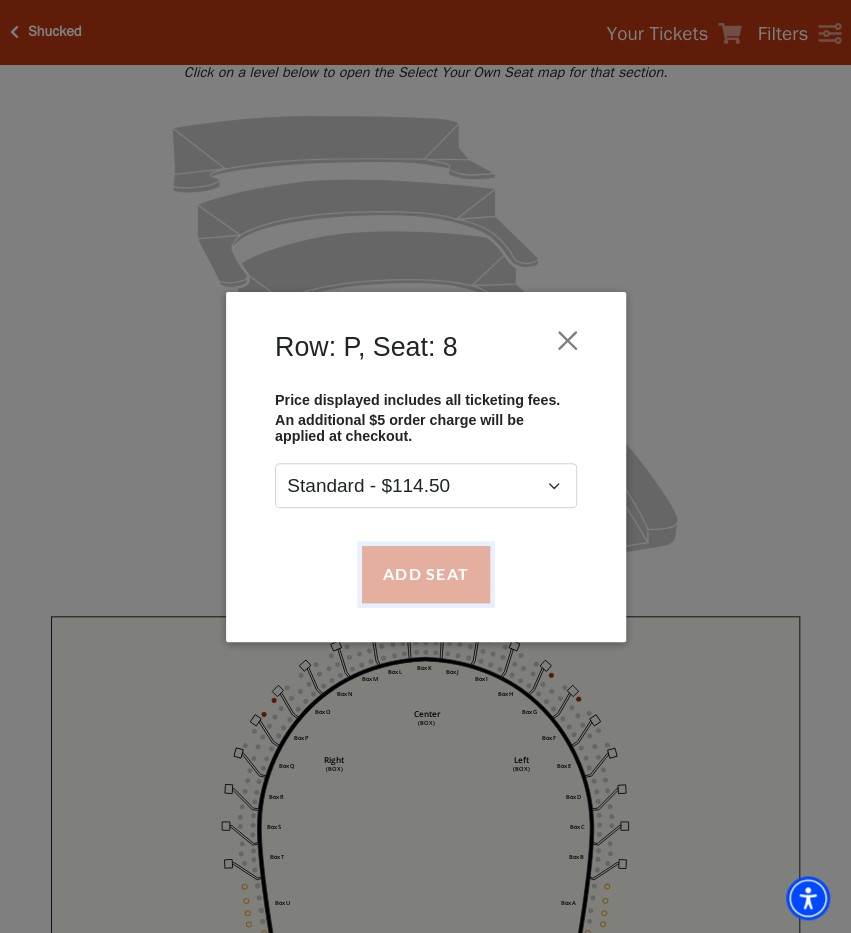 click on "Add Seat" at bounding box center [425, 574] 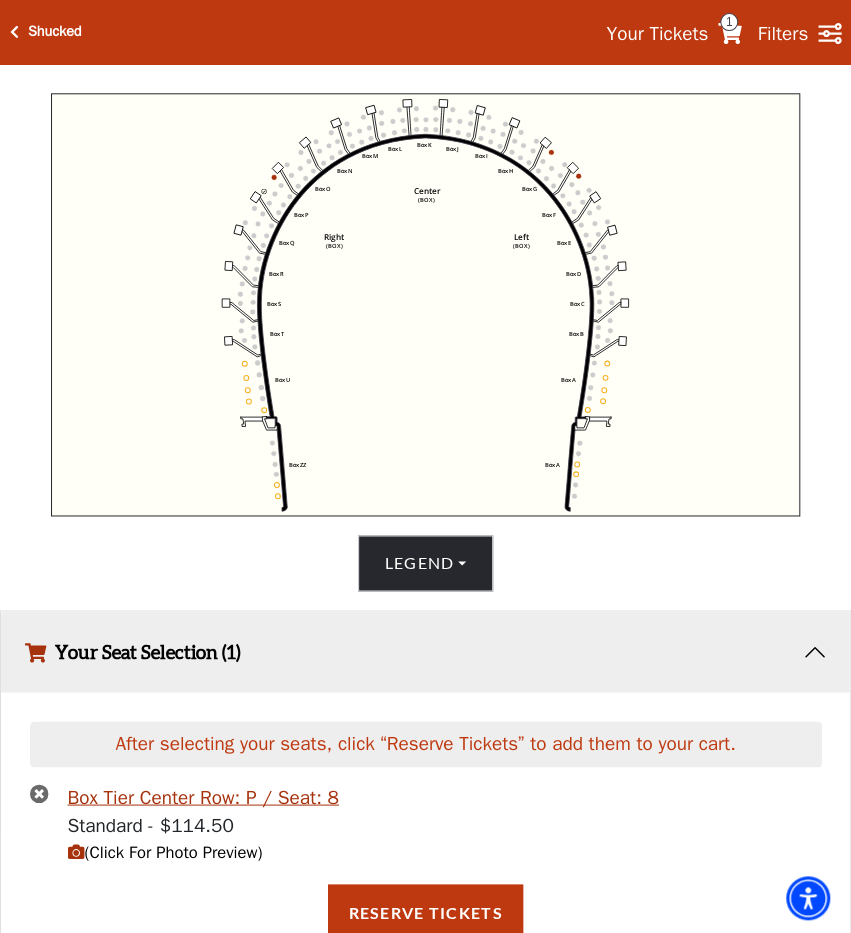 scroll, scrollTop: 696, scrollLeft: 0, axis: vertical 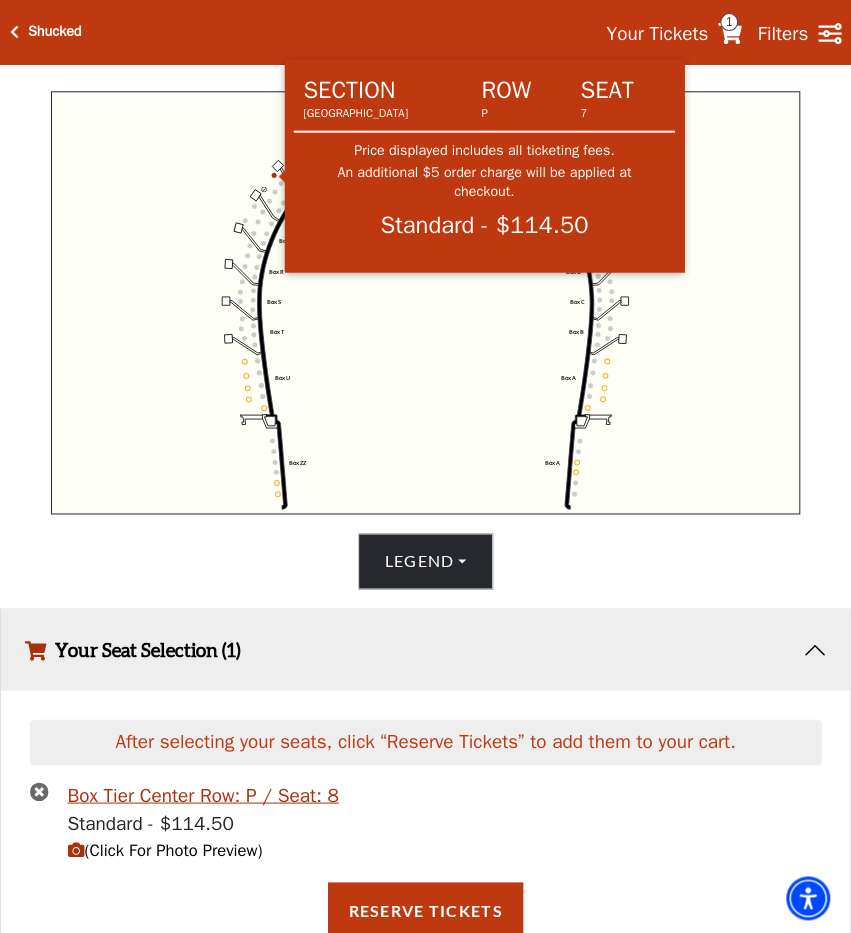 click 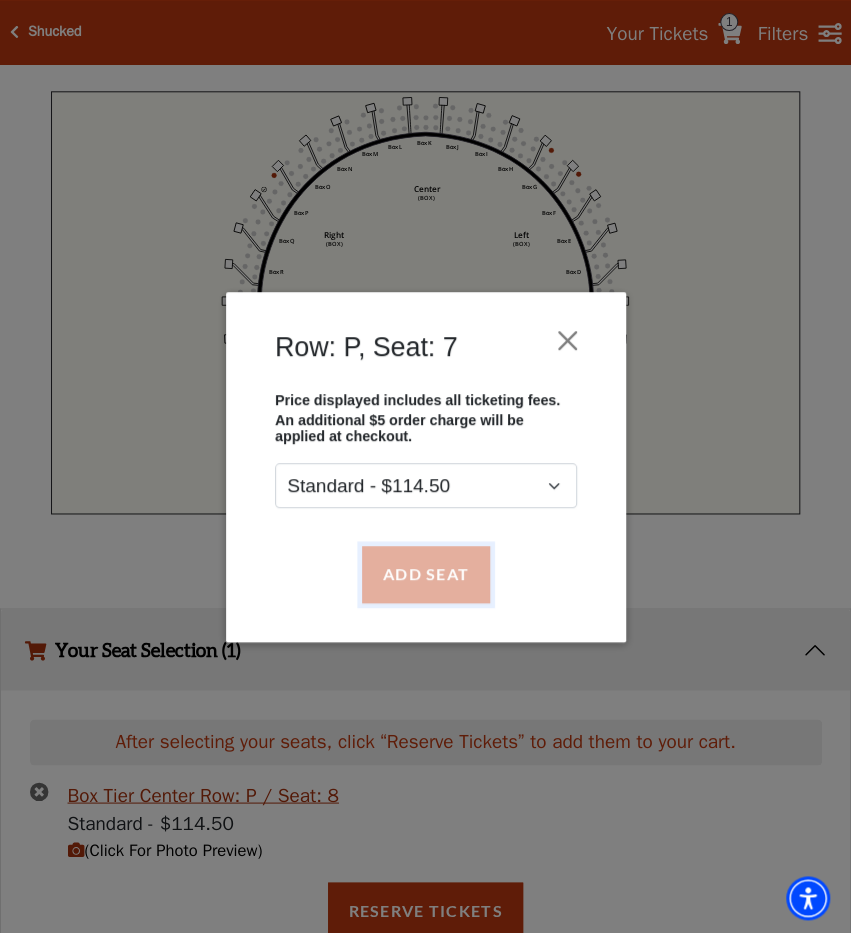 click on "Add Seat" at bounding box center [425, 574] 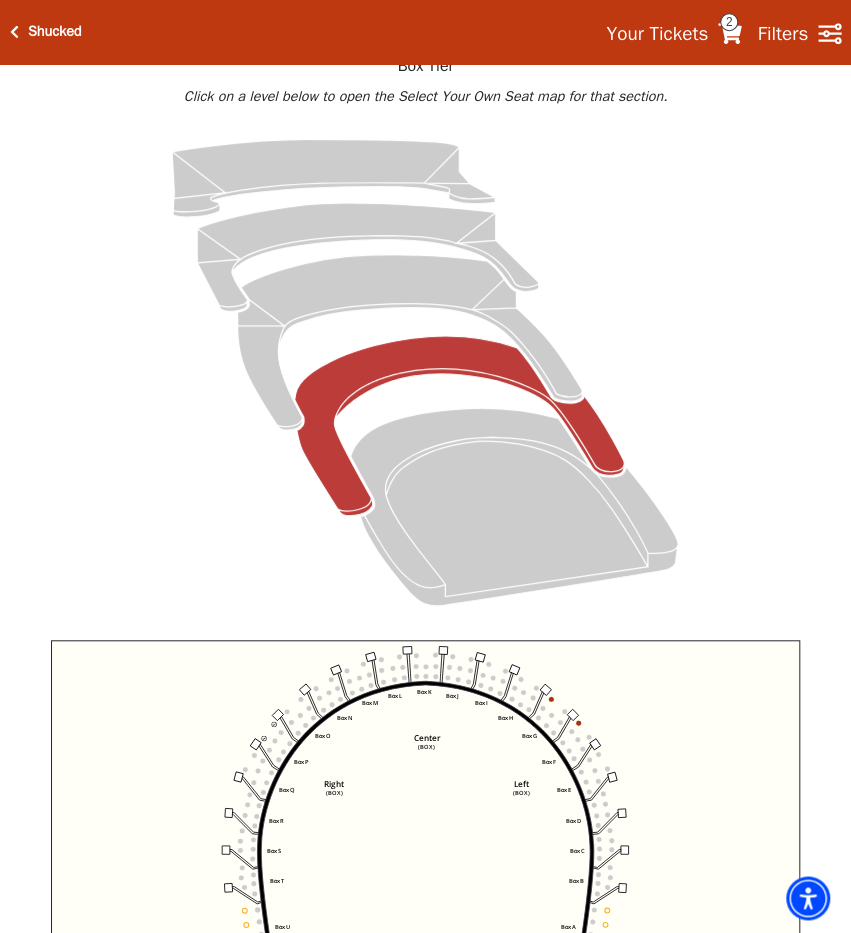 scroll, scrollTop: 95, scrollLeft: 0, axis: vertical 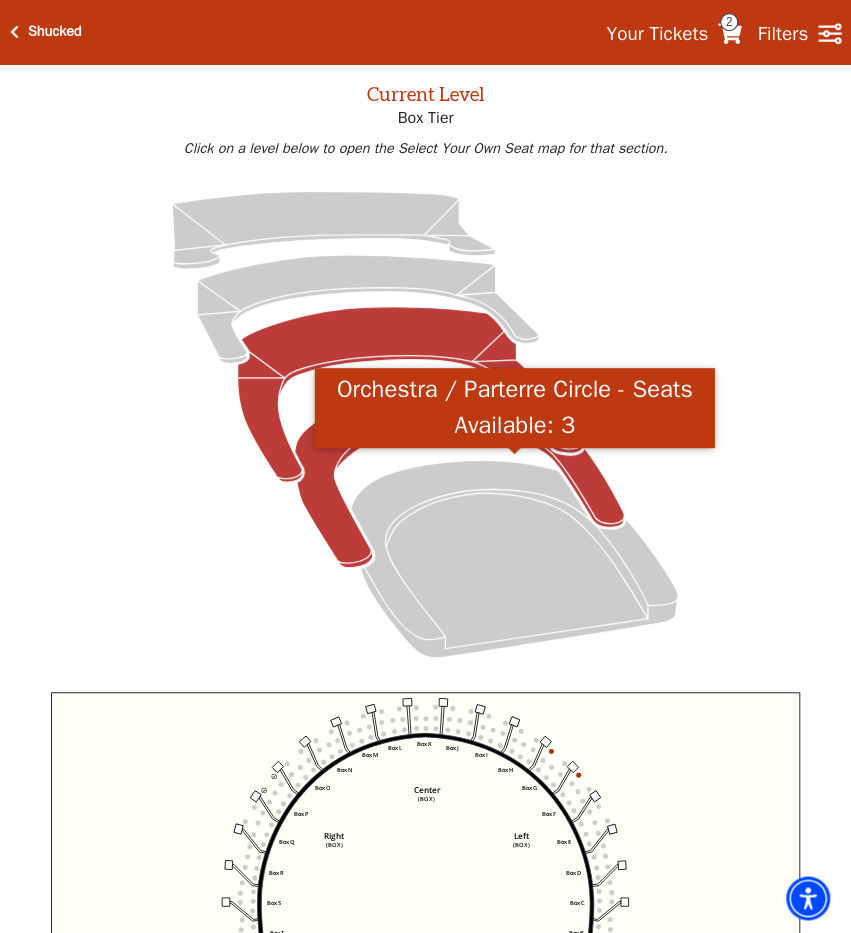 click 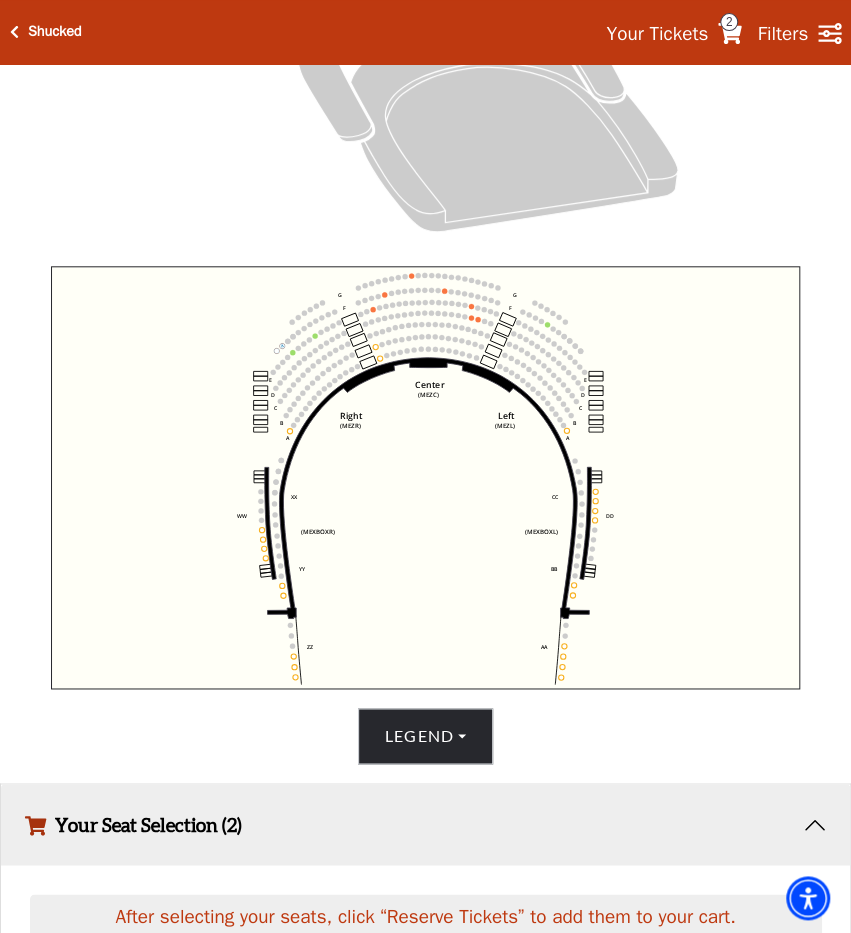 scroll, scrollTop: 523, scrollLeft: 0, axis: vertical 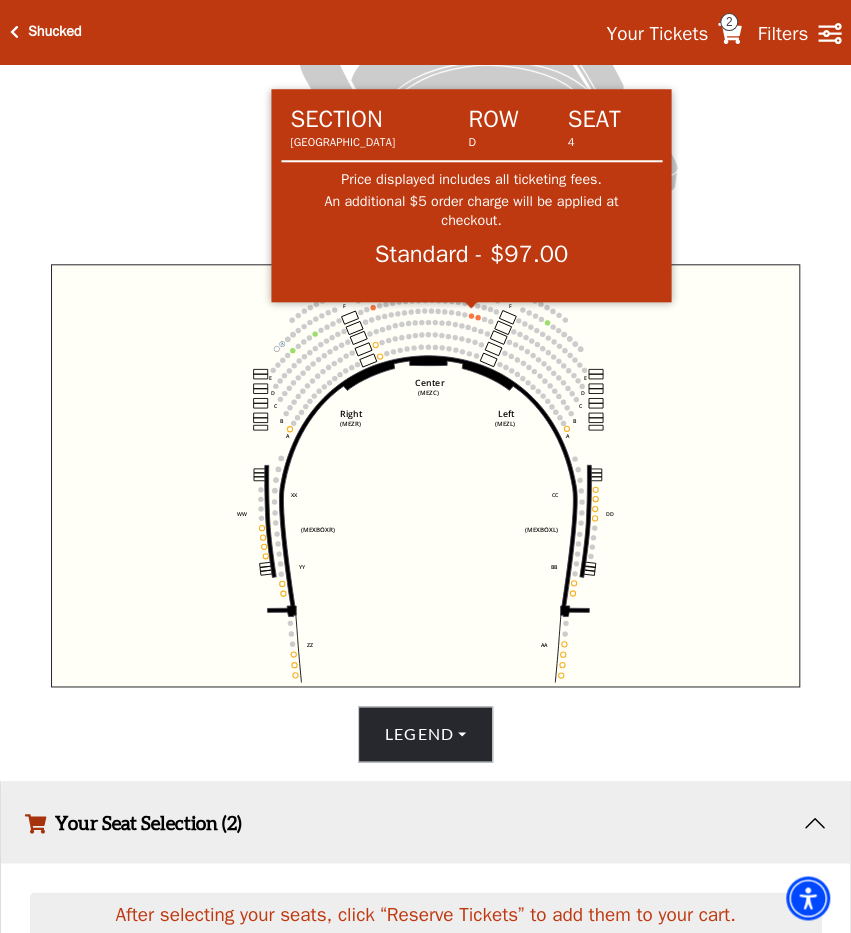 click 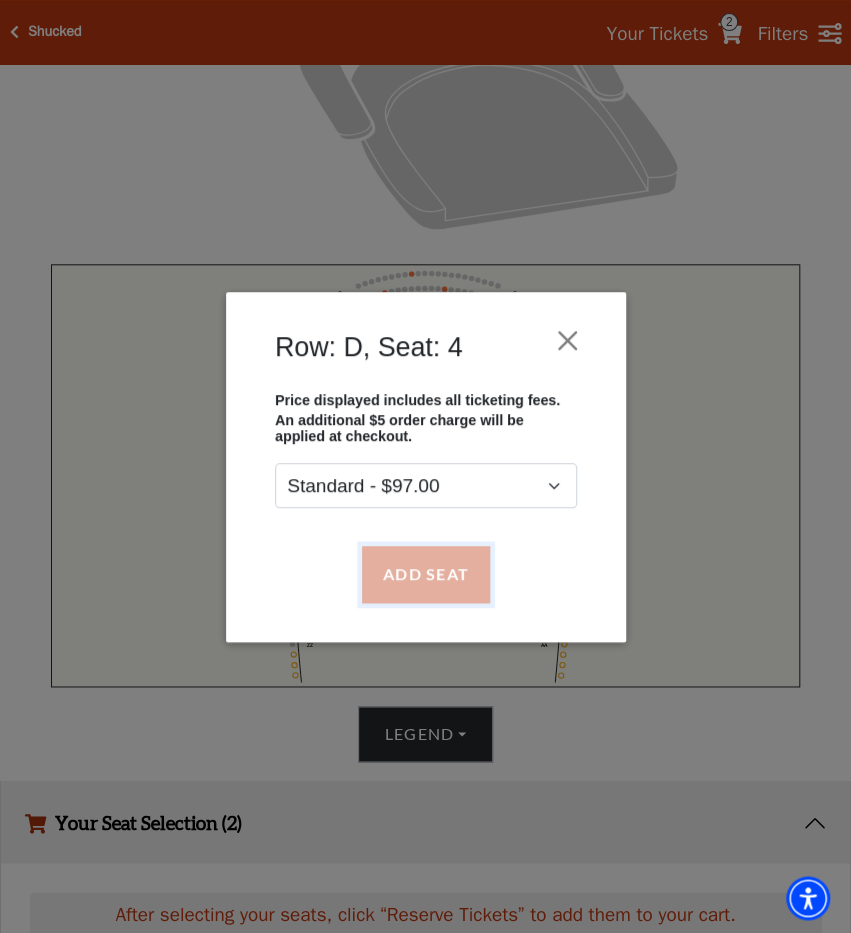 click on "Add Seat" at bounding box center (425, 574) 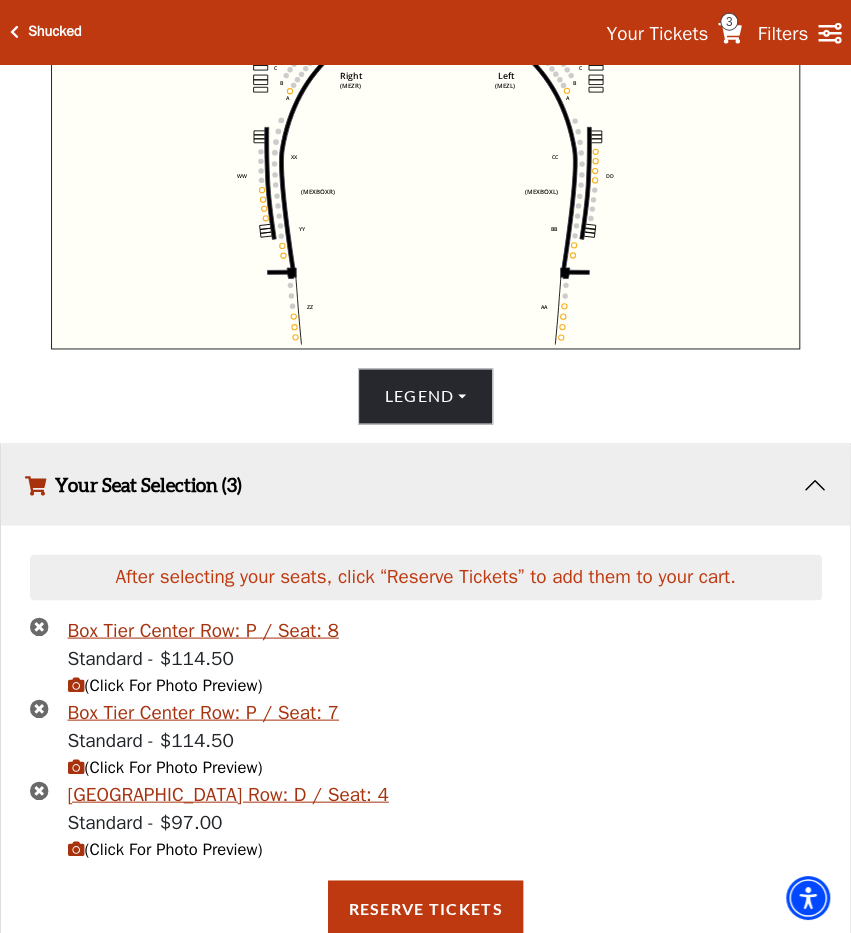 scroll, scrollTop: 860, scrollLeft: 0, axis: vertical 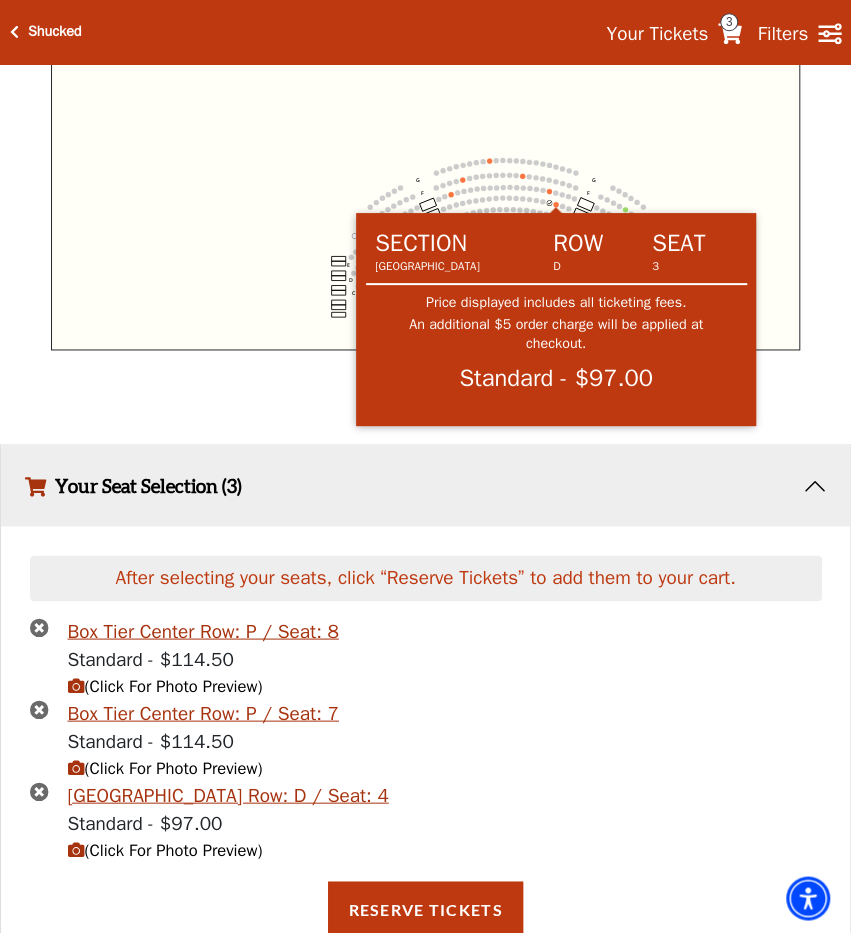 click 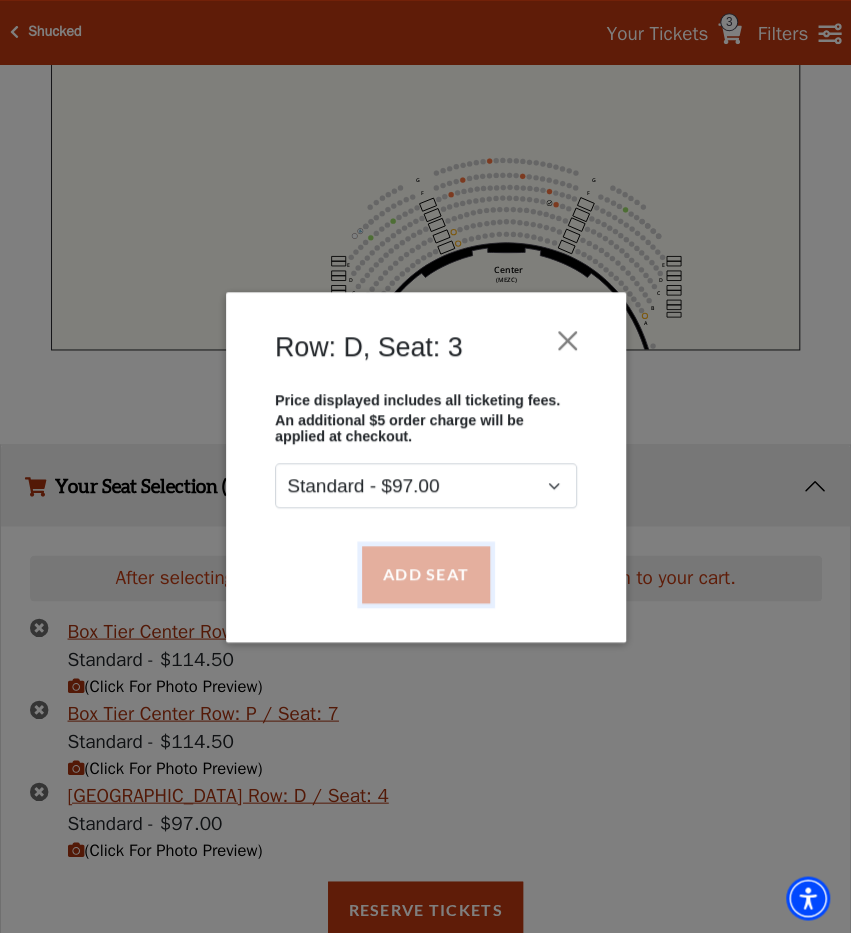 click on "Add Seat" at bounding box center (425, 574) 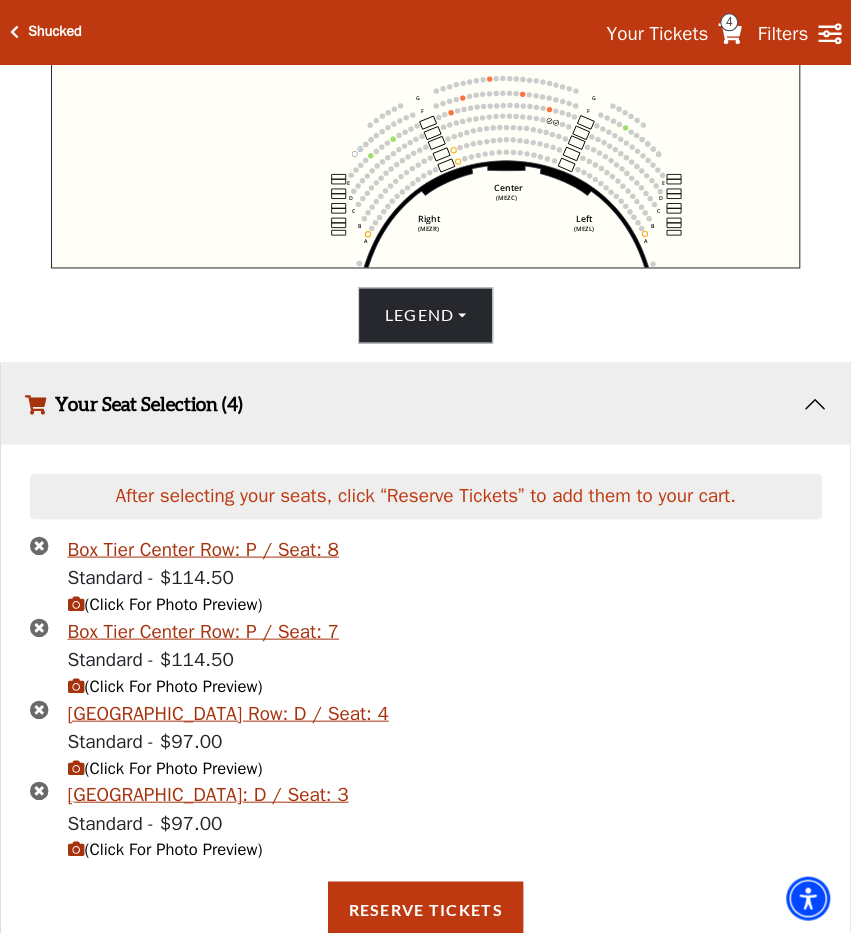 scroll, scrollTop: 942, scrollLeft: 0, axis: vertical 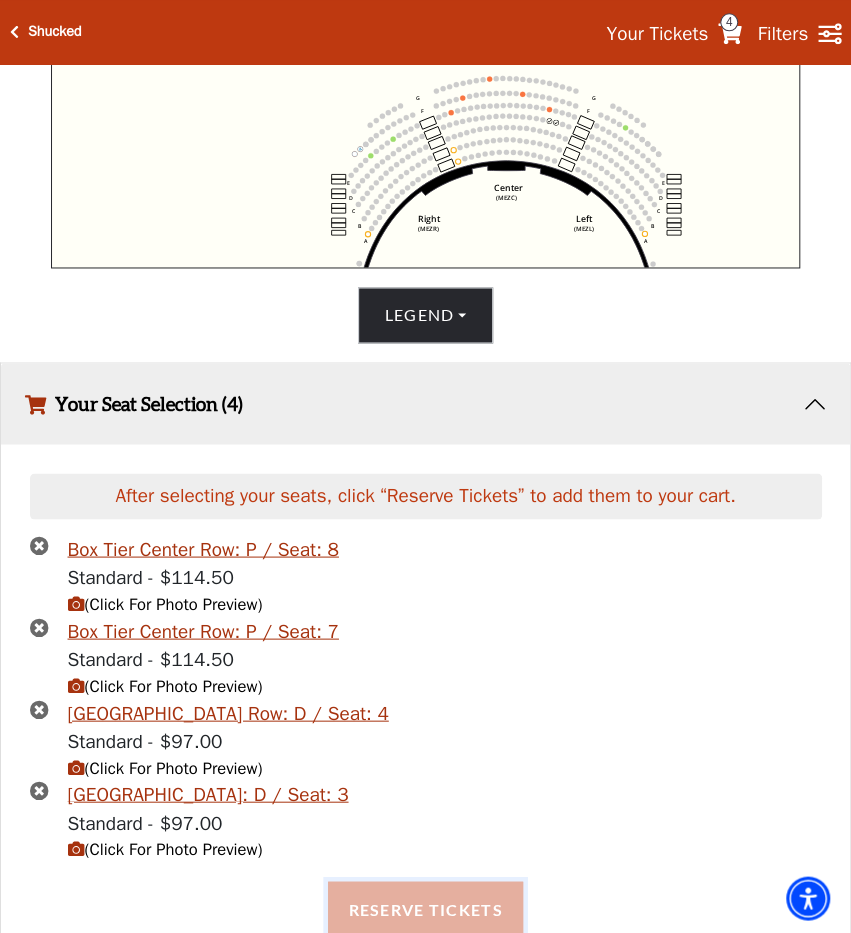 click on "Reserve Tickets" at bounding box center (425, 909) 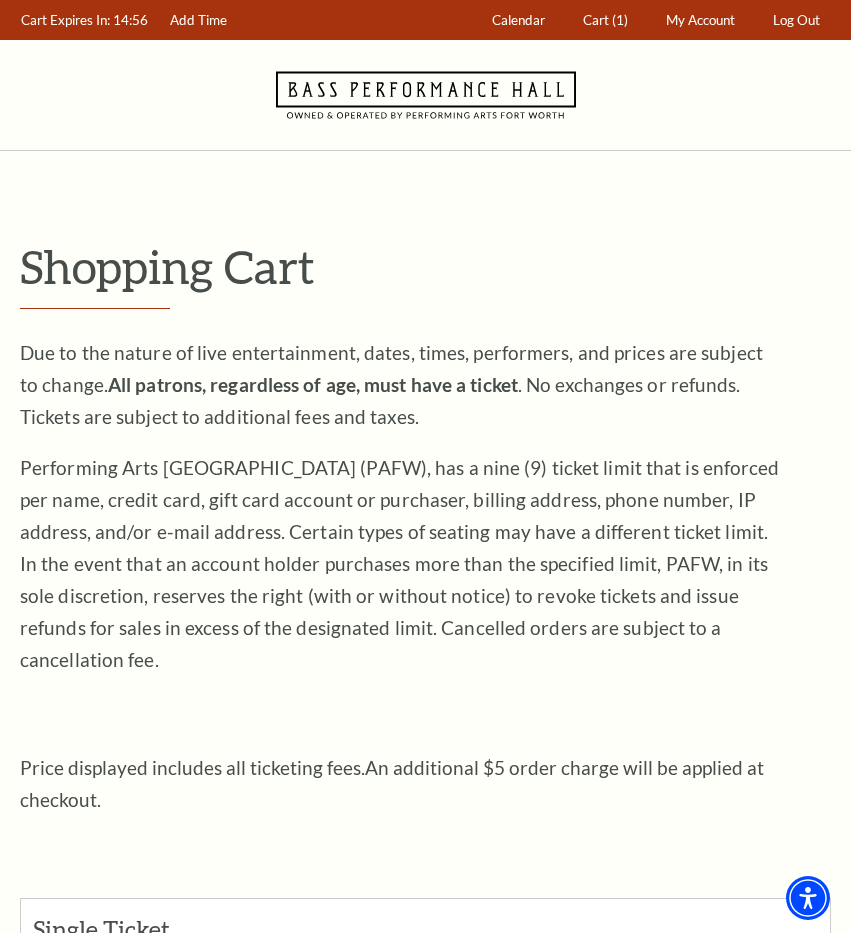 scroll, scrollTop: 0, scrollLeft: 0, axis: both 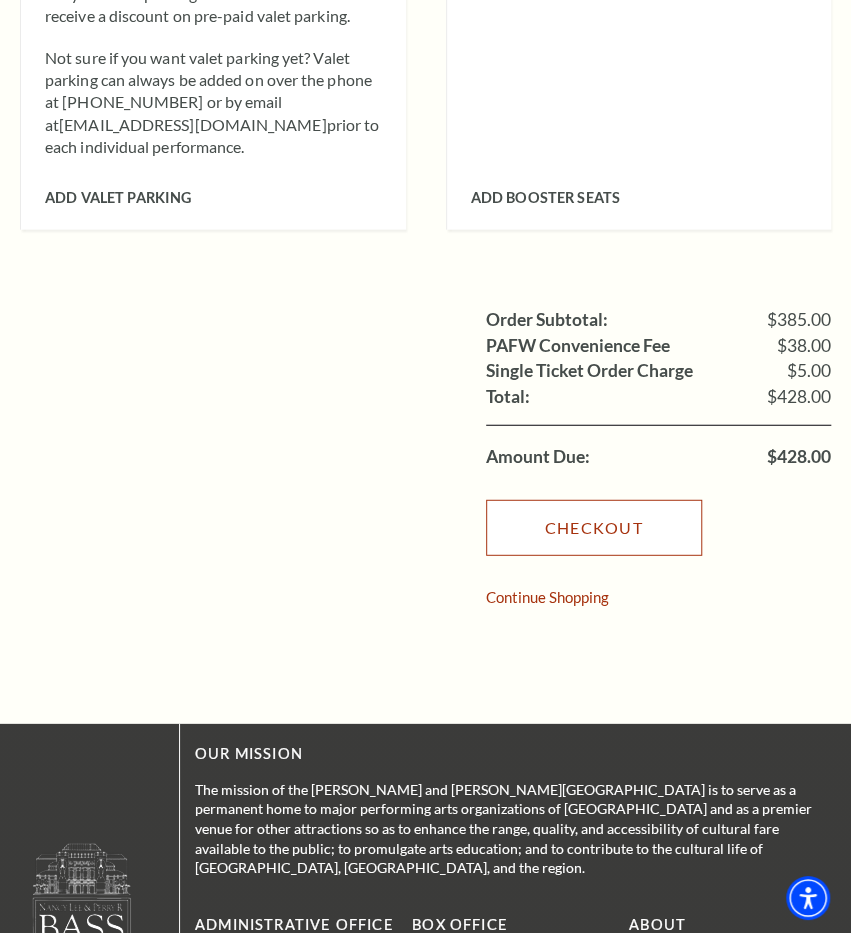 click on "Checkout" at bounding box center [594, 528] 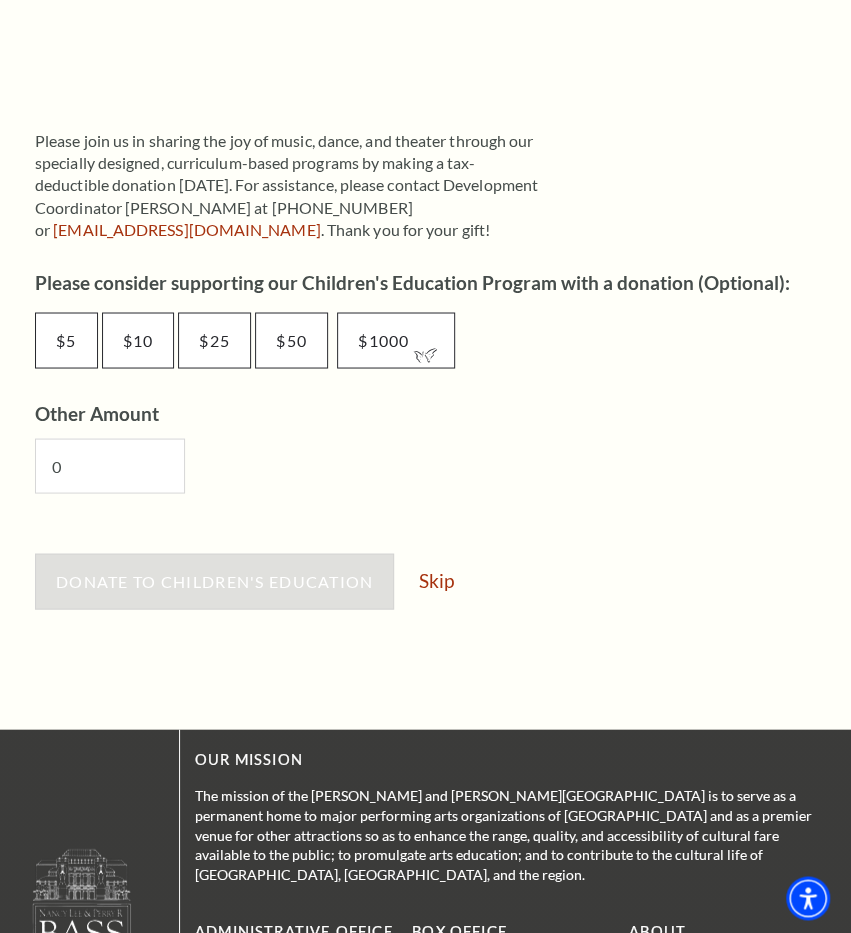 scroll, scrollTop: 998, scrollLeft: 0, axis: vertical 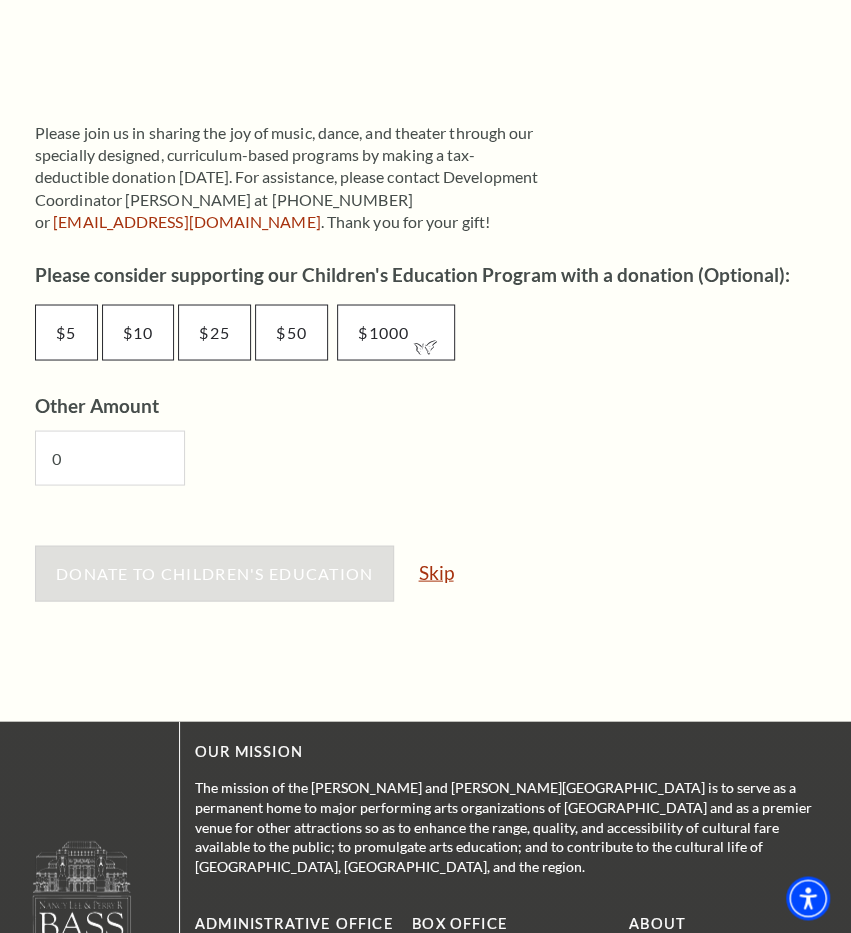 click on "Skip" at bounding box center (435, 571) 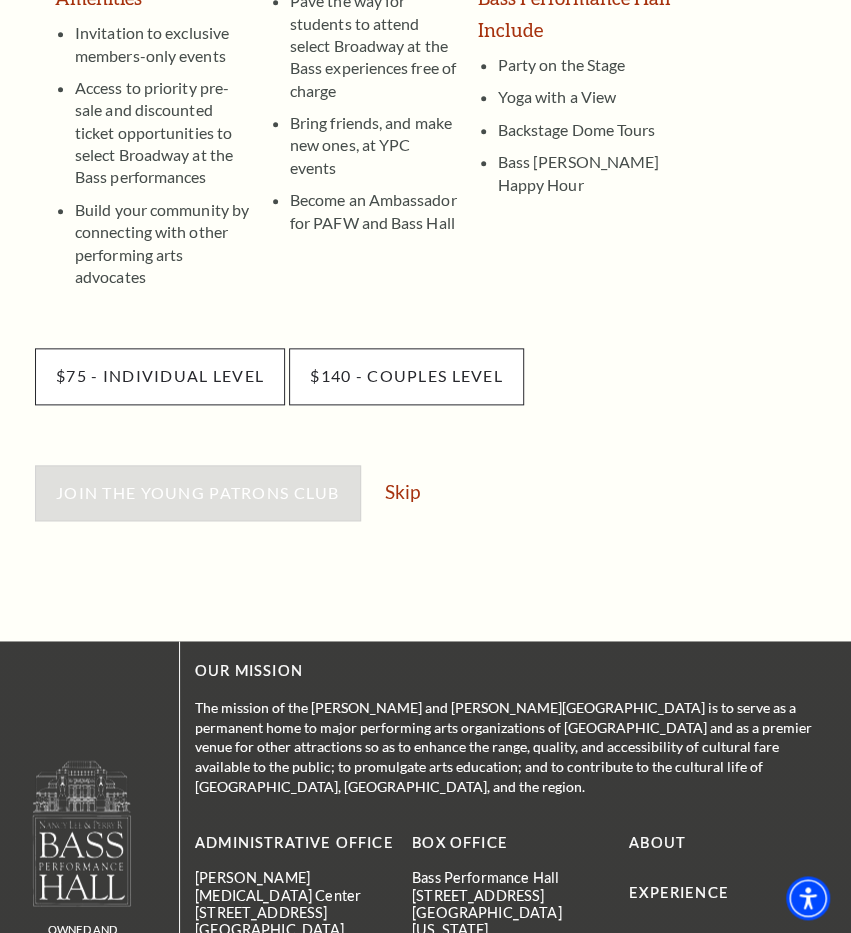 scroll, scrollTop: 568, scrollLeft: 0, axis: vertical 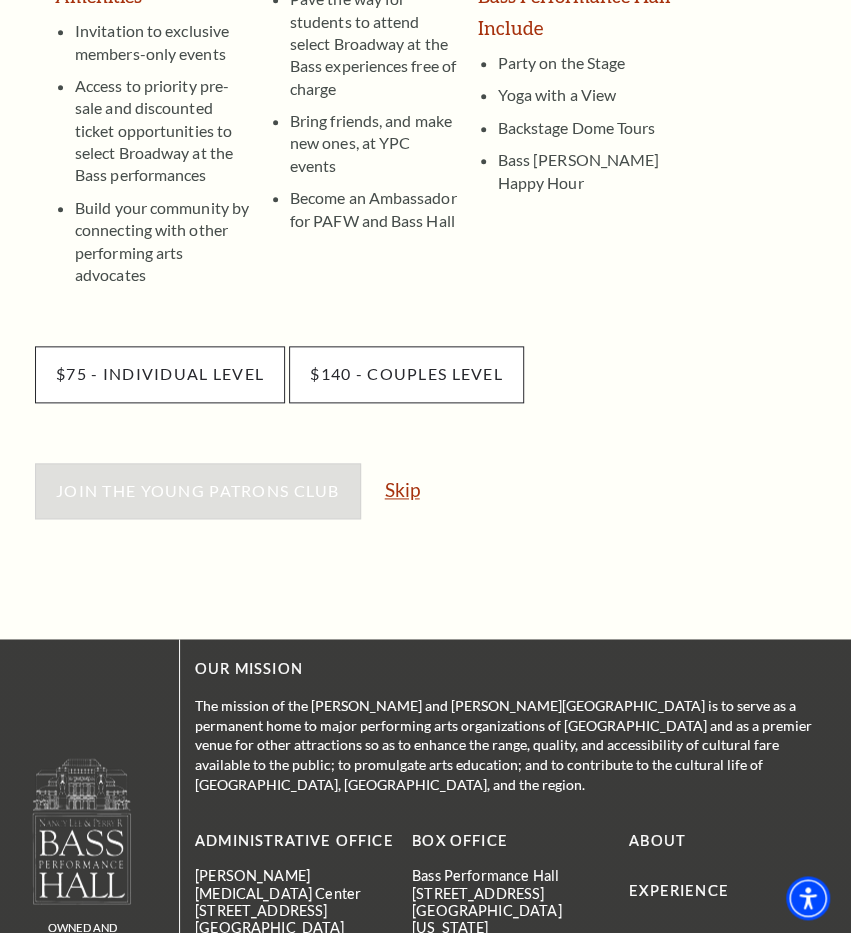 click on "Skip" at bounding box center [402, 489] 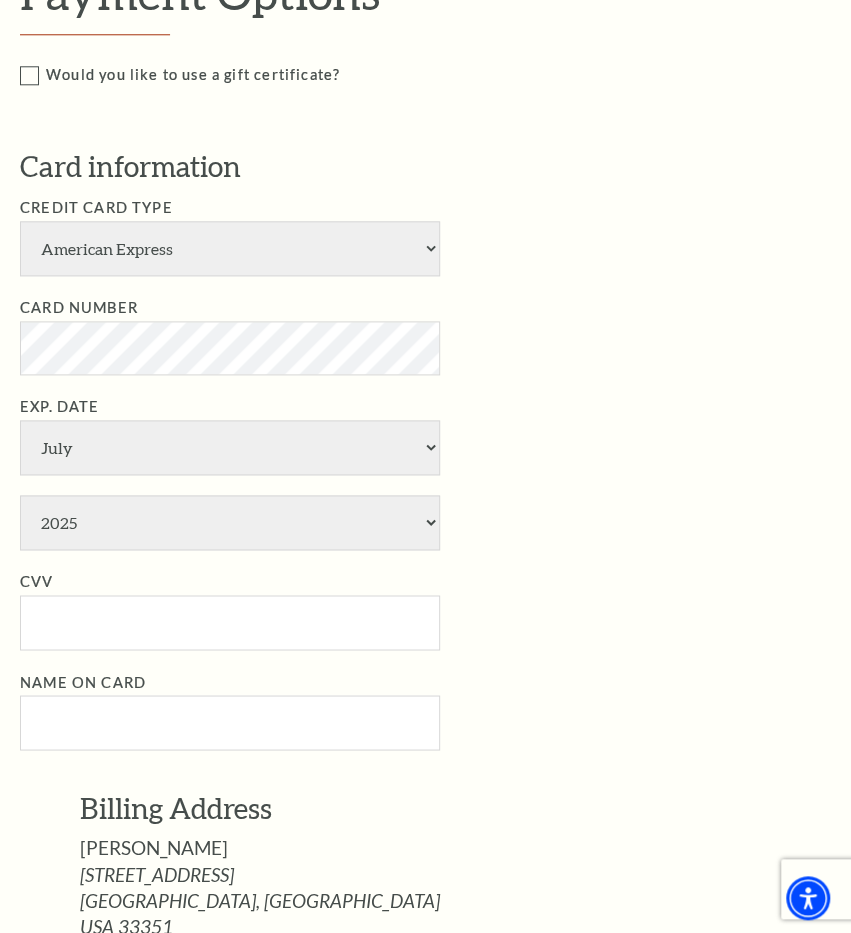 scroll, scrollTop: 677, scrollLeft: 0, axis: vertical 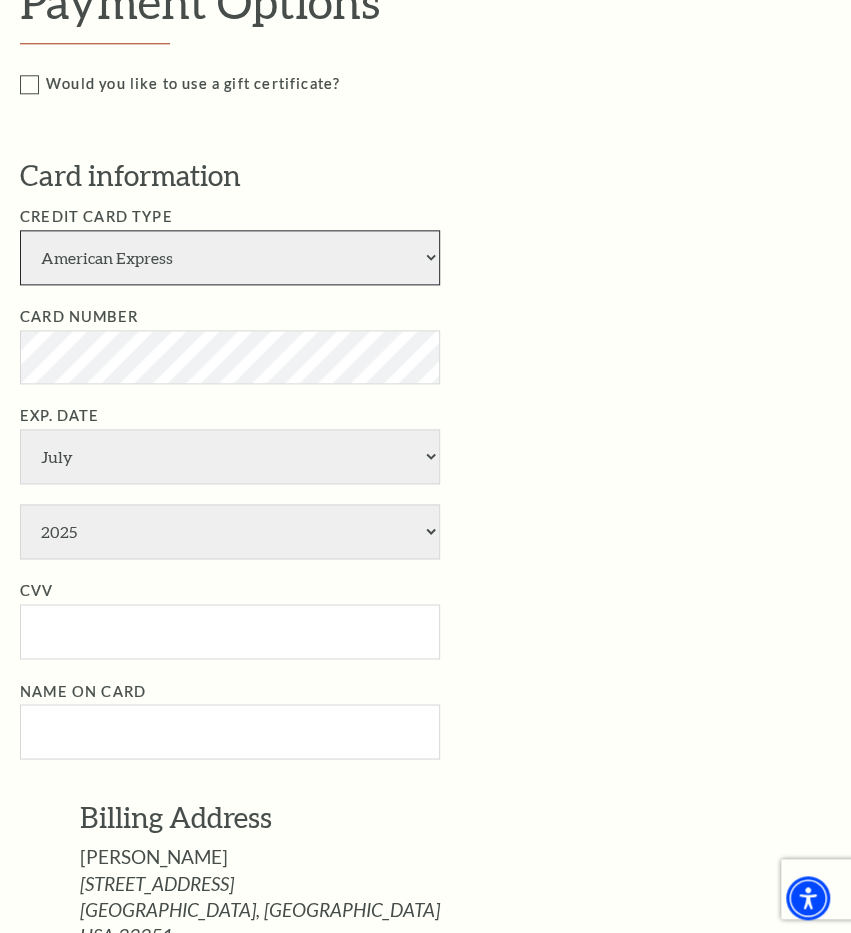 click on "American Express
Visa
Master Card
Discover" at bounding box center [230, 257] 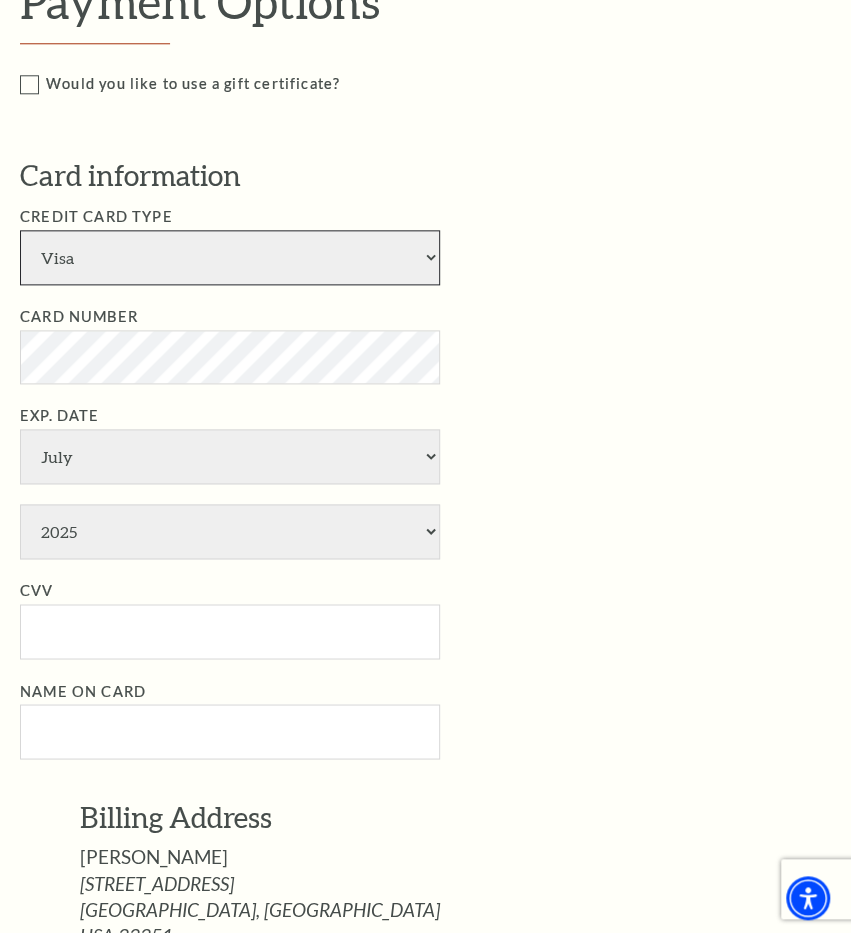 click on "Visa" at bounding box center (0, 0) 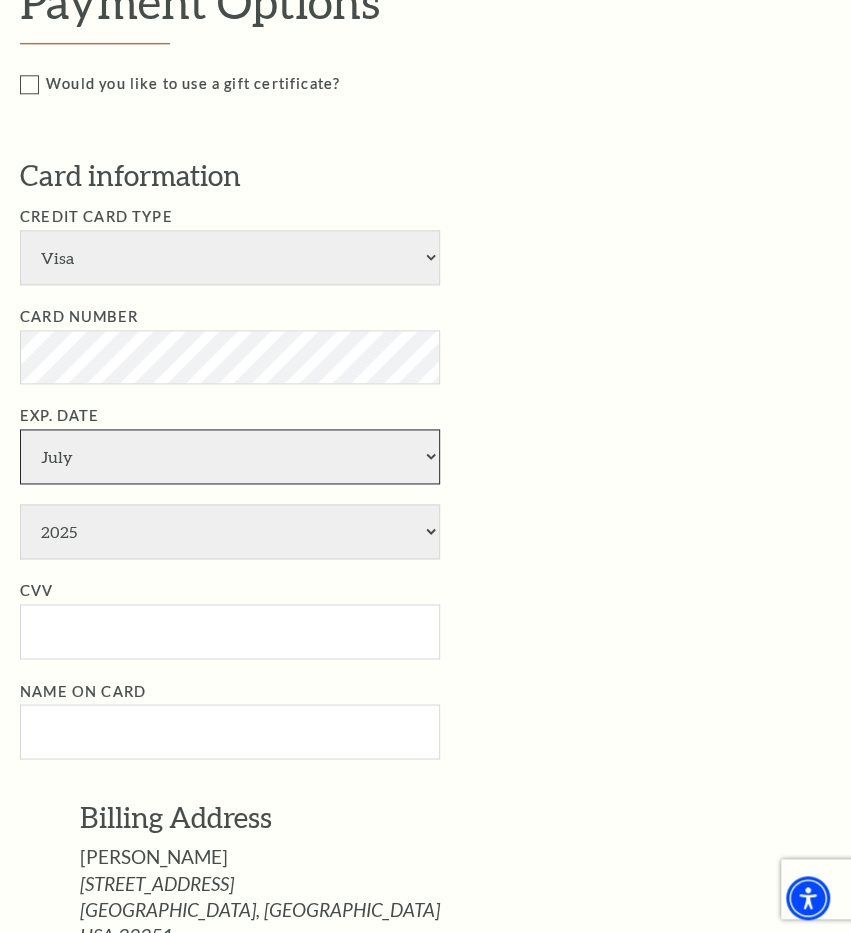 click on "January
February
March
April
May
June
July
August
September
October
November
December" at bounding box center [230, 456] 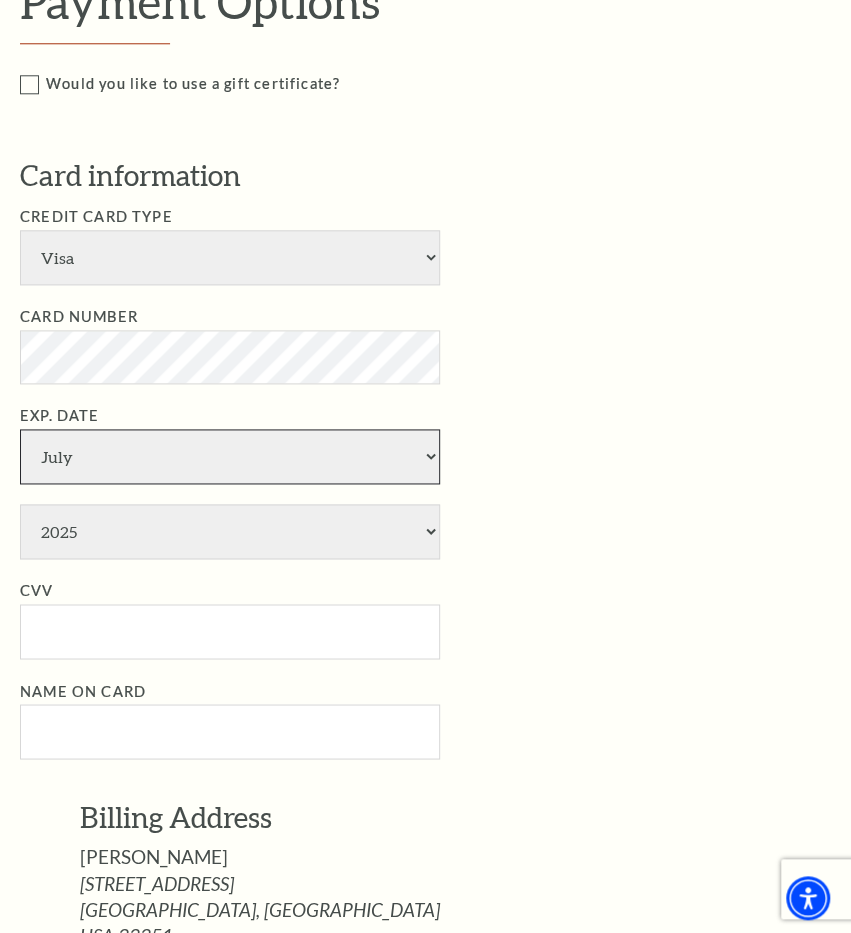 select on "5" 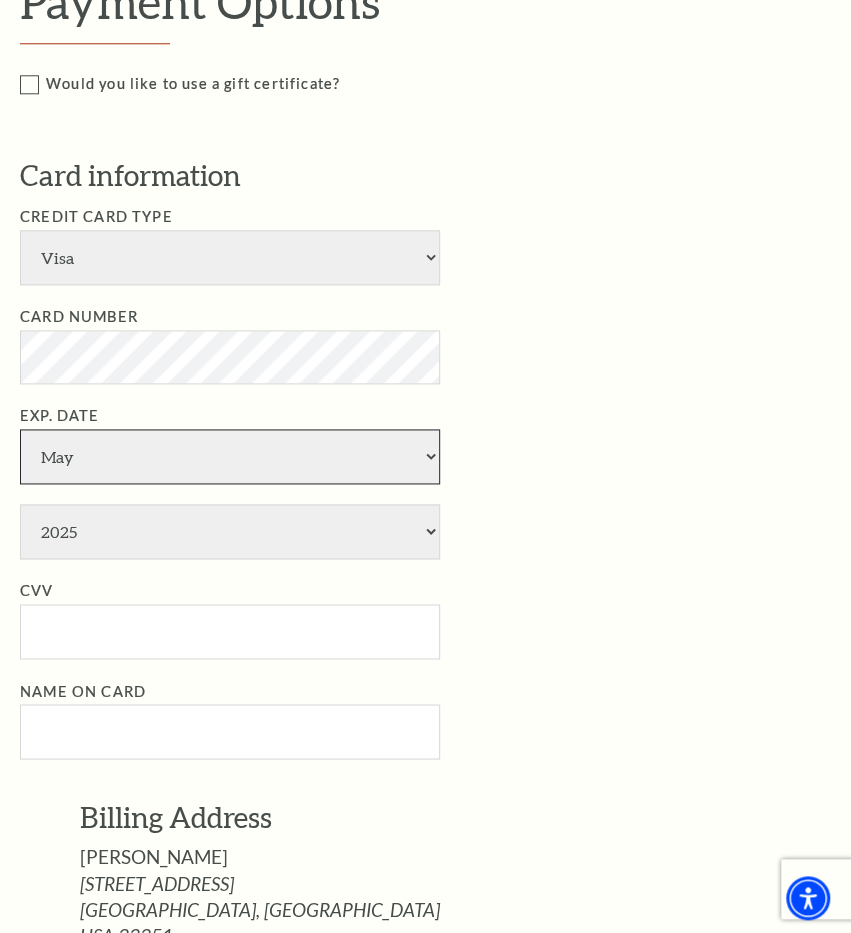 click on "May" at bounding box center [0, 0] 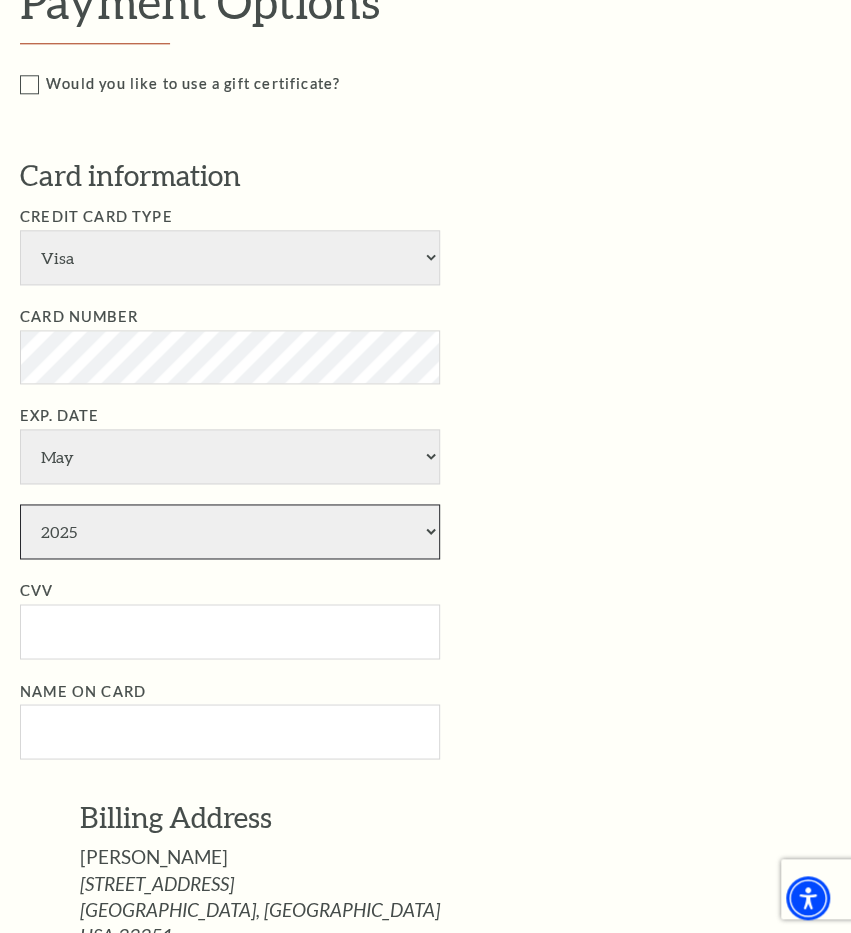click on "2025
2026
2027
2028
2029
2030
2031
2032
2033
2034" at bounding box center [230, 531] 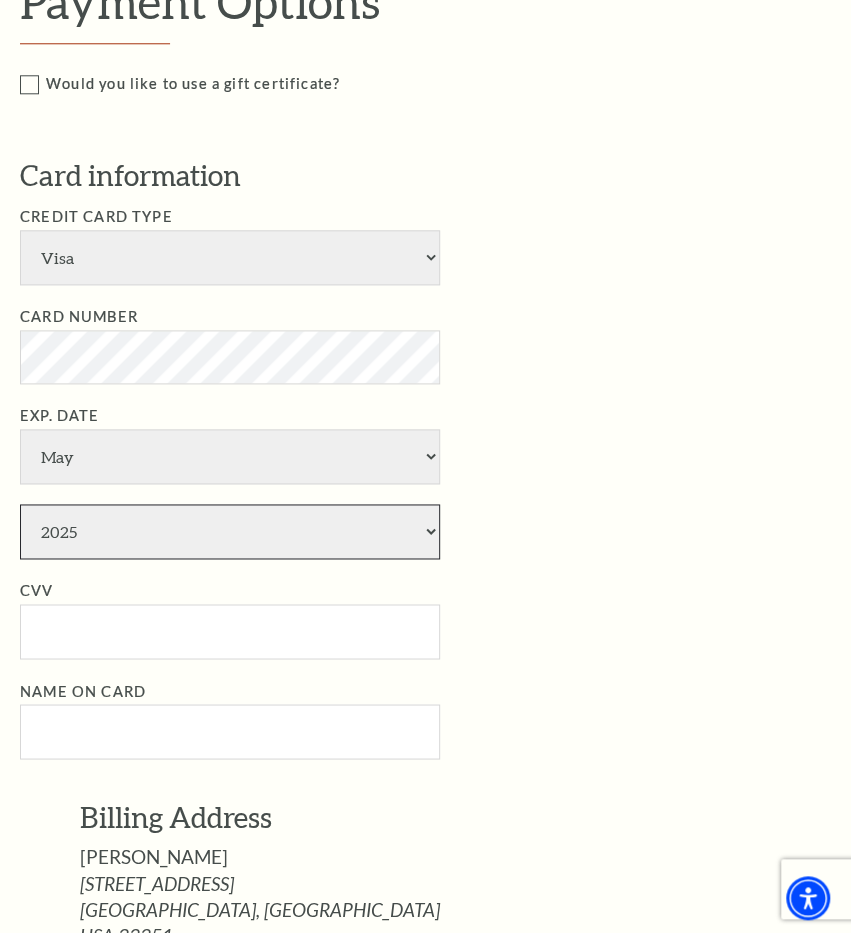 select on "2028" 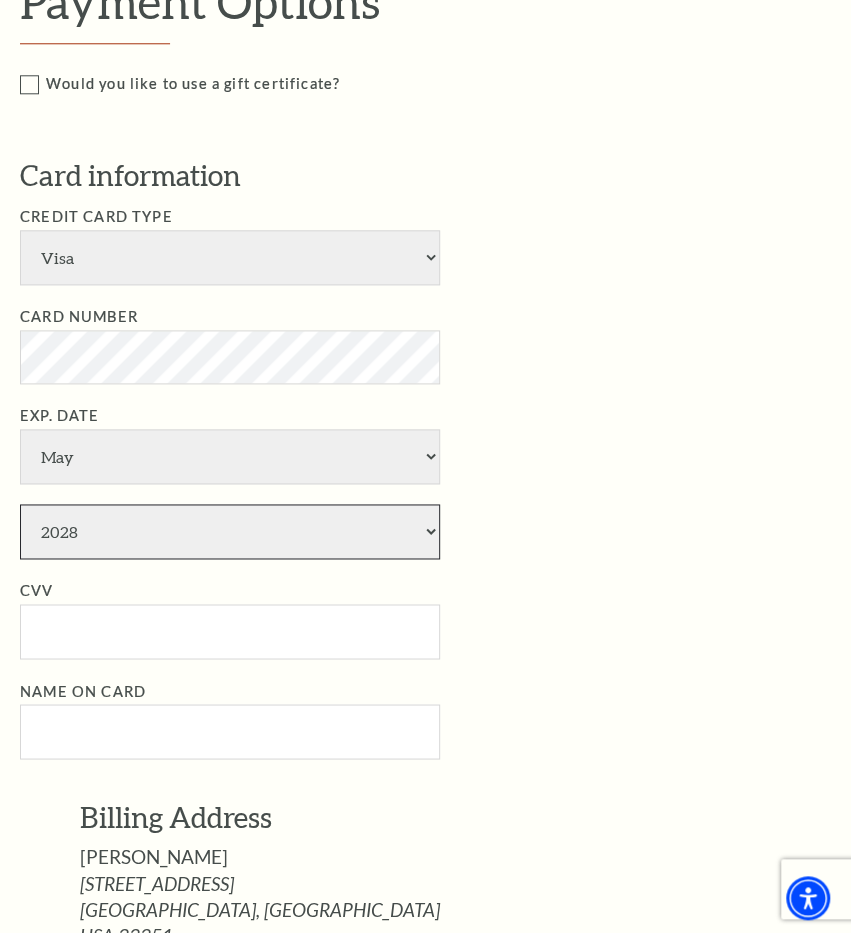 click on "2028" at bounding box center (0, 0) 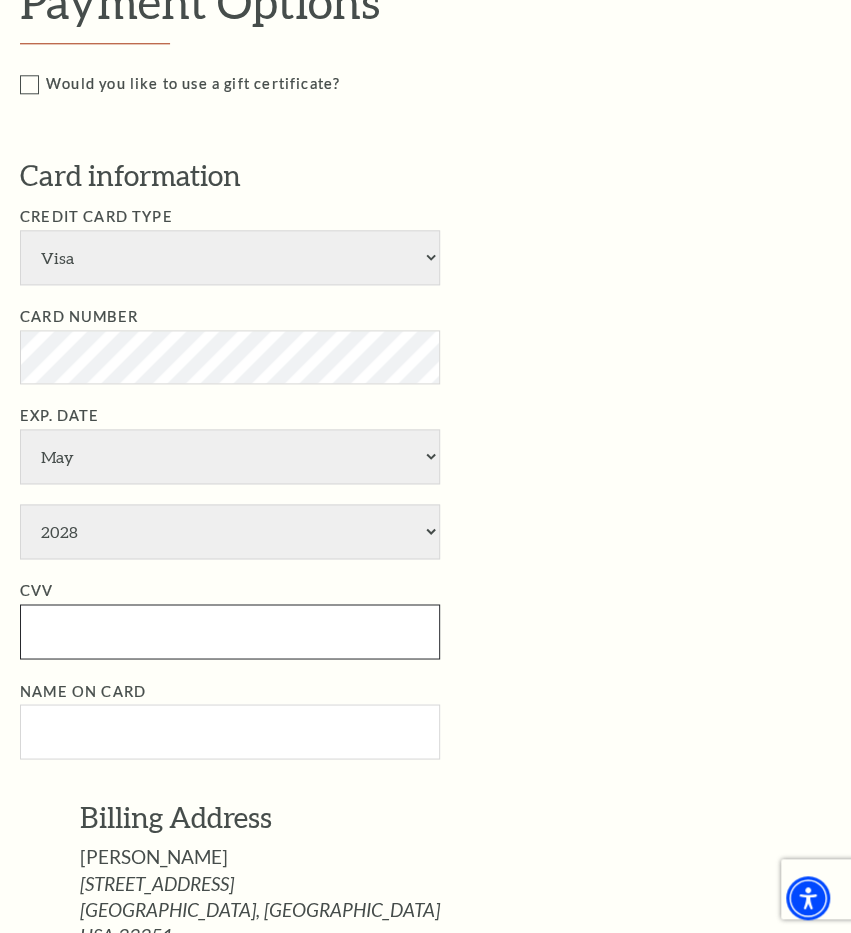click on "CVV" at bounding box center (230, 631) 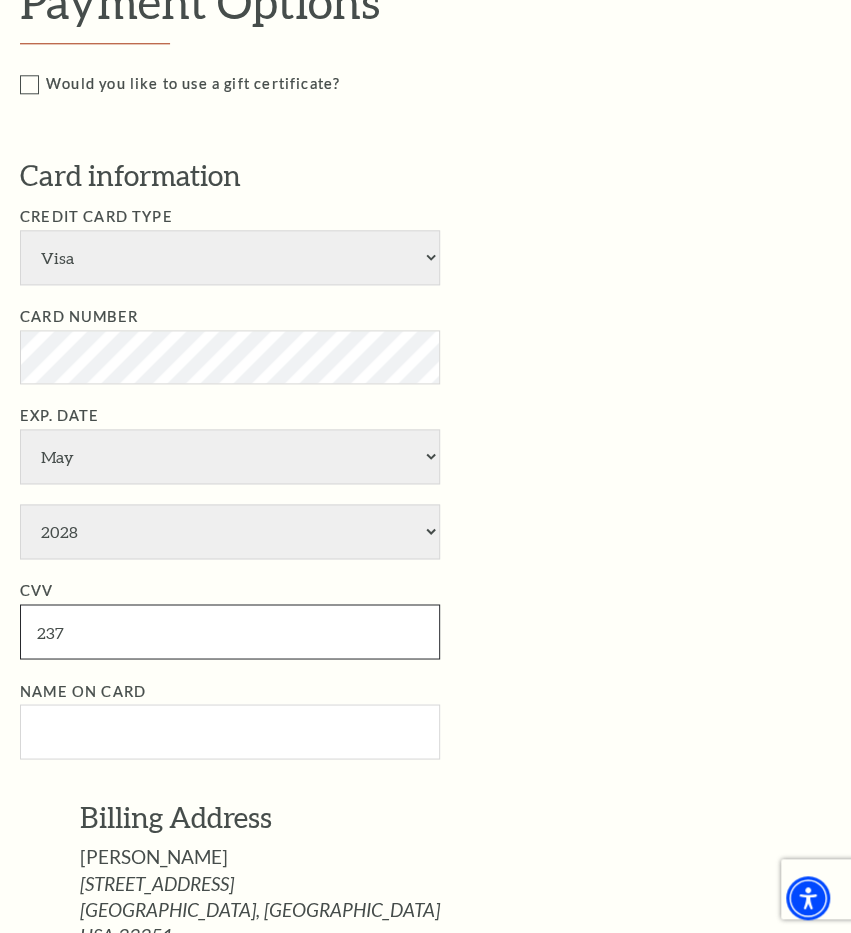 type on "237" 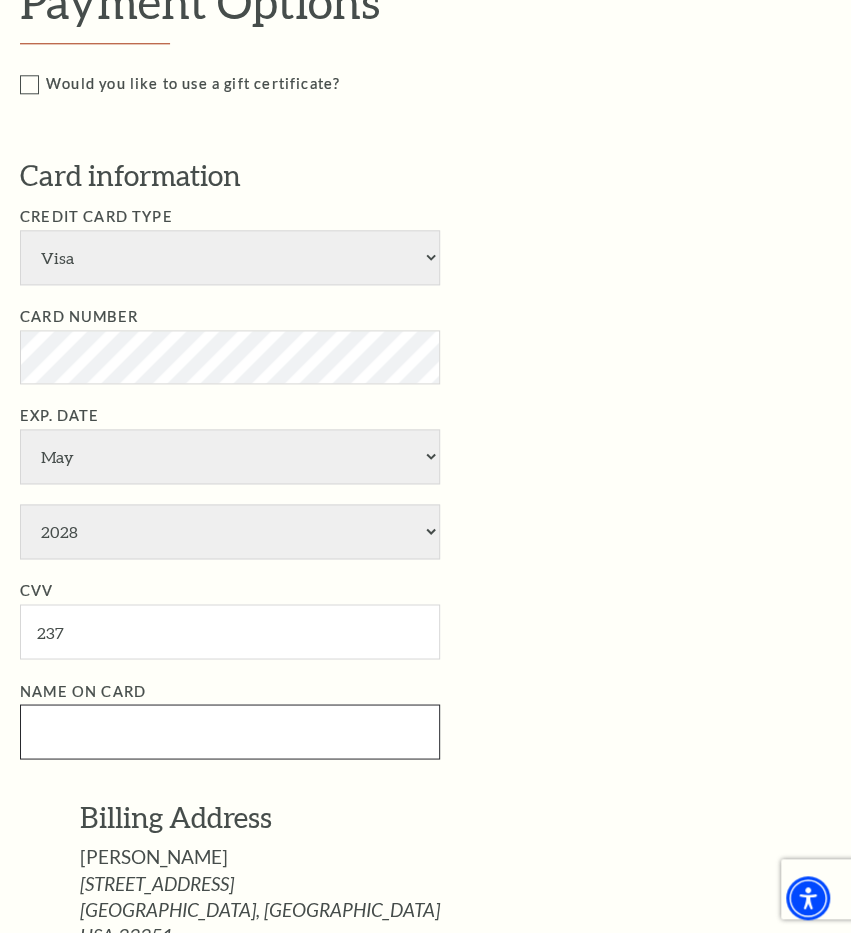 click on "Name on Card" at bounding box center [230, 731] 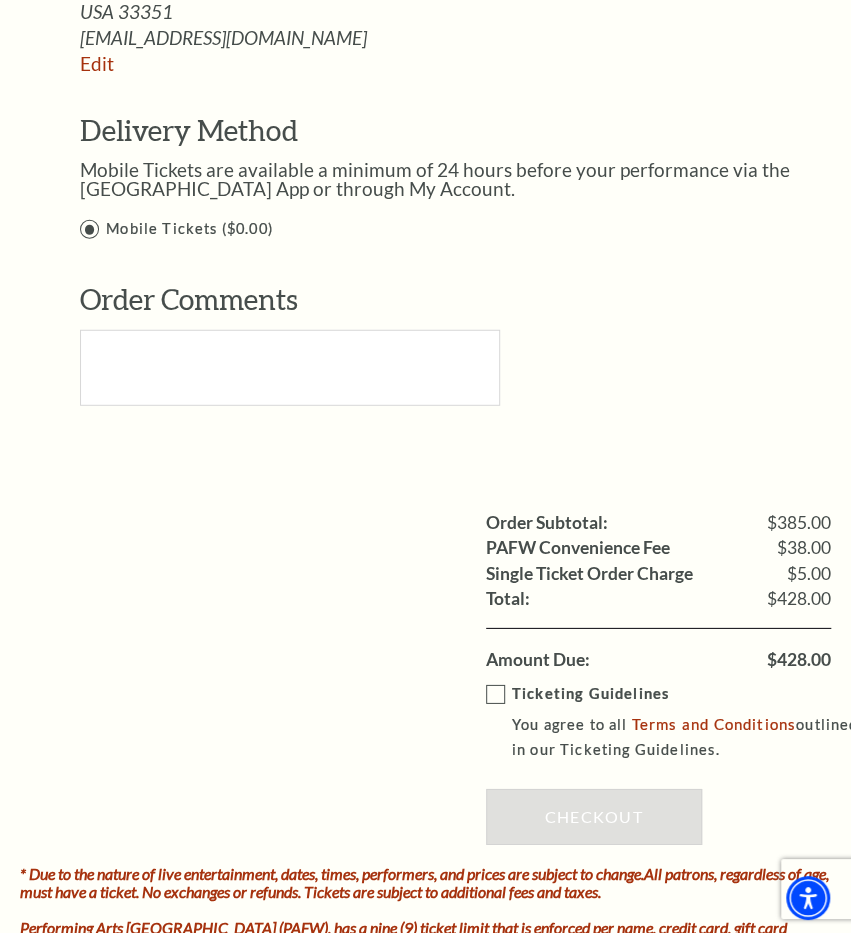 scroll, scrollTop: 1648, scrollLeft: 0, axis: vertical 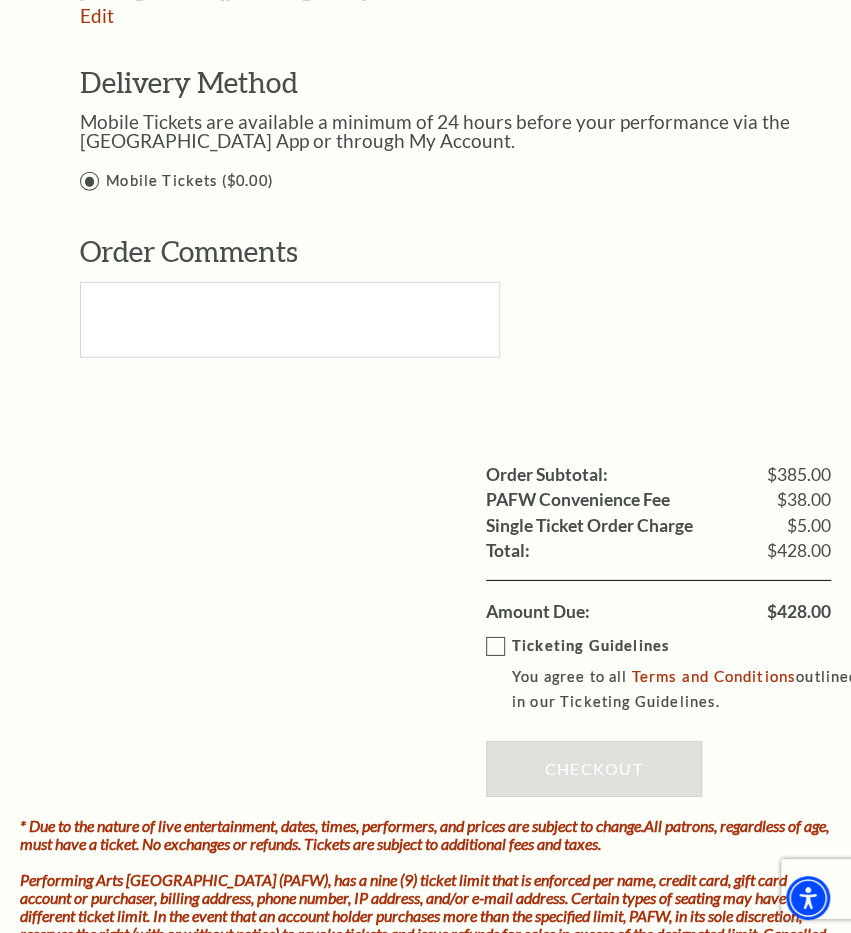 type on "[PERSON_NAME]" 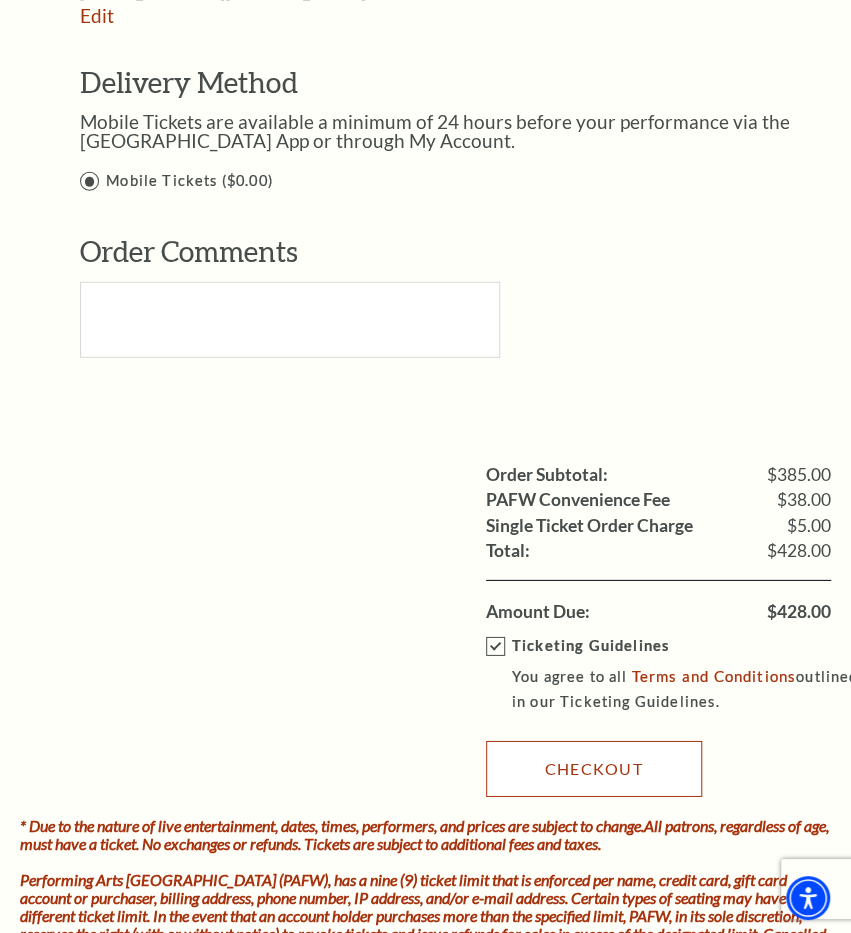 click on "Checkout" at bounding box center (594, 769) 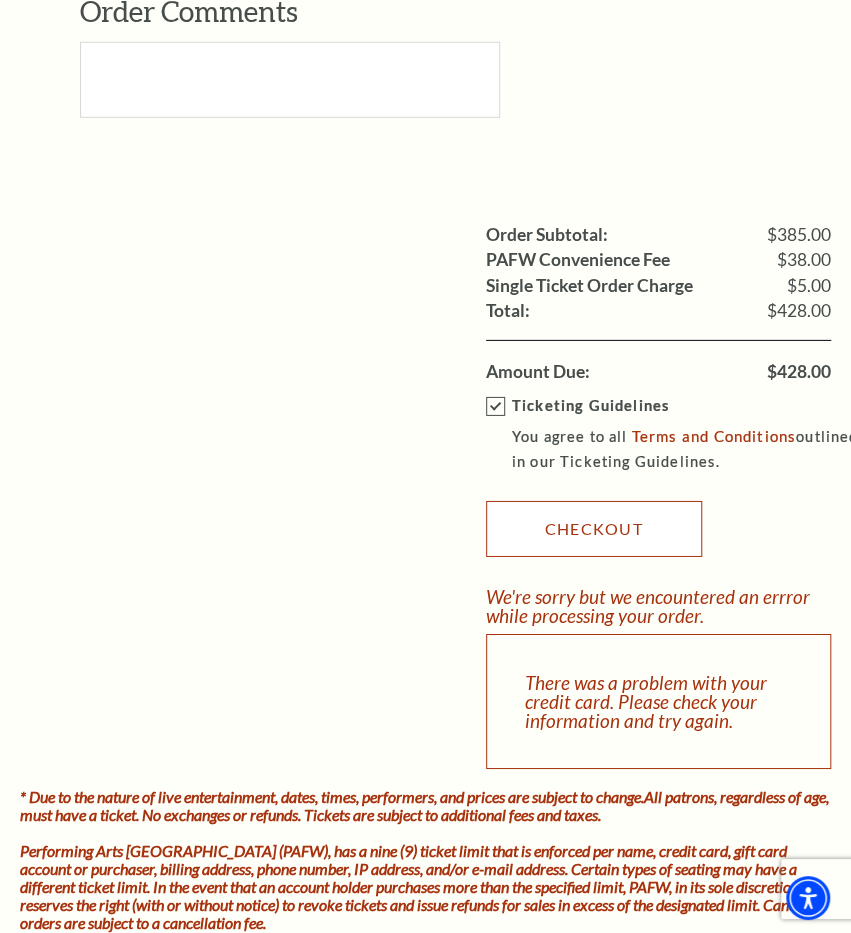 scroll, scrollTop: 1892, scrollLeft: 0, axis: vertical 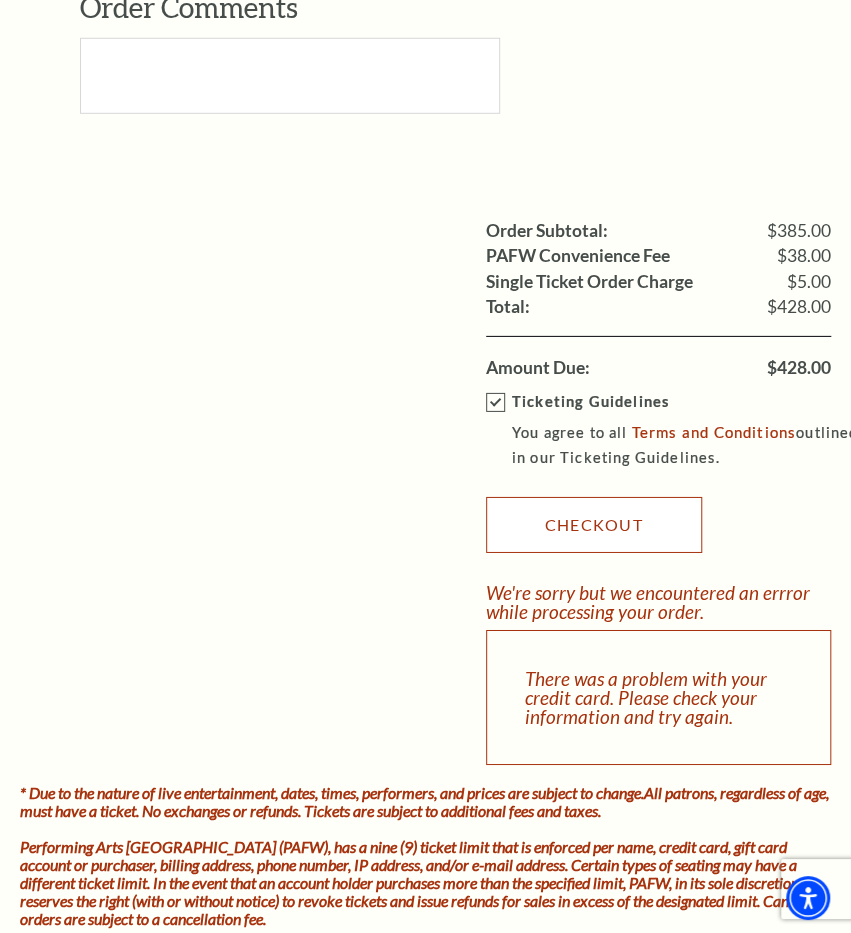 click on "Checkout" at bounding box center (594, 525) 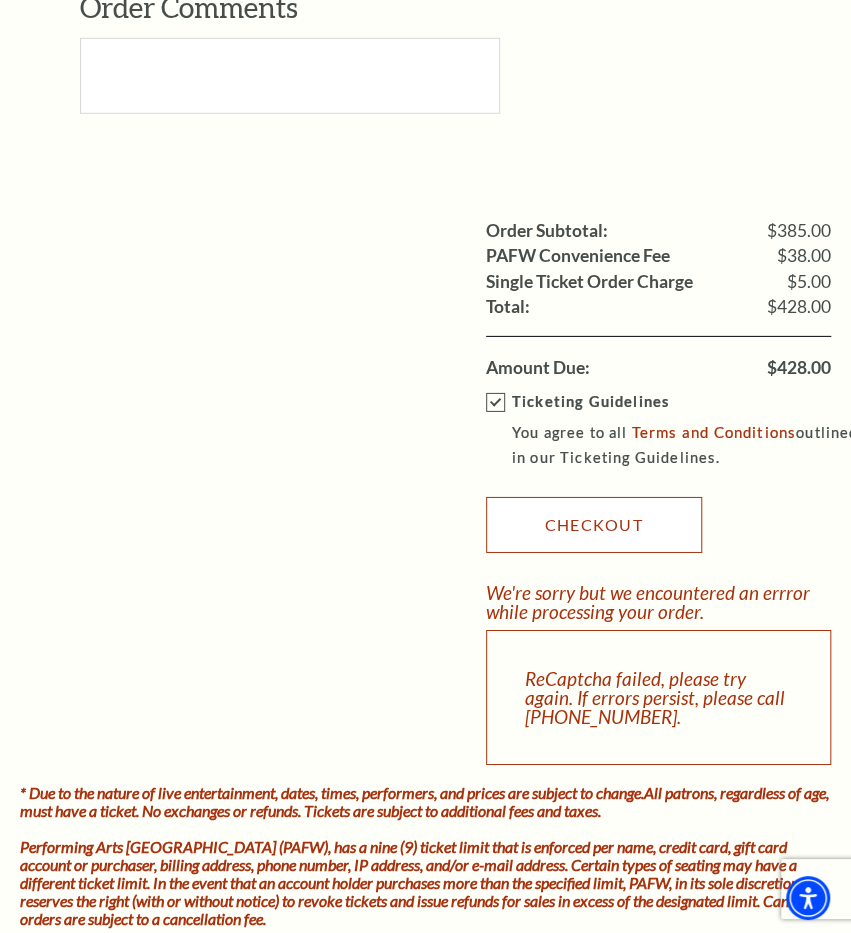 click on "Checkout" at bounding box center (594, 525) 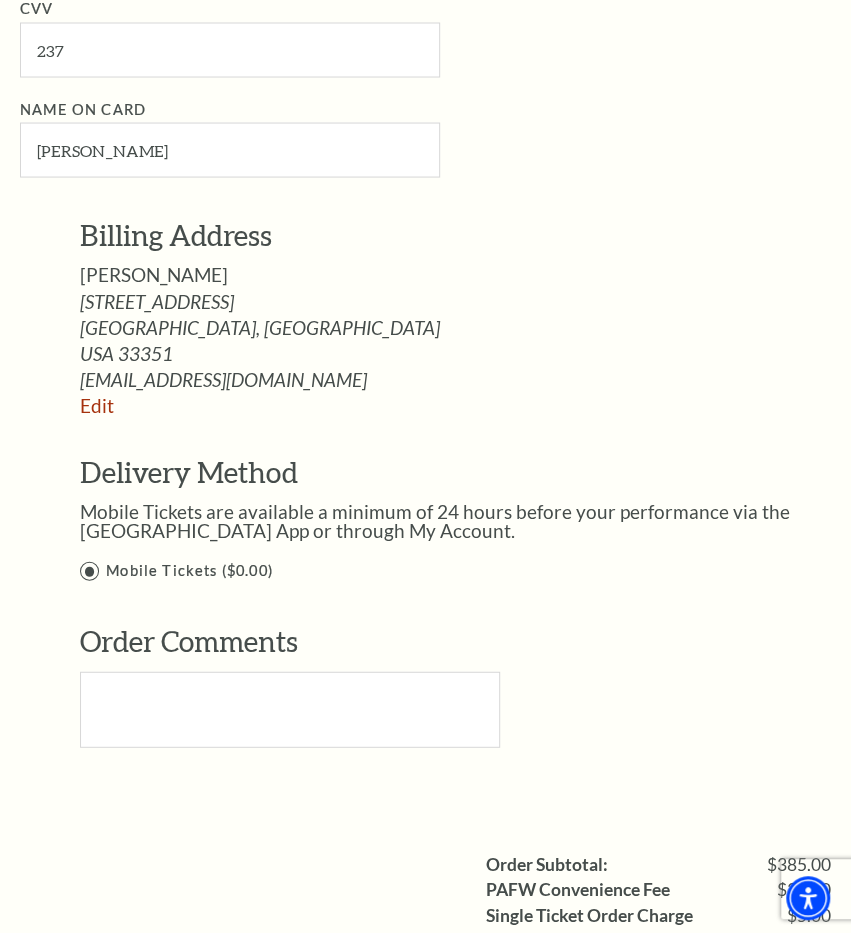 scroll, scrollTop: 1257, scrollLeft: 0, axis: vertical 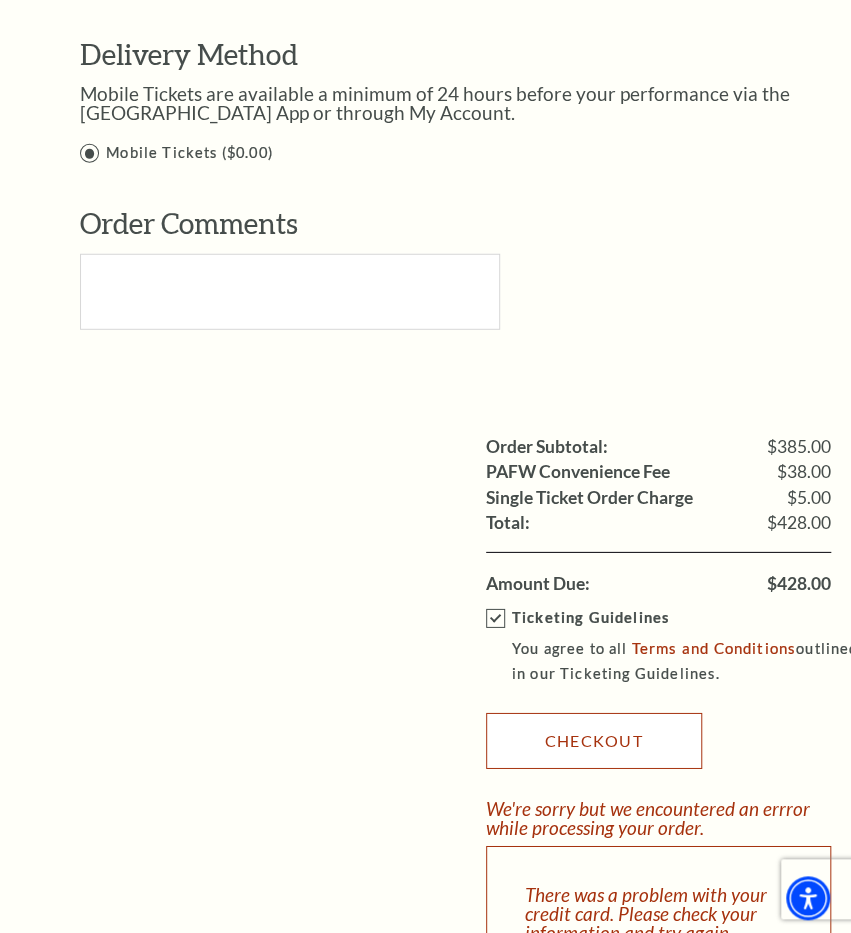 click on "Checkout" at bounding box center (594, 741) 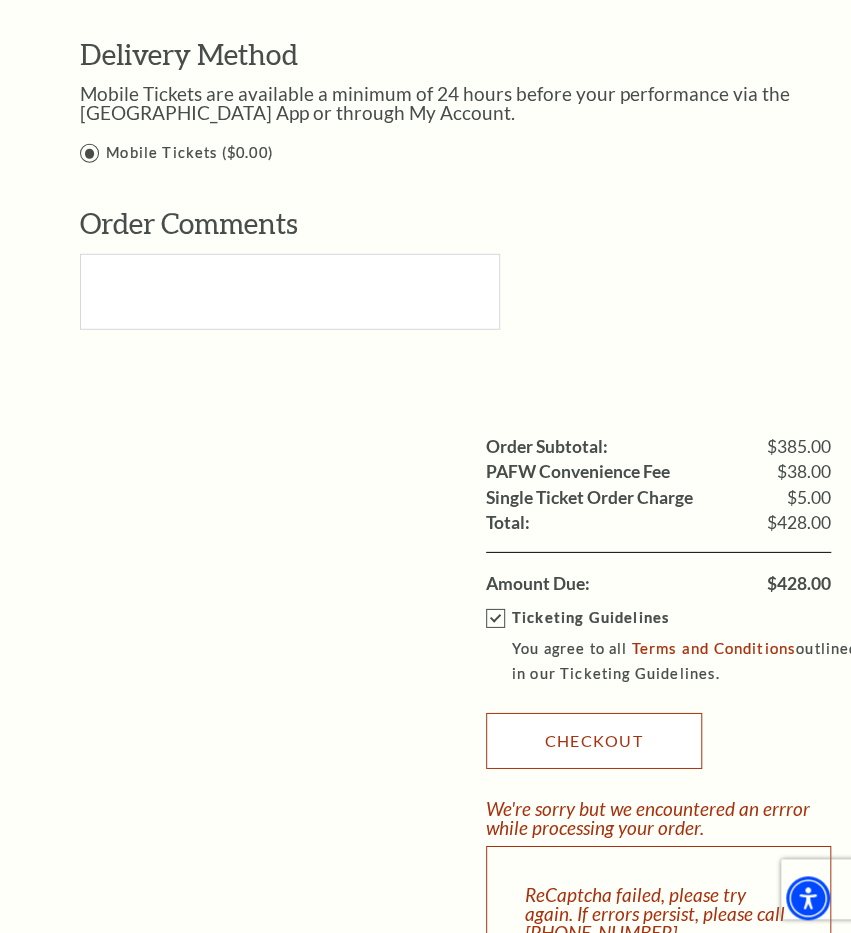 click on "Checkout" at bounding box center [594, 741] 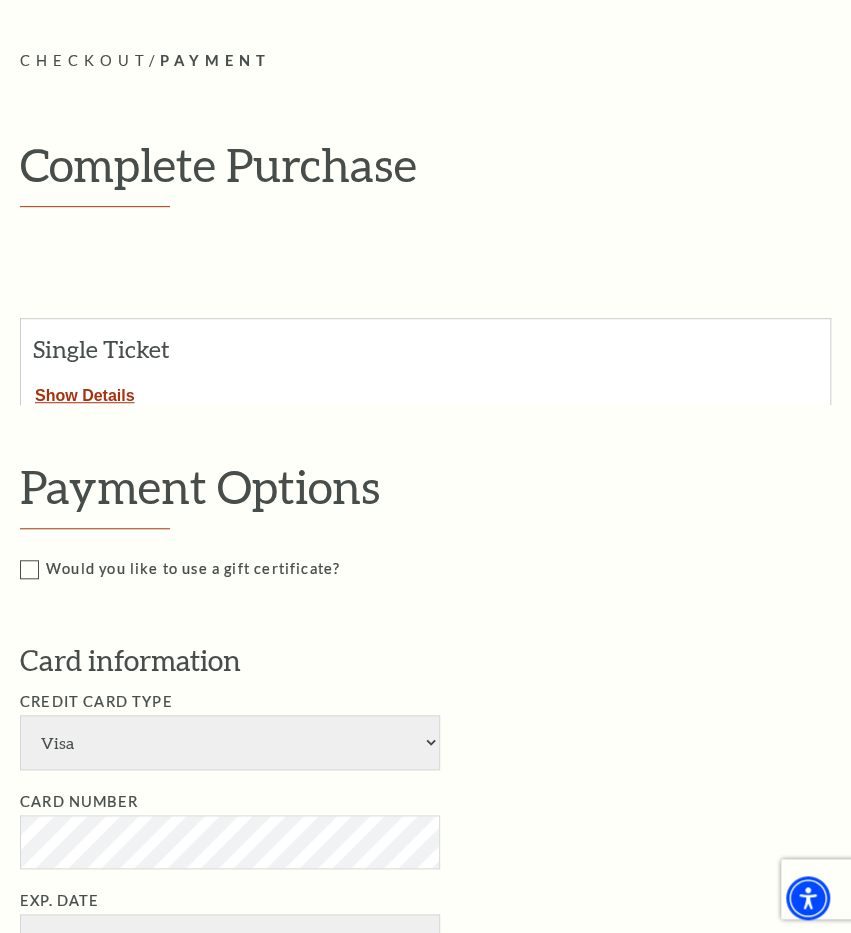 scroll, scrollTop: 0, scrollLeft: 0, axis: both 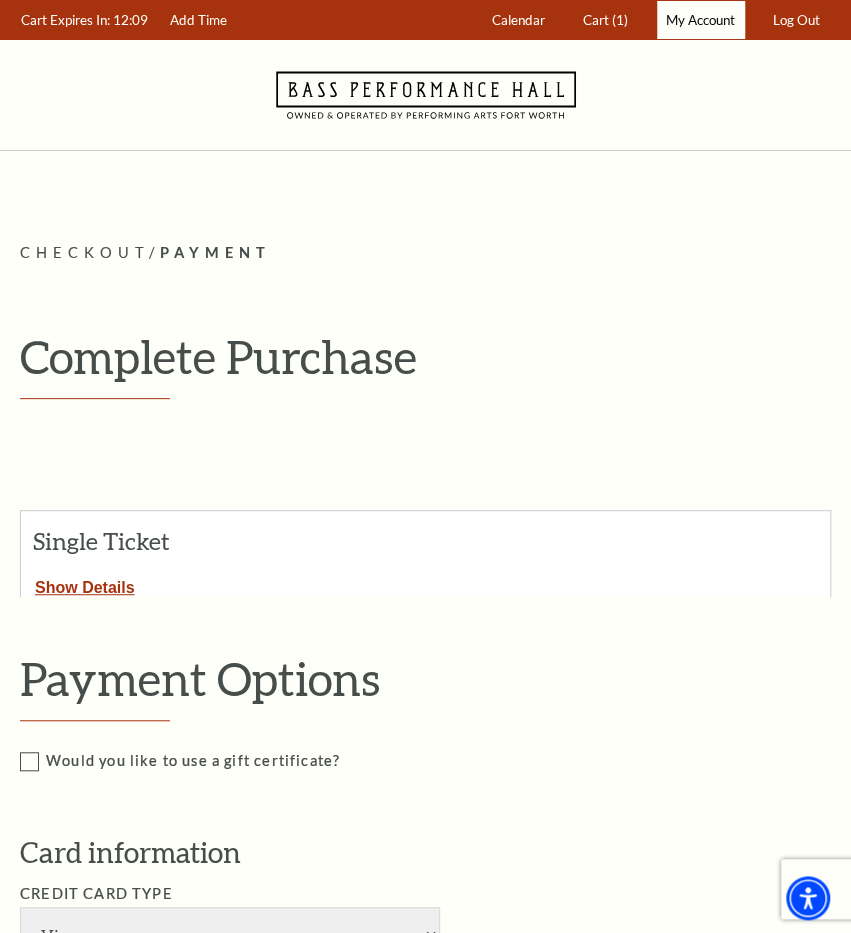 click on "My Account" at bounding box center (700, 20) 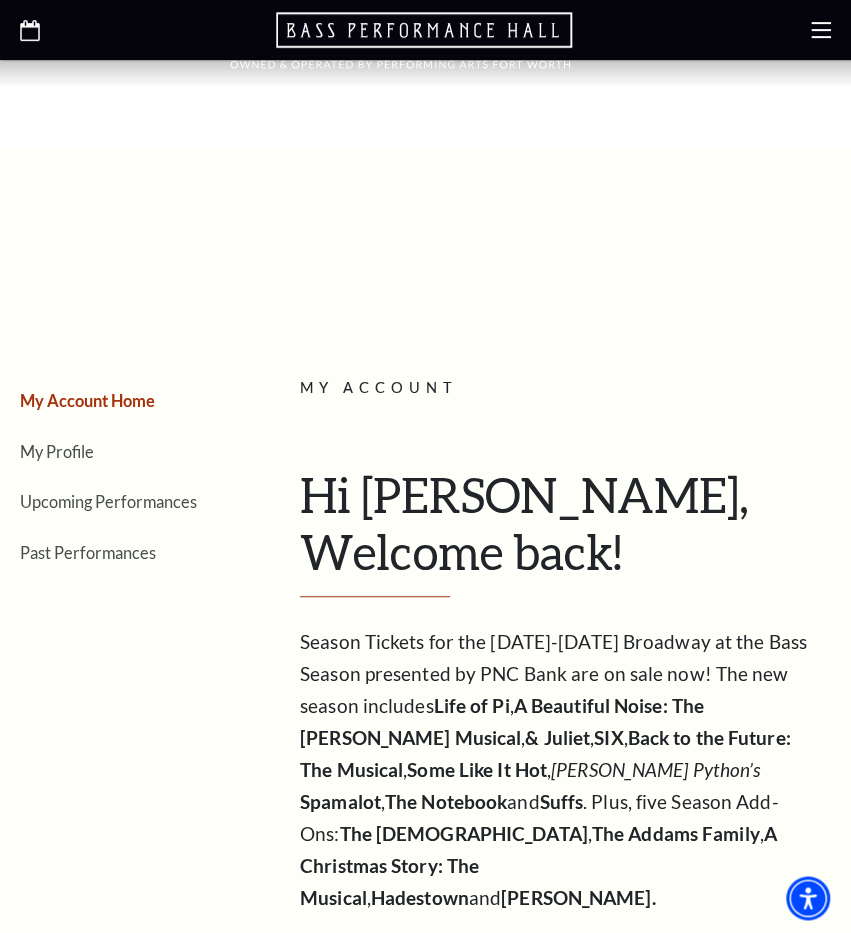 scroll, scrollTop: 0, scrollLeft: 0, axis: both 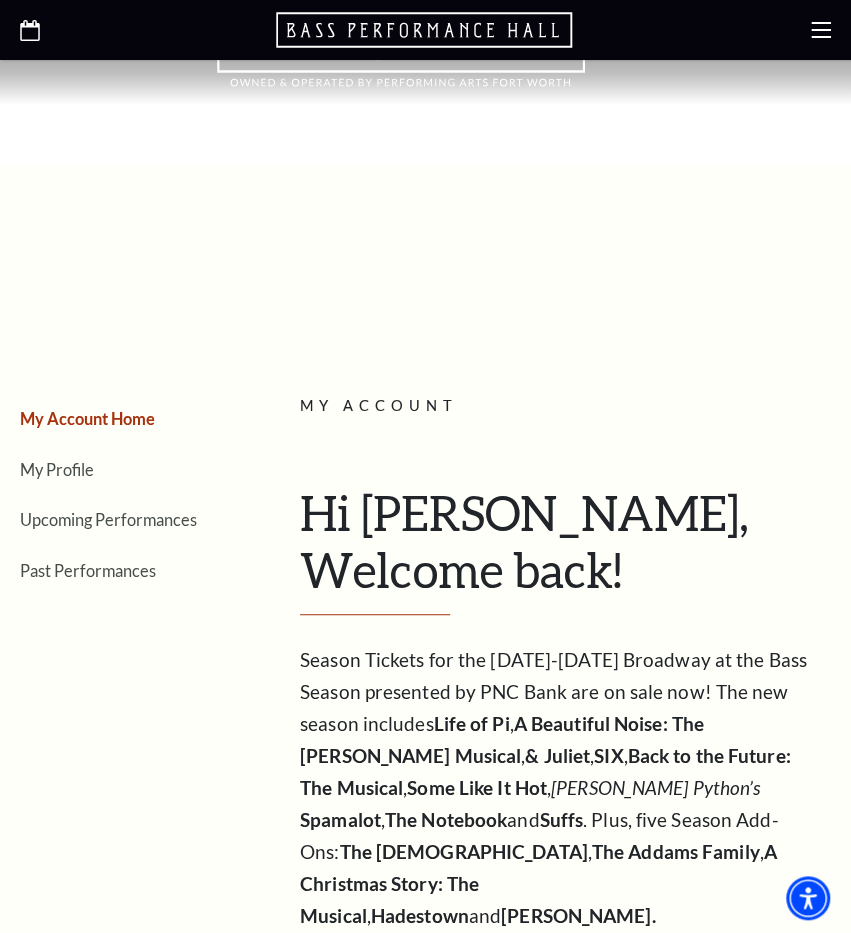 click on "My Account Home
My Profile
Upcoming Performances
Past Performances" at bounding box center [137, 1587] 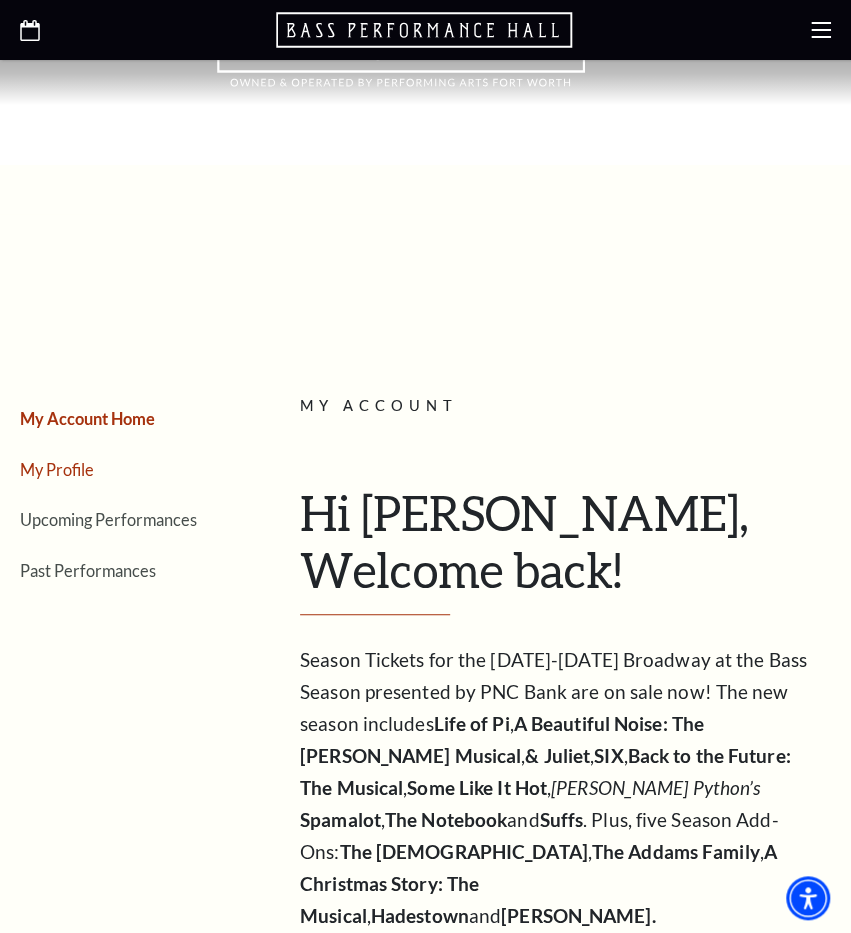 click on "My Profile" at bounding box center (57, 469) 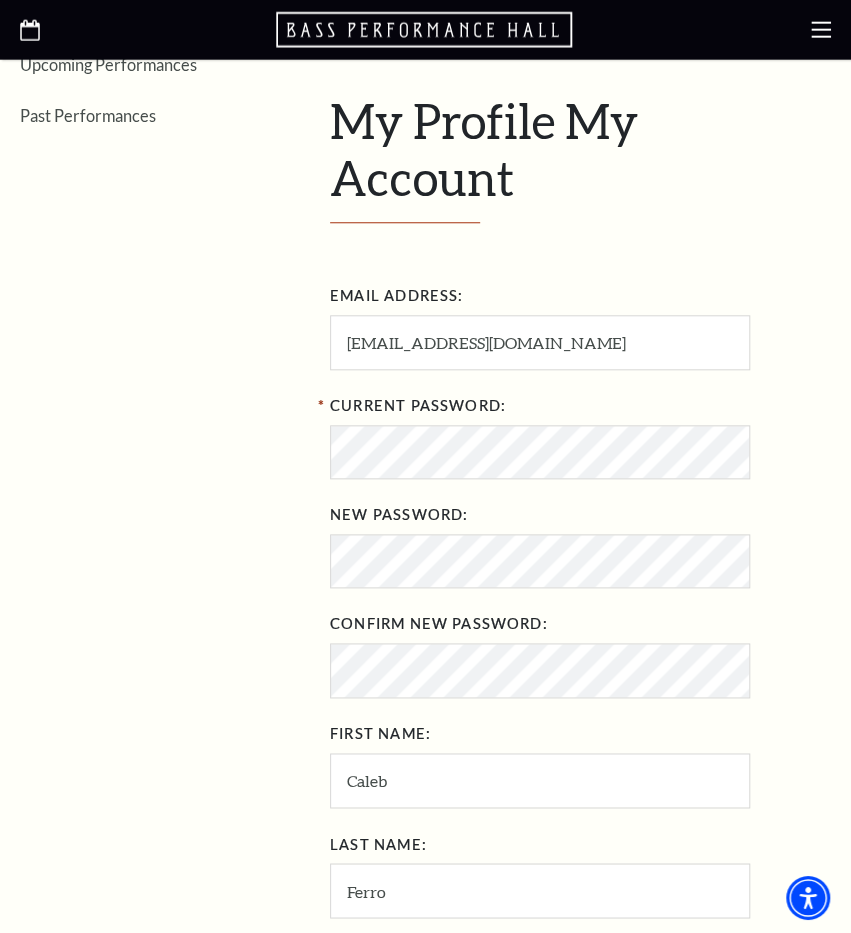 scroll, scrollTop: 452, scrollLeft: 0, axis: vertical 